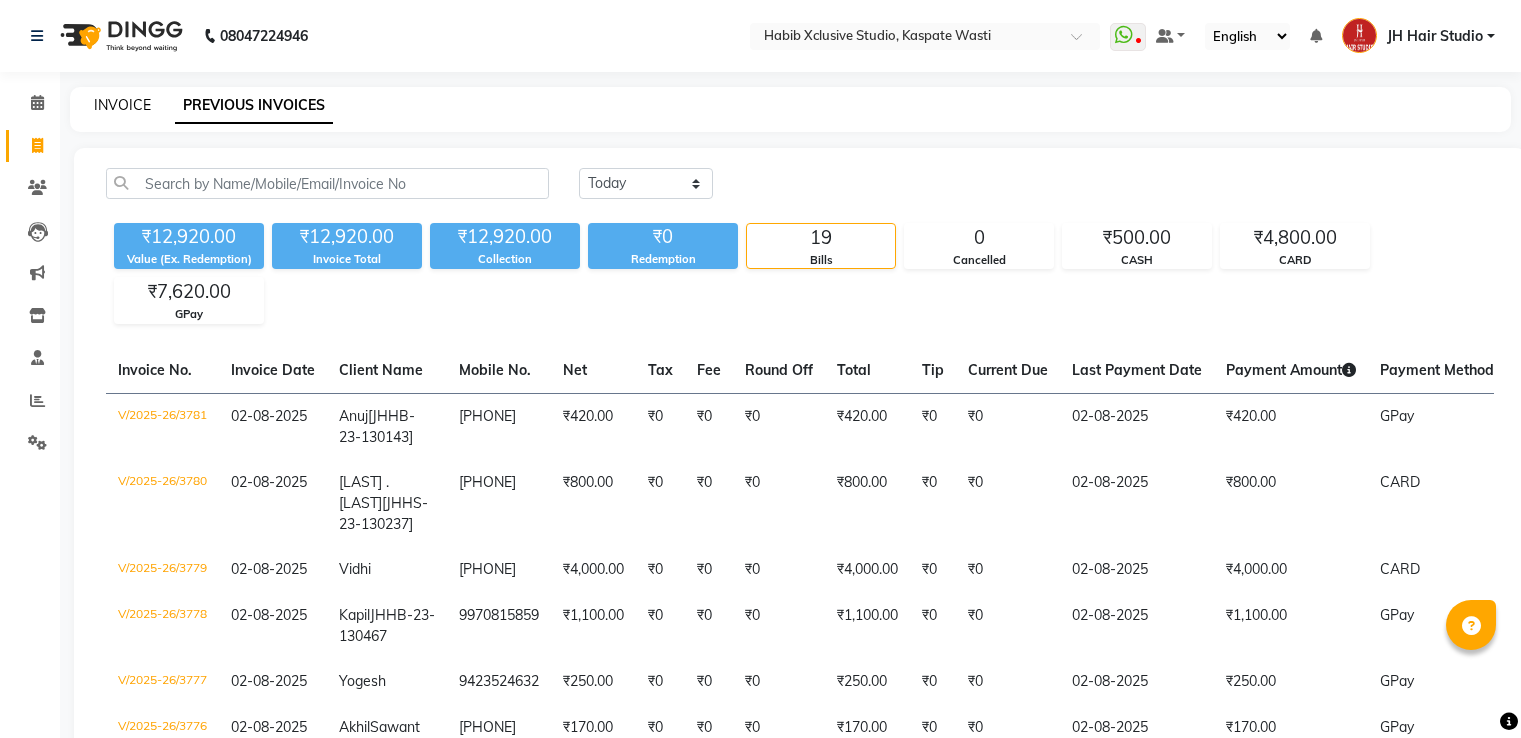 scroll, scrollTop: 0, scrollLeft: 0, axis: both 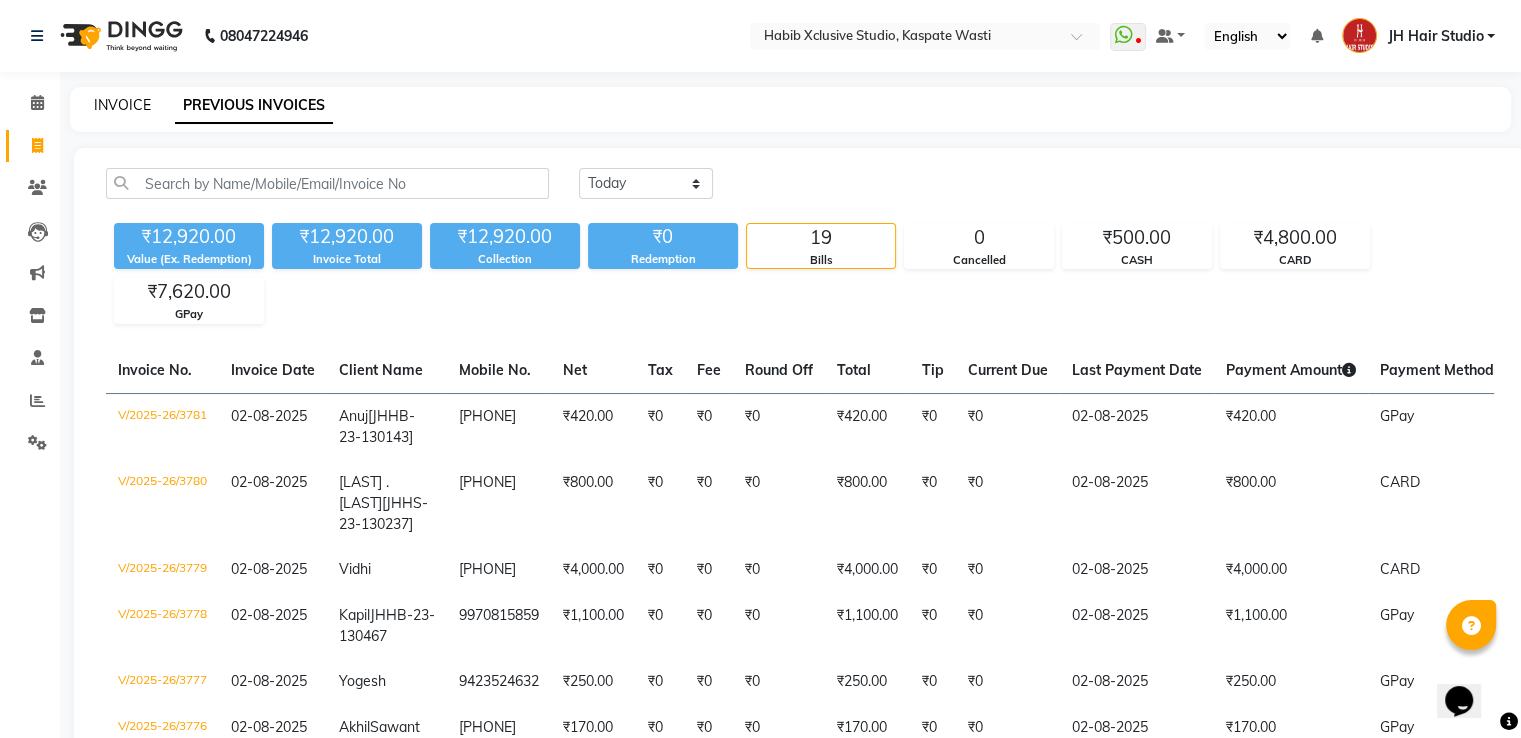 click on "INVOICE" 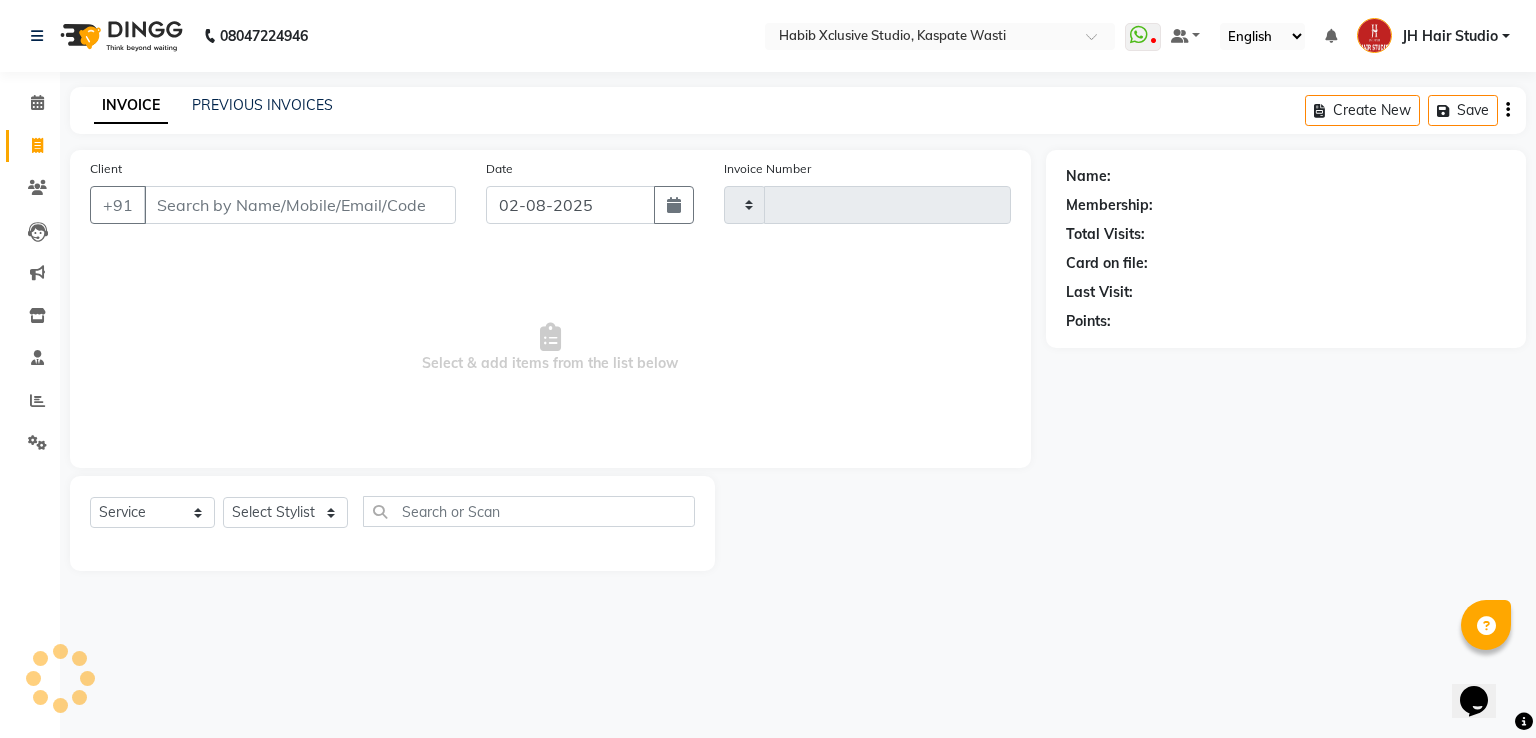 type on "3782" 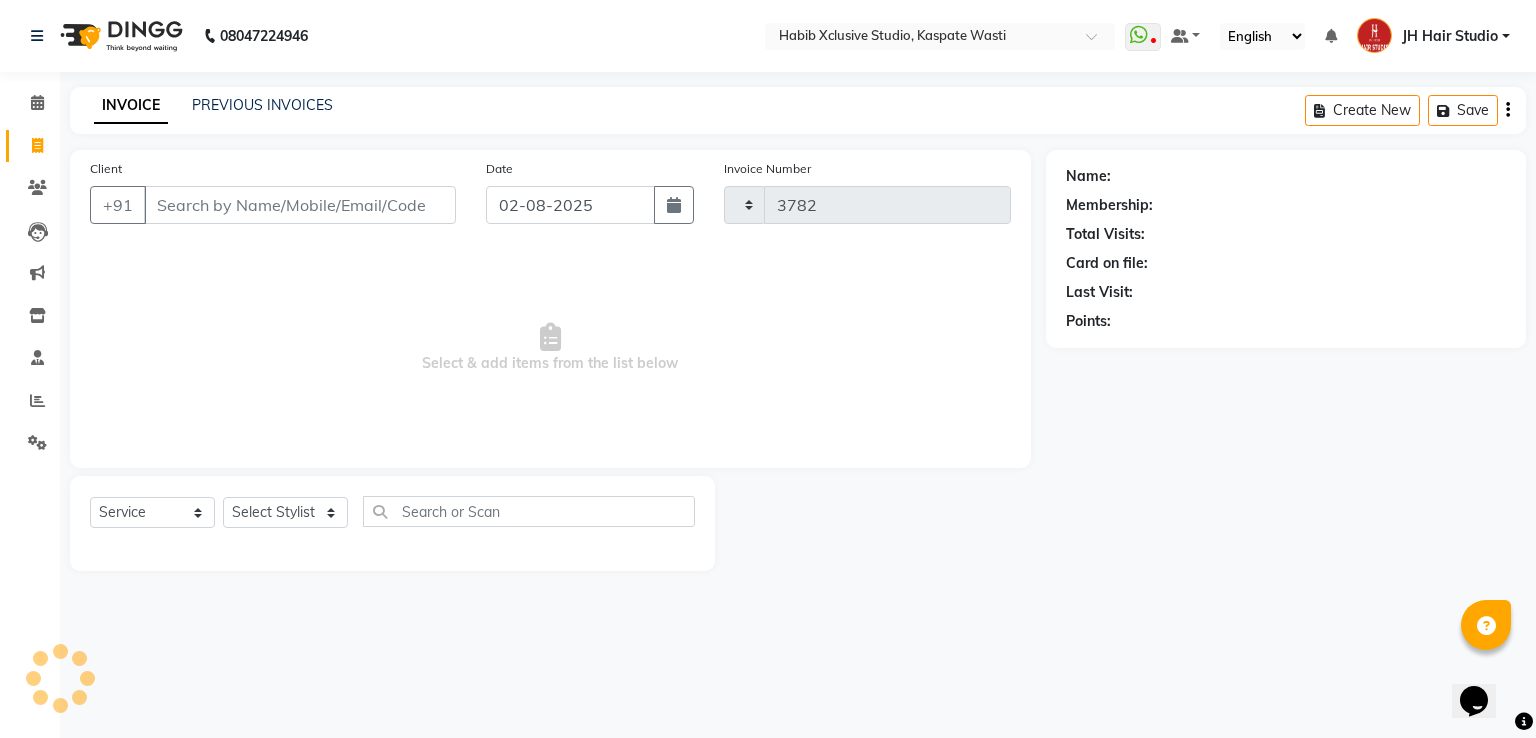 select on "130" 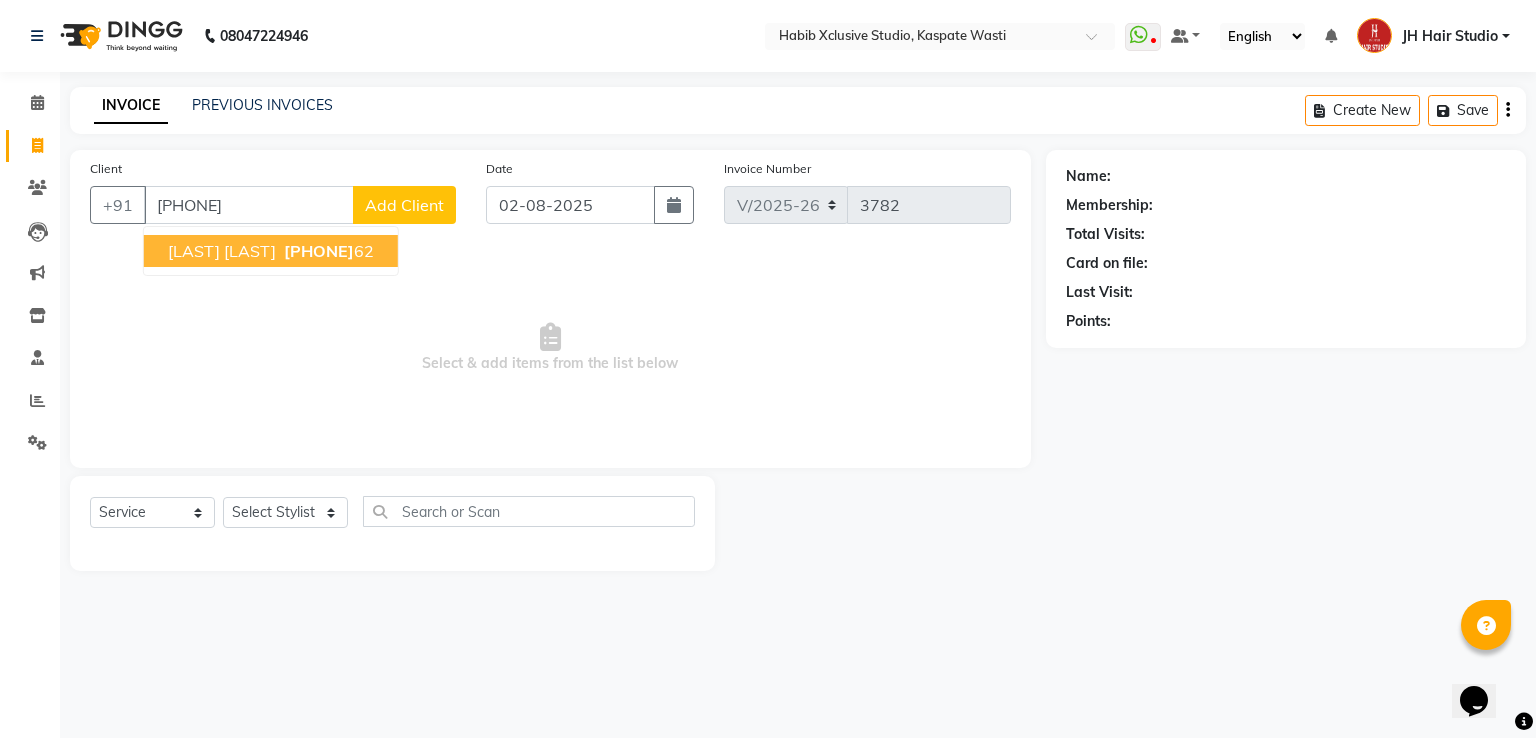 click on "[LAST] [LAST] [PHONE] 62" at bounding box center (271, 251) 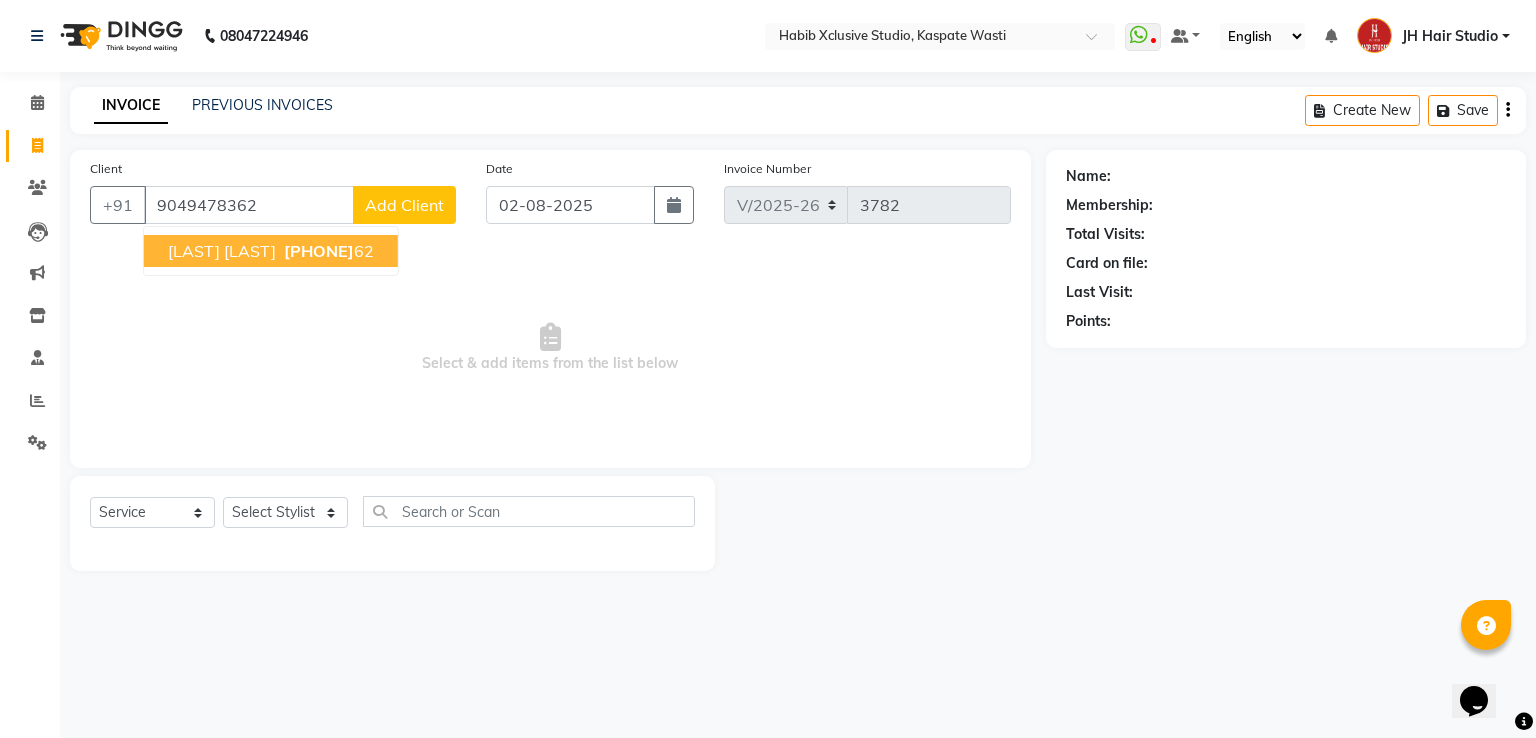 type on "9049478362" 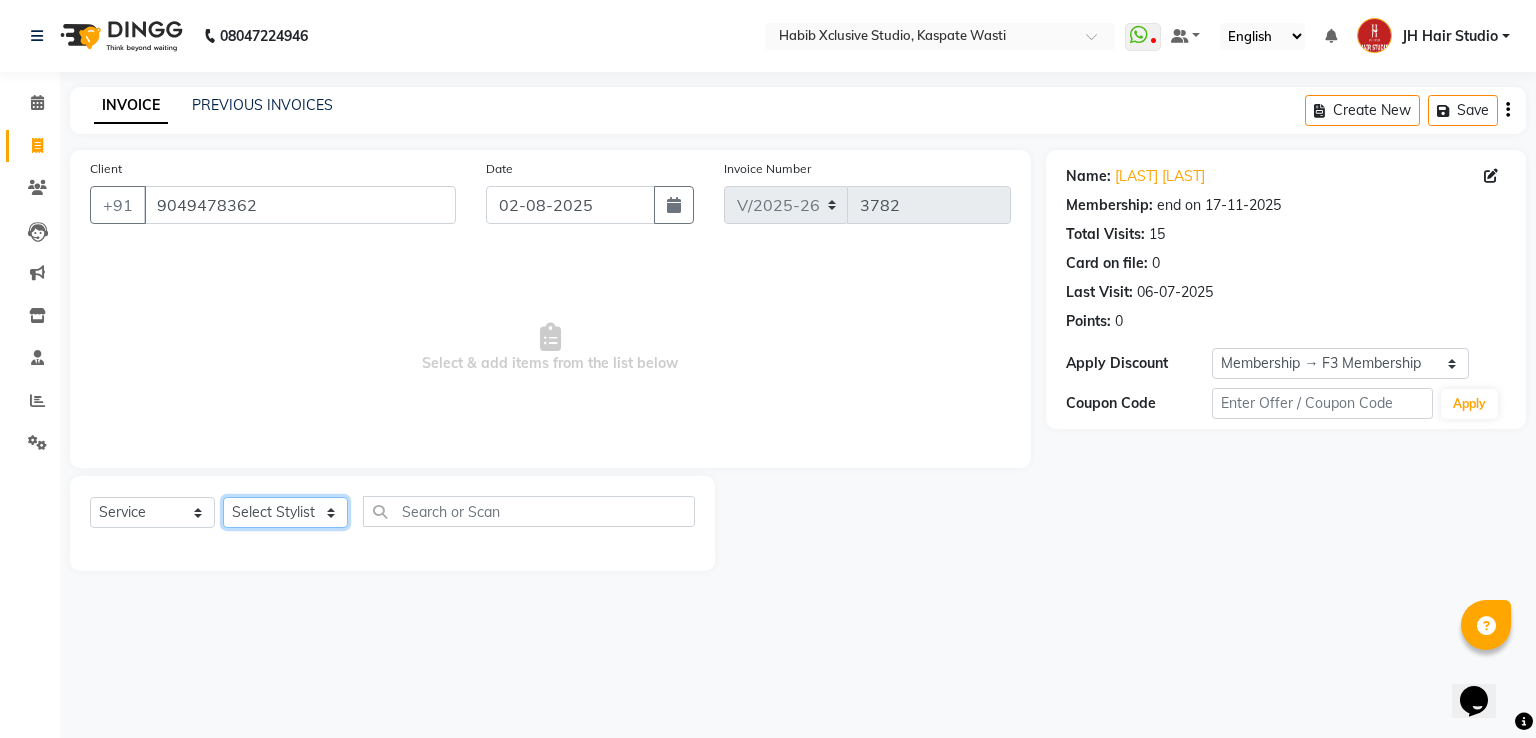 click on "Select Stylist [F1] [LAST] [F1] [LAST] [F1][LAST] [F1][LAST] [F1] [LAST] [F1] [LAST] [F2] [LAST] [F2] [LAST] [F2] [LAST] [JH] [LAST] [LAST] [LAST] [JH] [LAST] [LAST] [JH] [LAST] [JH] [LAST] [JH] [LAST] [JH] [LAST] [JH] [LAST]" 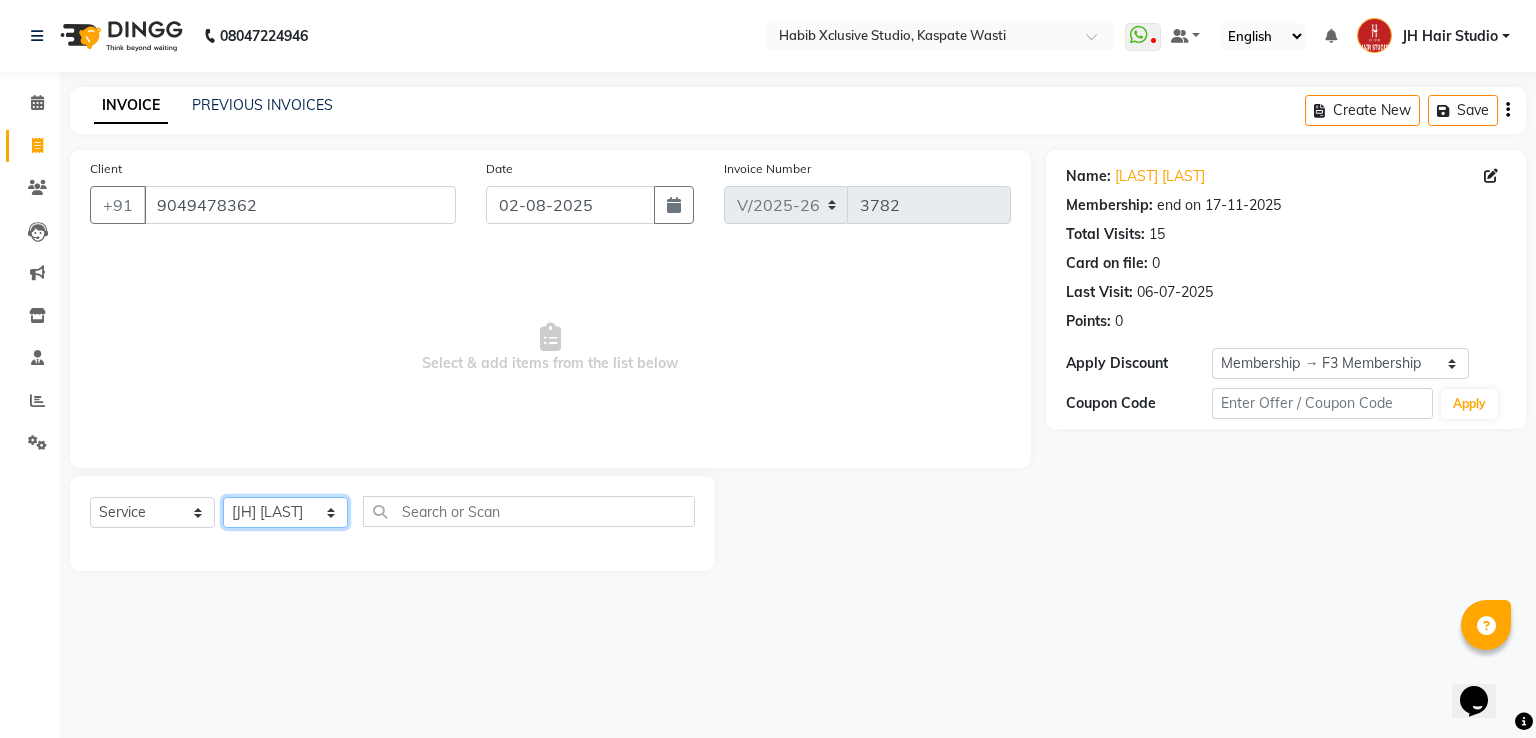 click on "Select Stylist [F1] [LAST] [F1] [LAST] [F1][LAST] [F1][LAST] [F1] [LAST] [F1] [LAST] [F2] [LAST] [F2] [LAST] [F2] [LAST] [JH] [LAST] [LAST] [LAST] [JH] [LAST] [LAST] [JH] [LAST] [JH] [LAST] [JH] [LAST] [JH] [LAST] [JH] [LAST]" 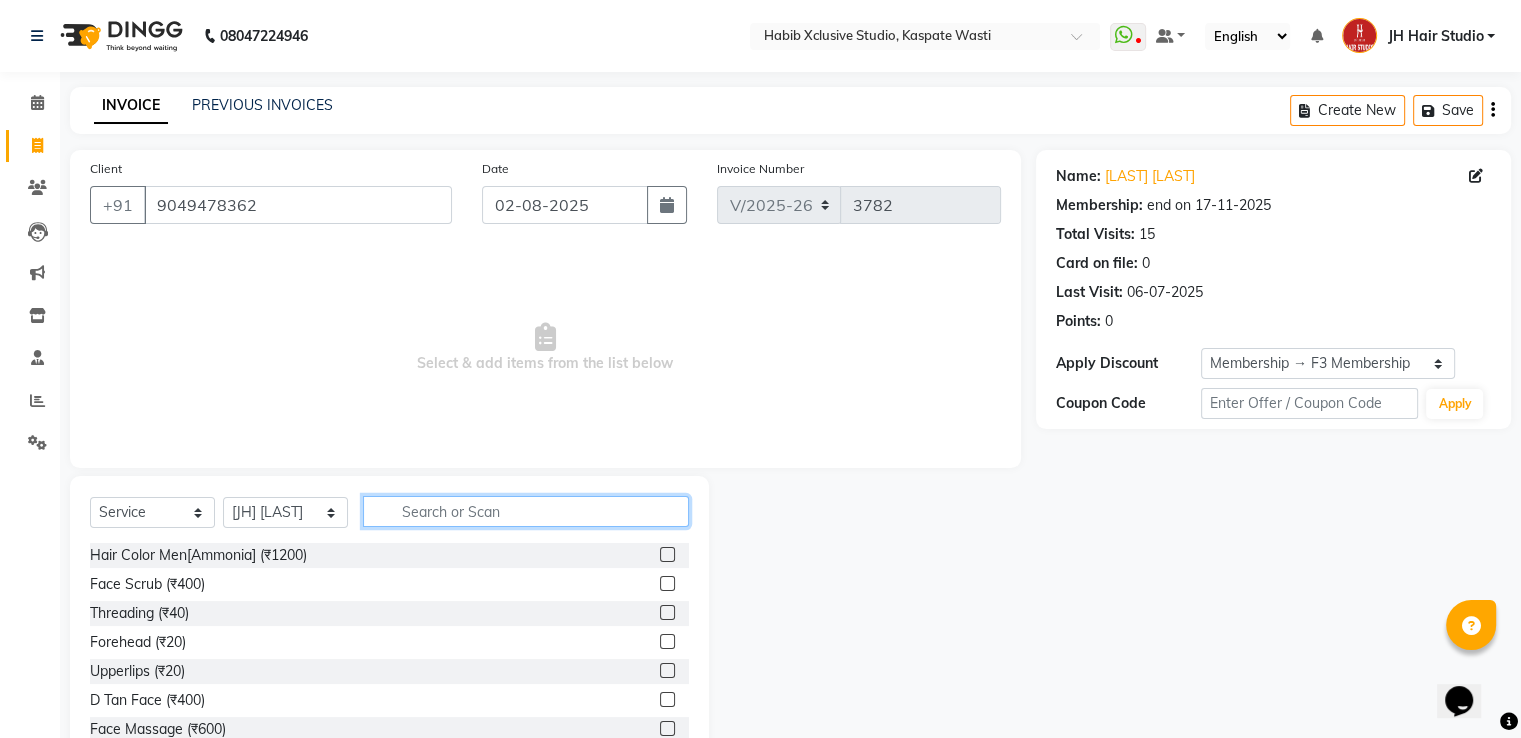 click 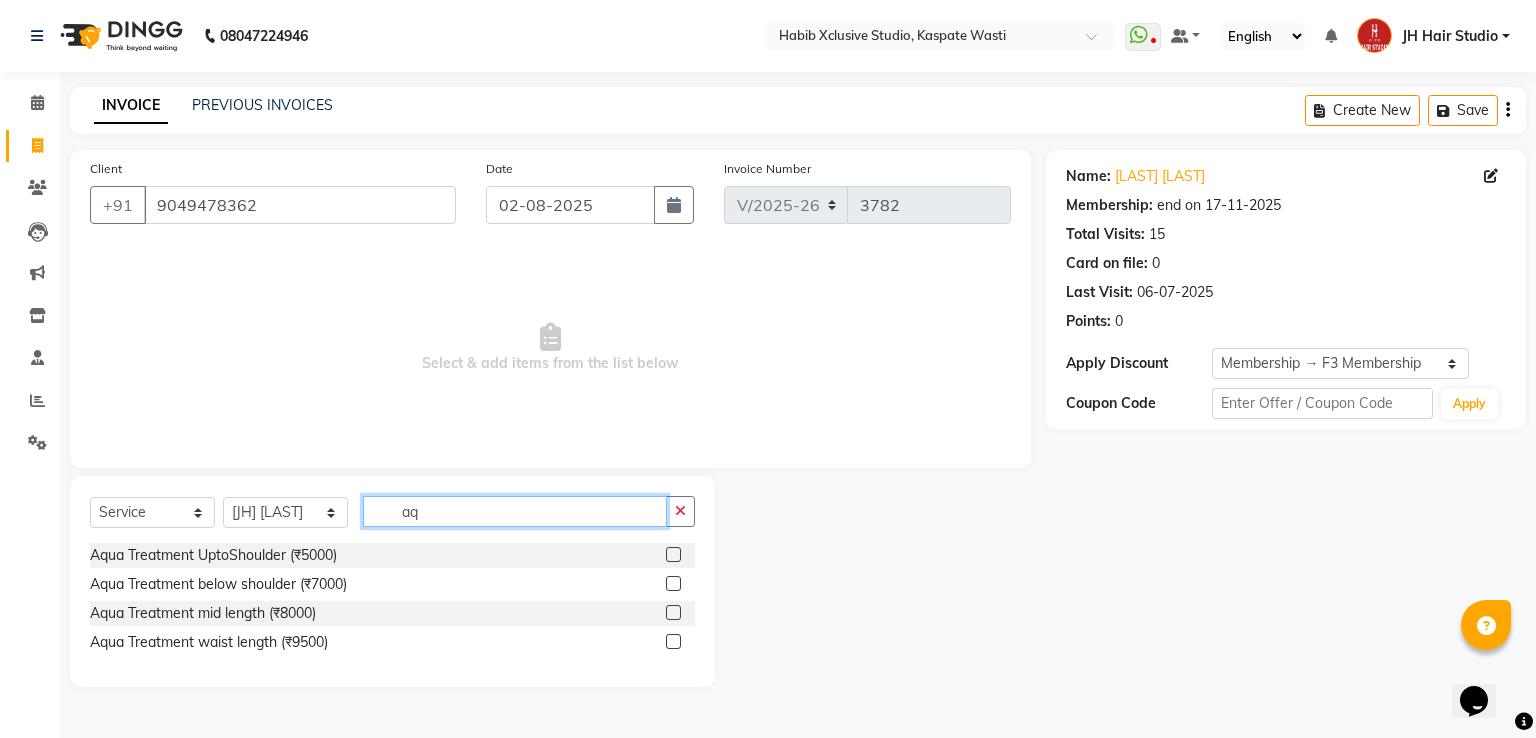 type on "aq" 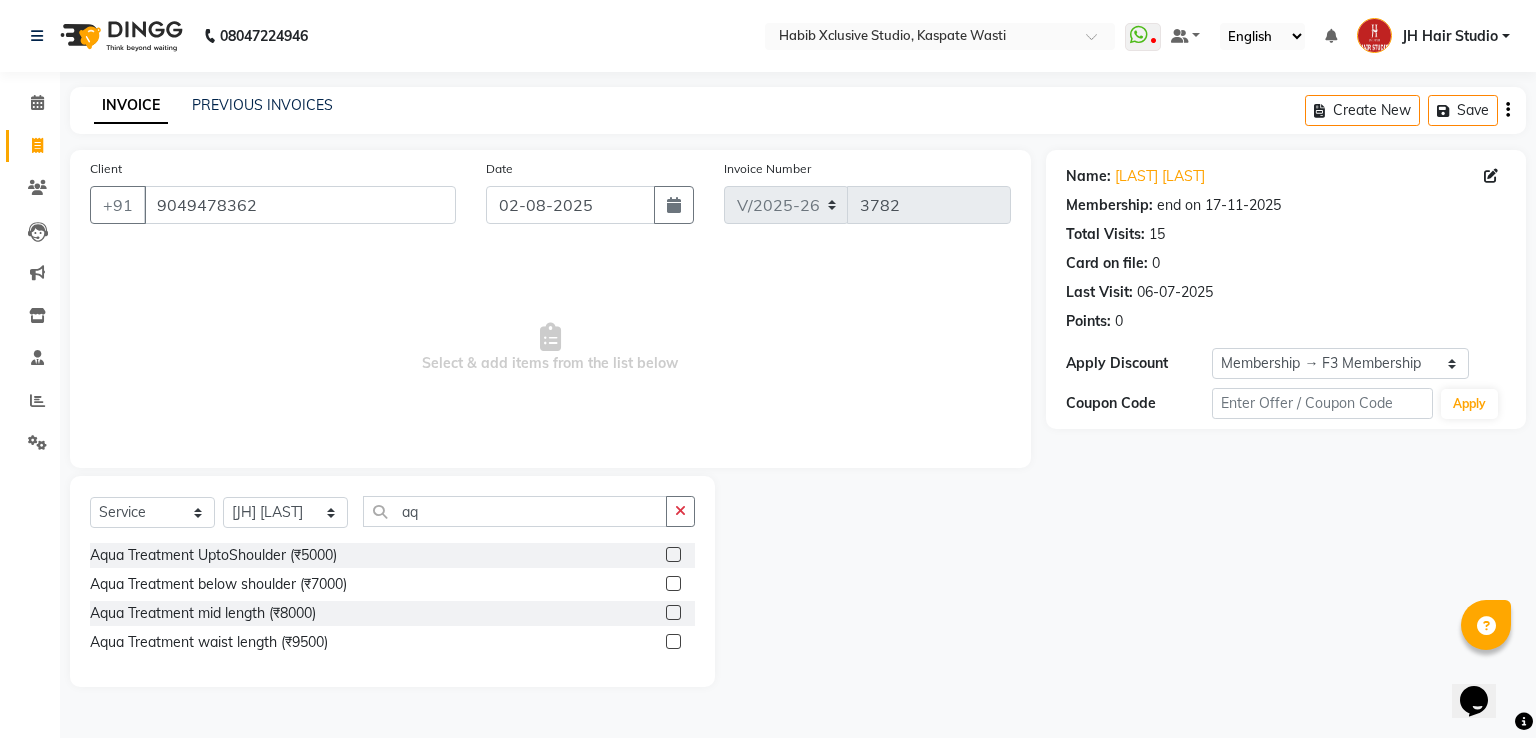 click 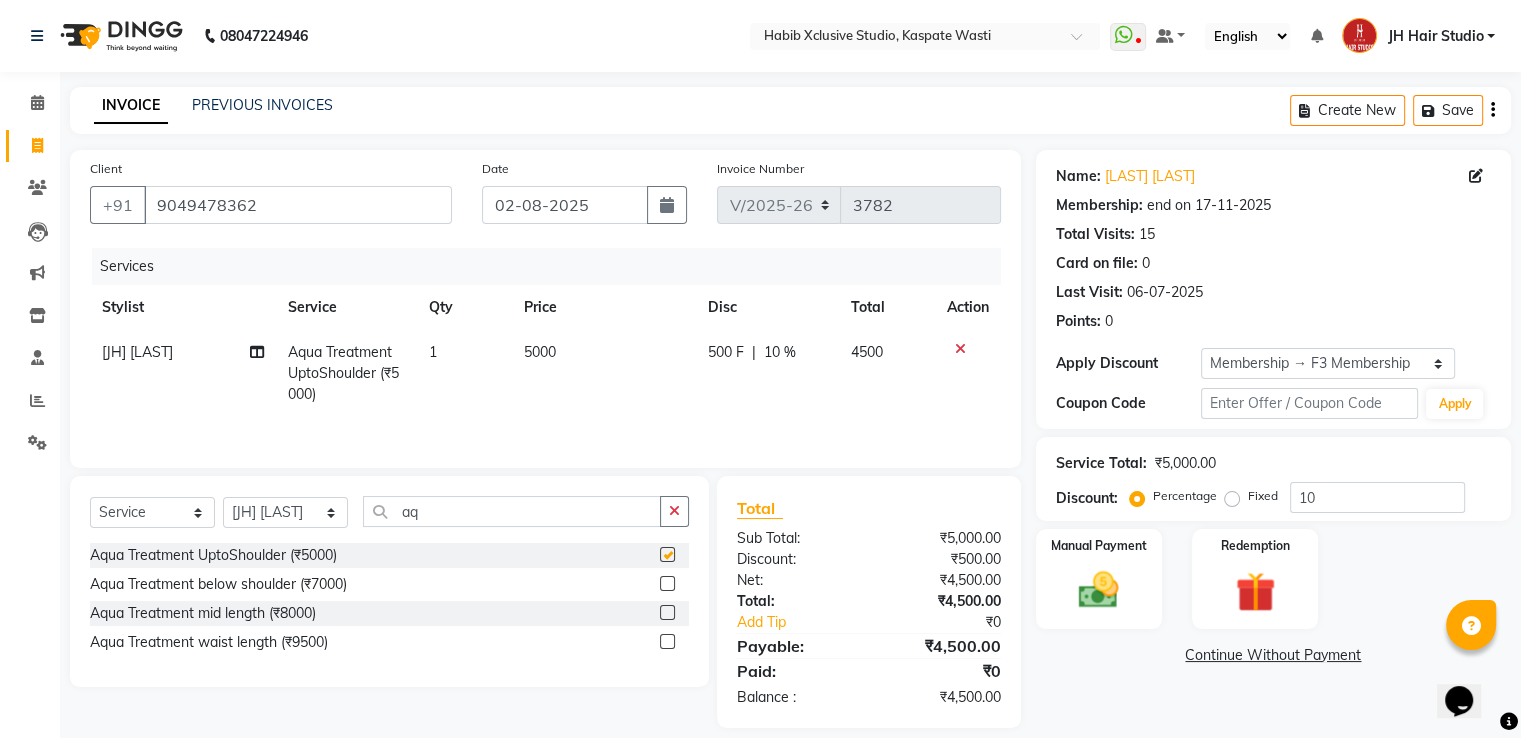 checkbox on "false" 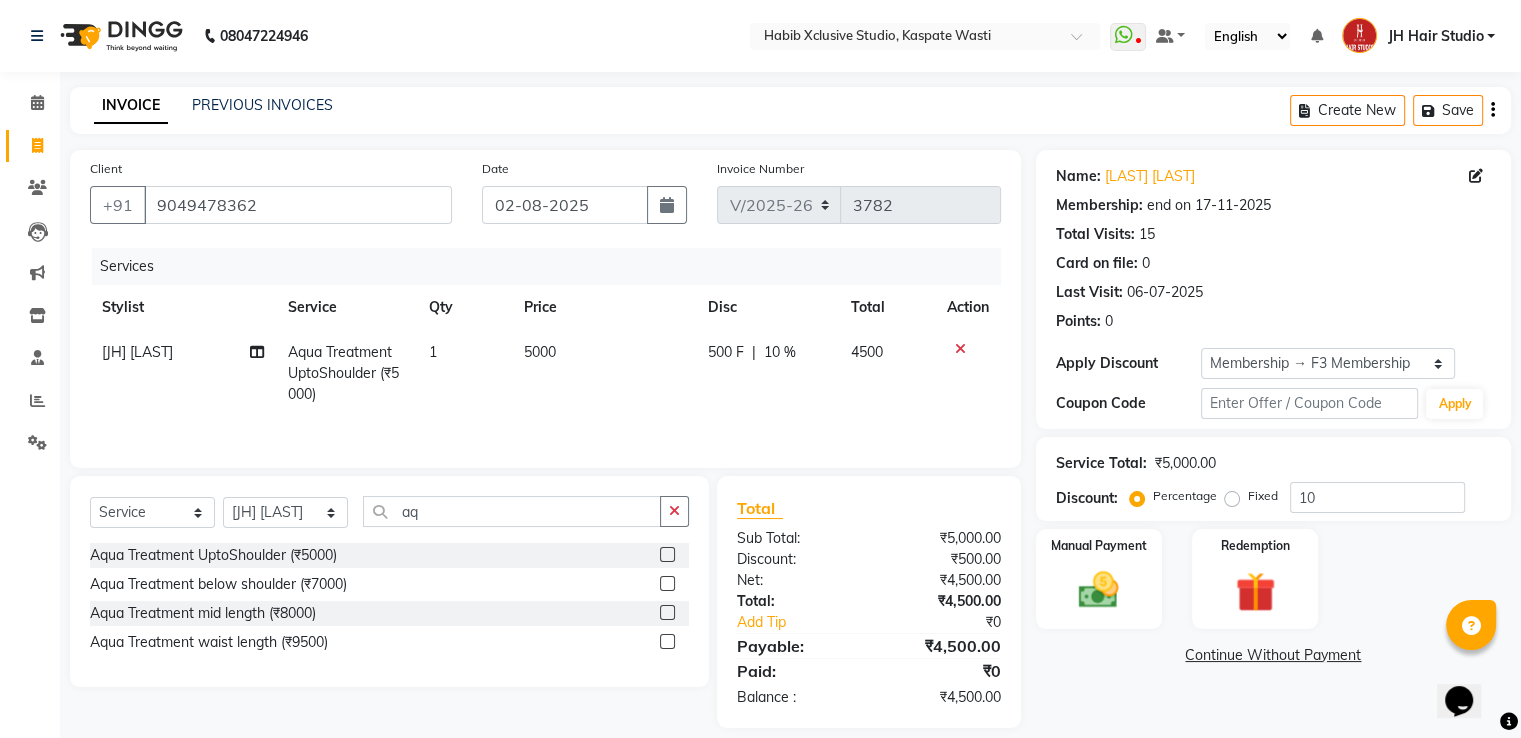 click on "5000" 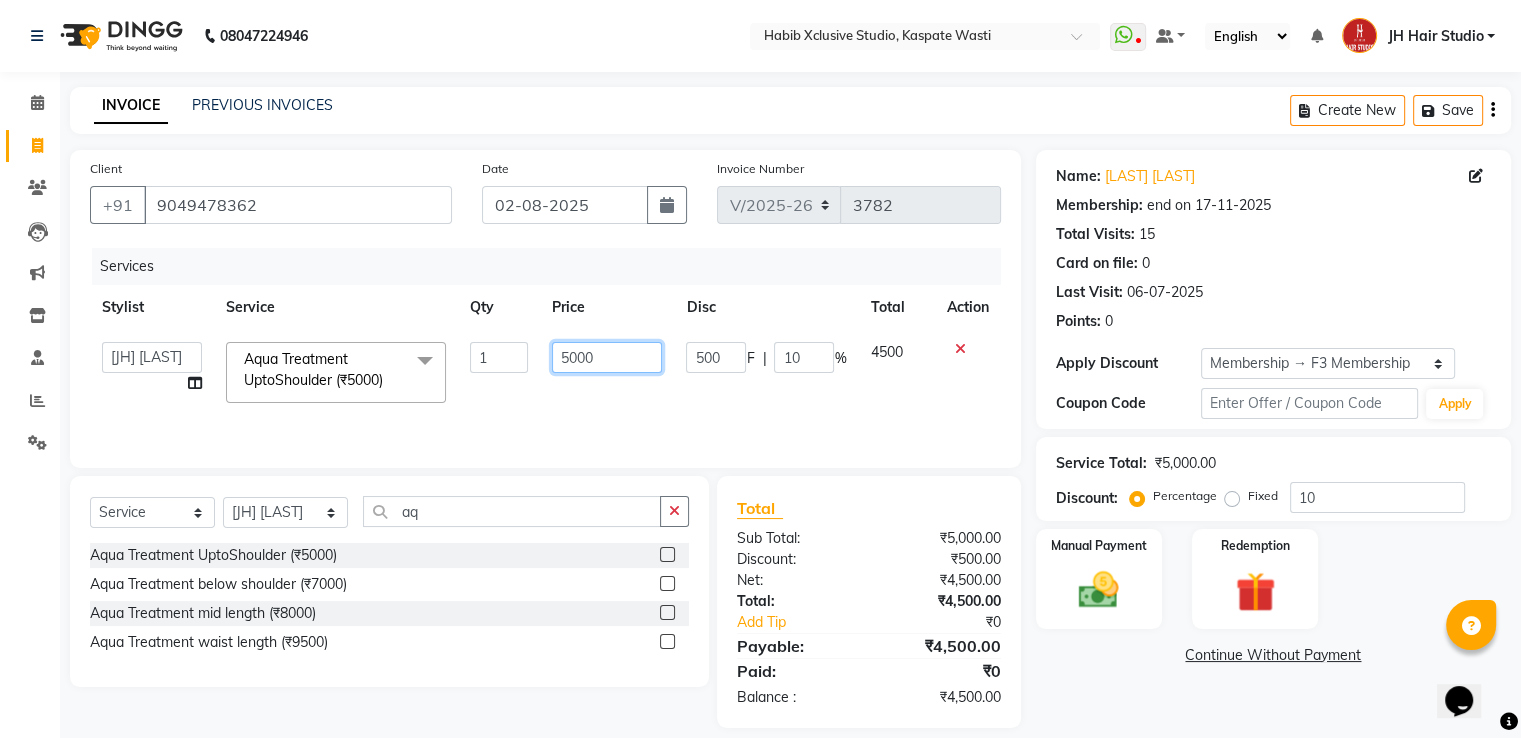 click on "5000" 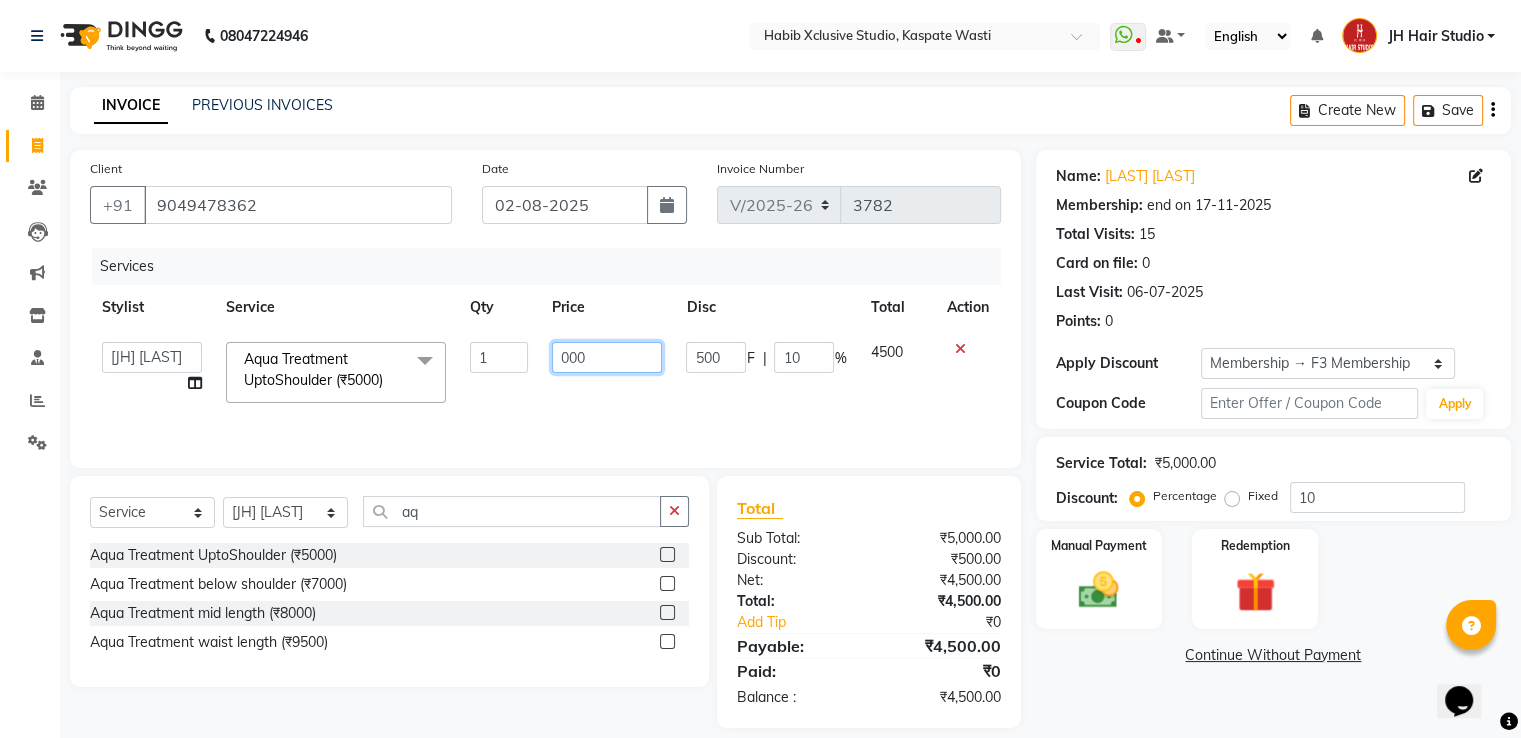 type on "2000" 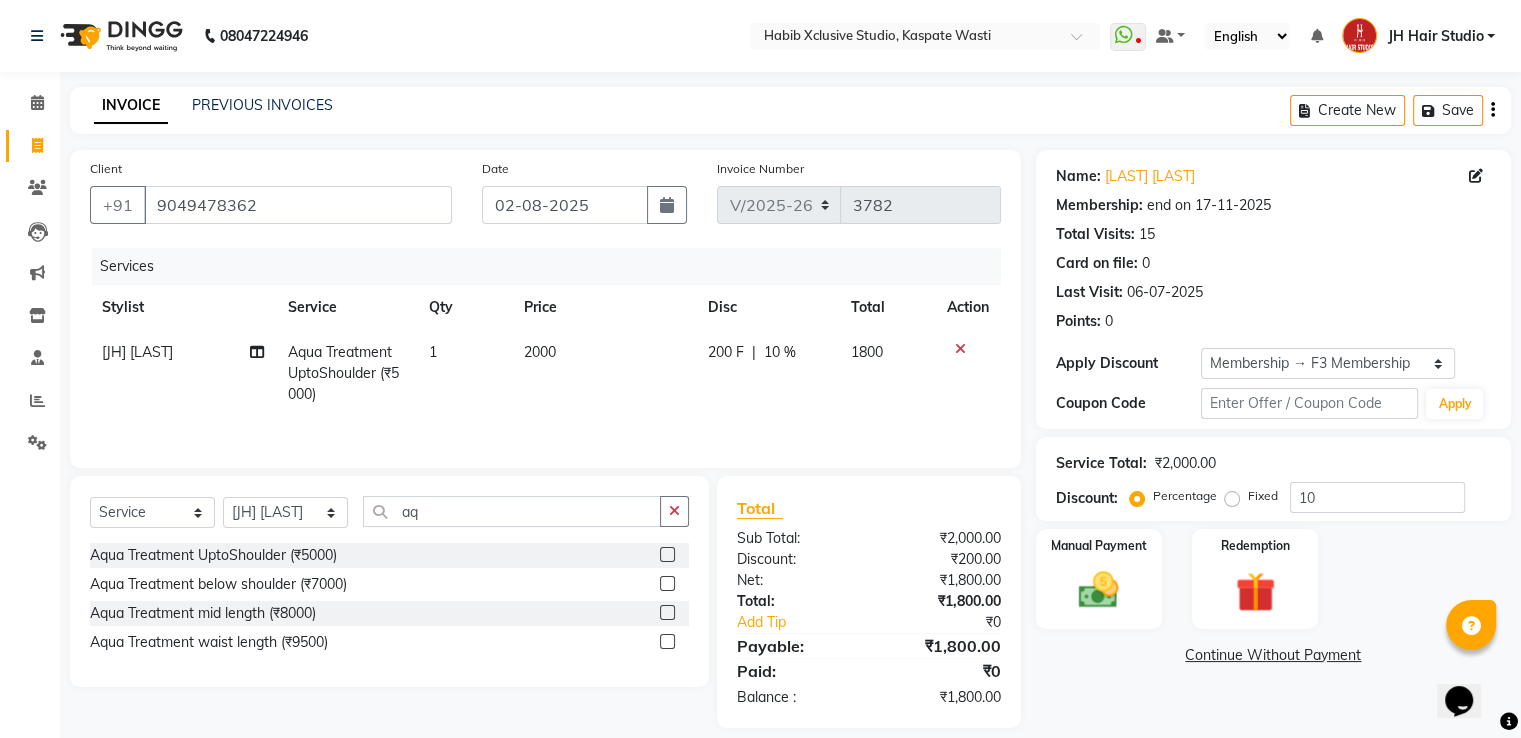 click on "200 F | 10 %" 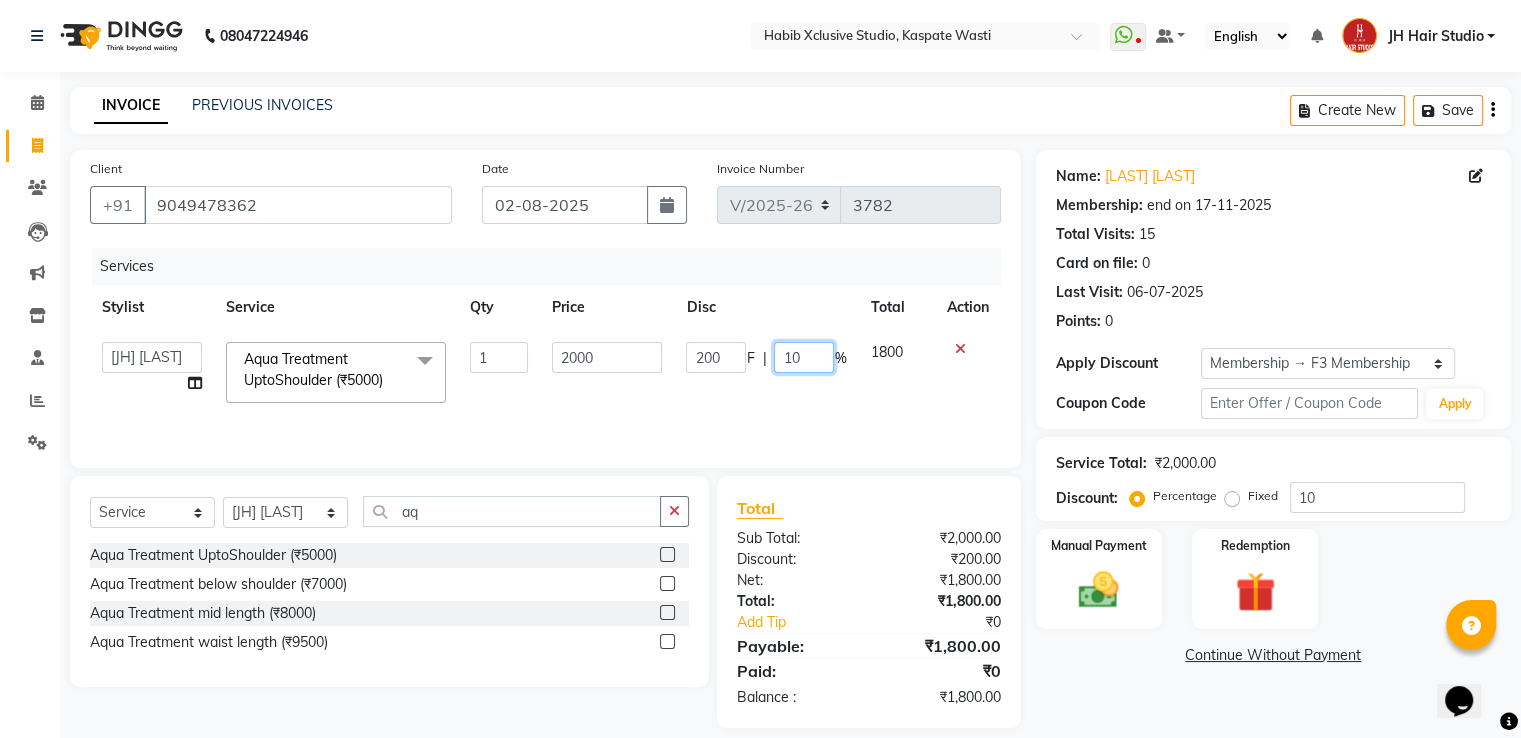 click on "10" 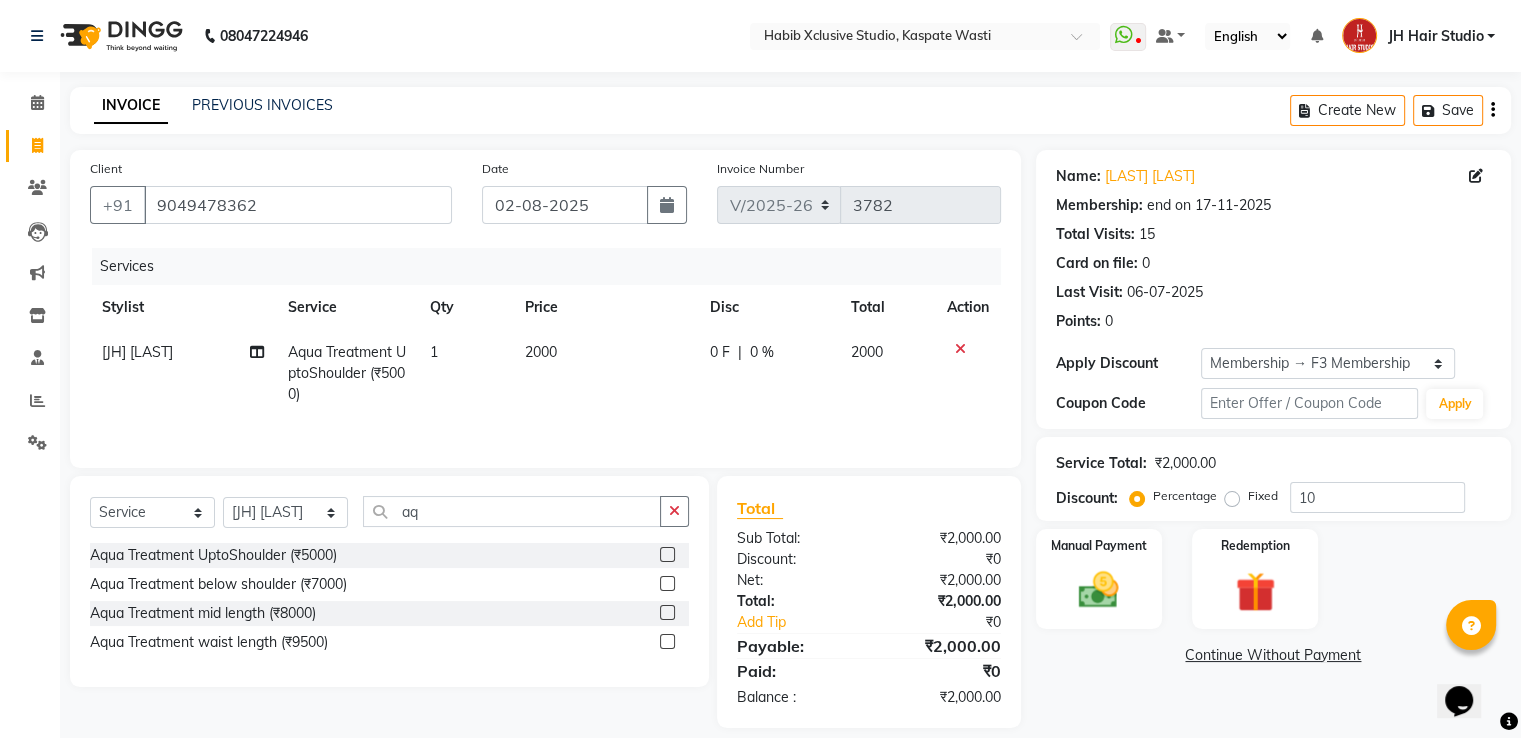 click on "[JH] [LAST] Aqua Treatment UptoShoulder (₹5000) 1 2000 0 F | 0 % 2000" 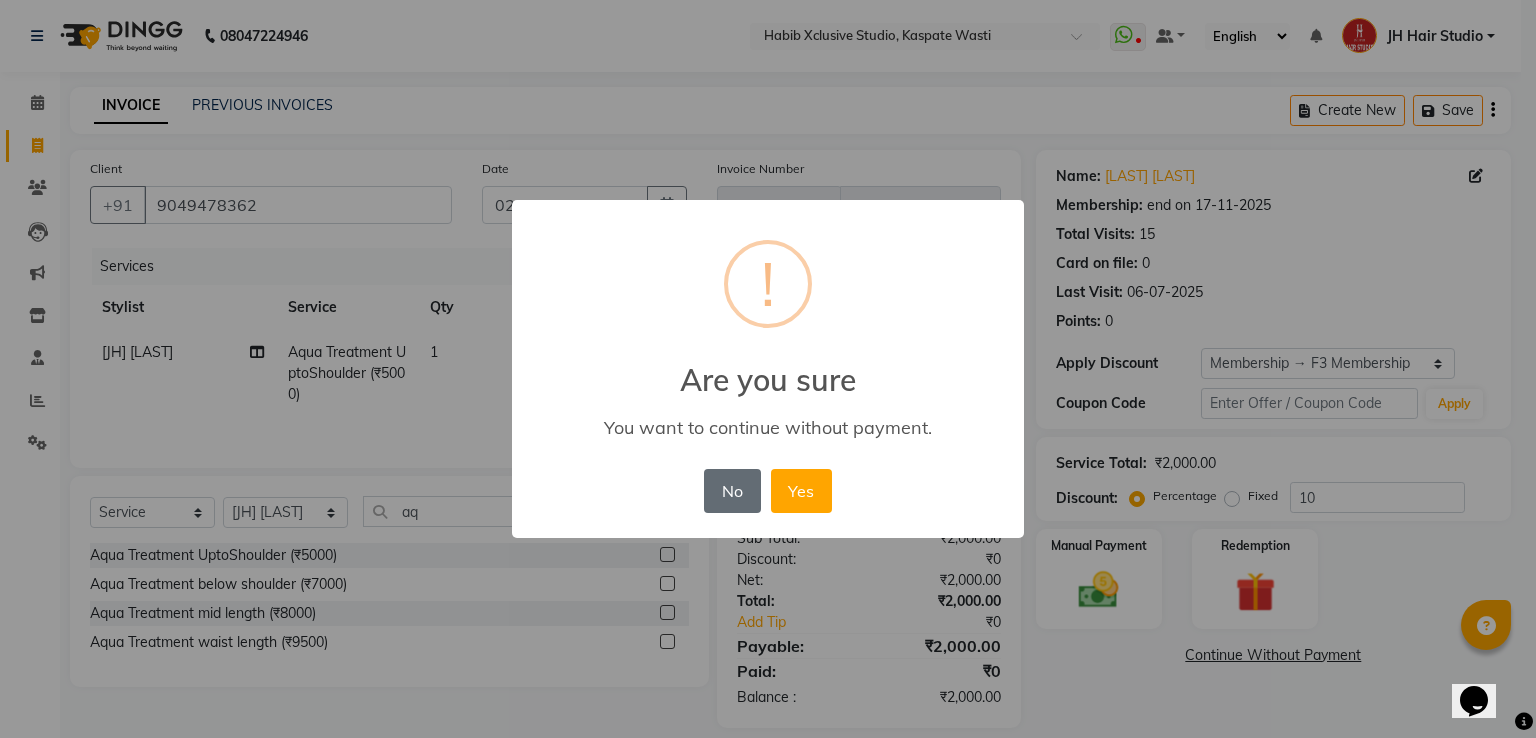 click on "No" at bounding box center (732, 491) 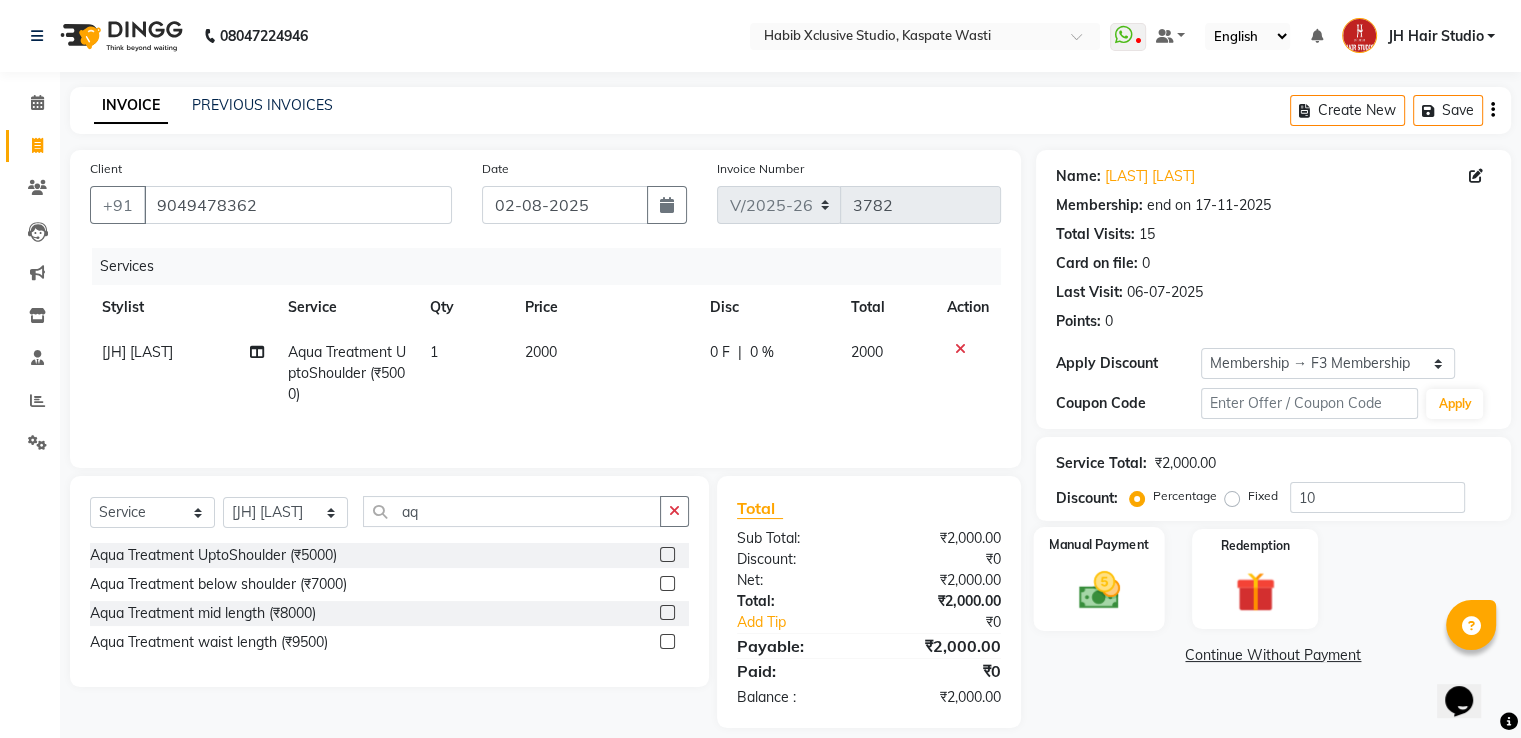 click 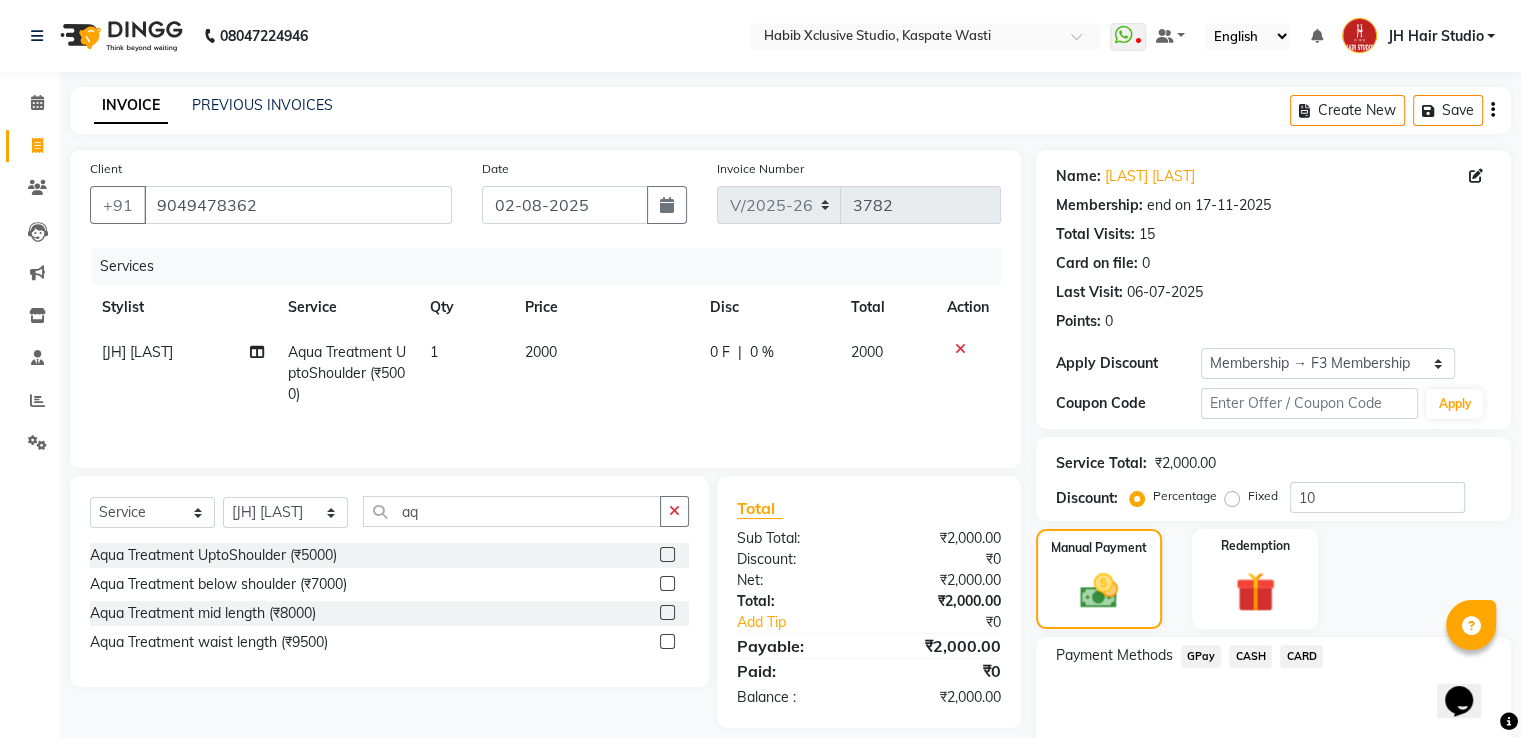 click on "GPay" 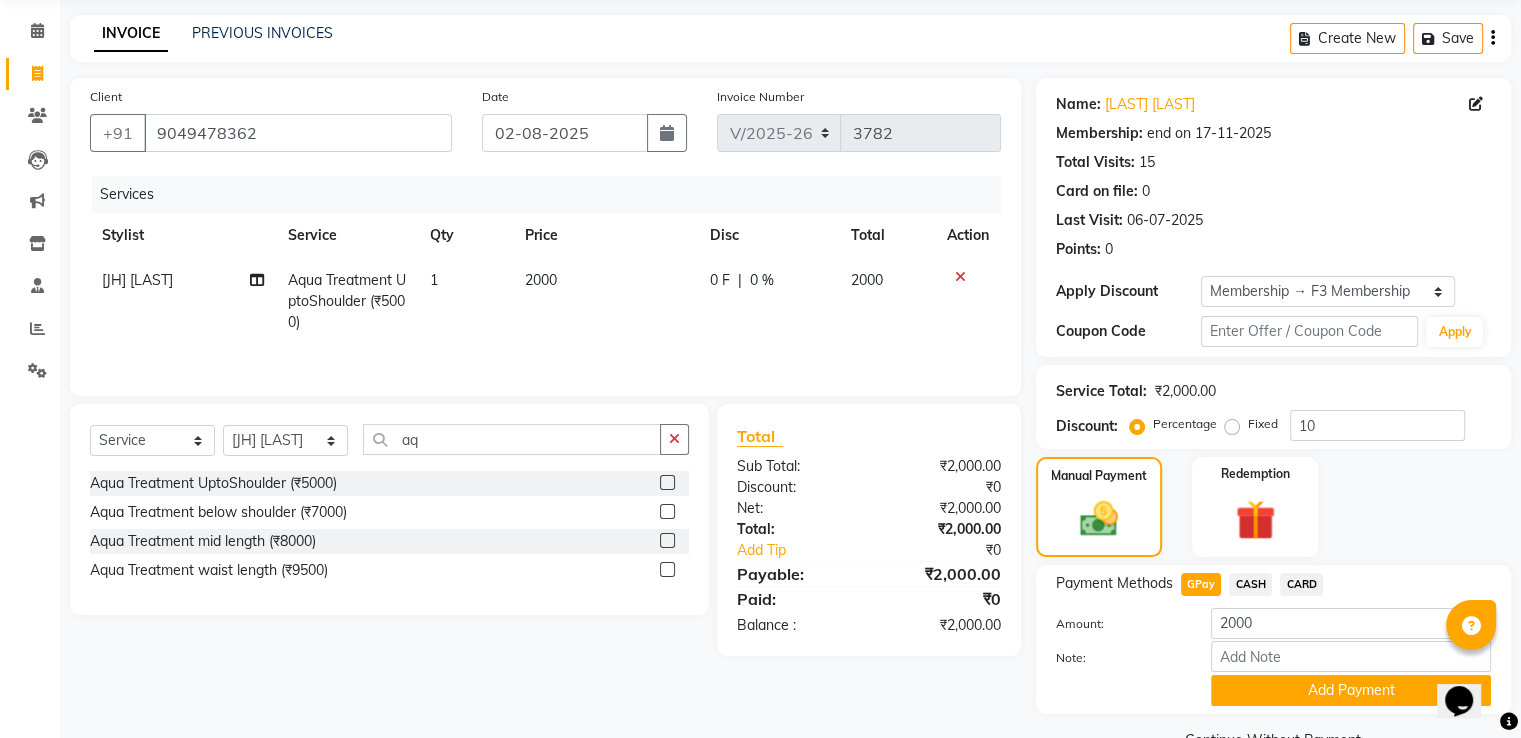 scroll, scrollTop: 120, scrollLeft: 0, axis: vertical 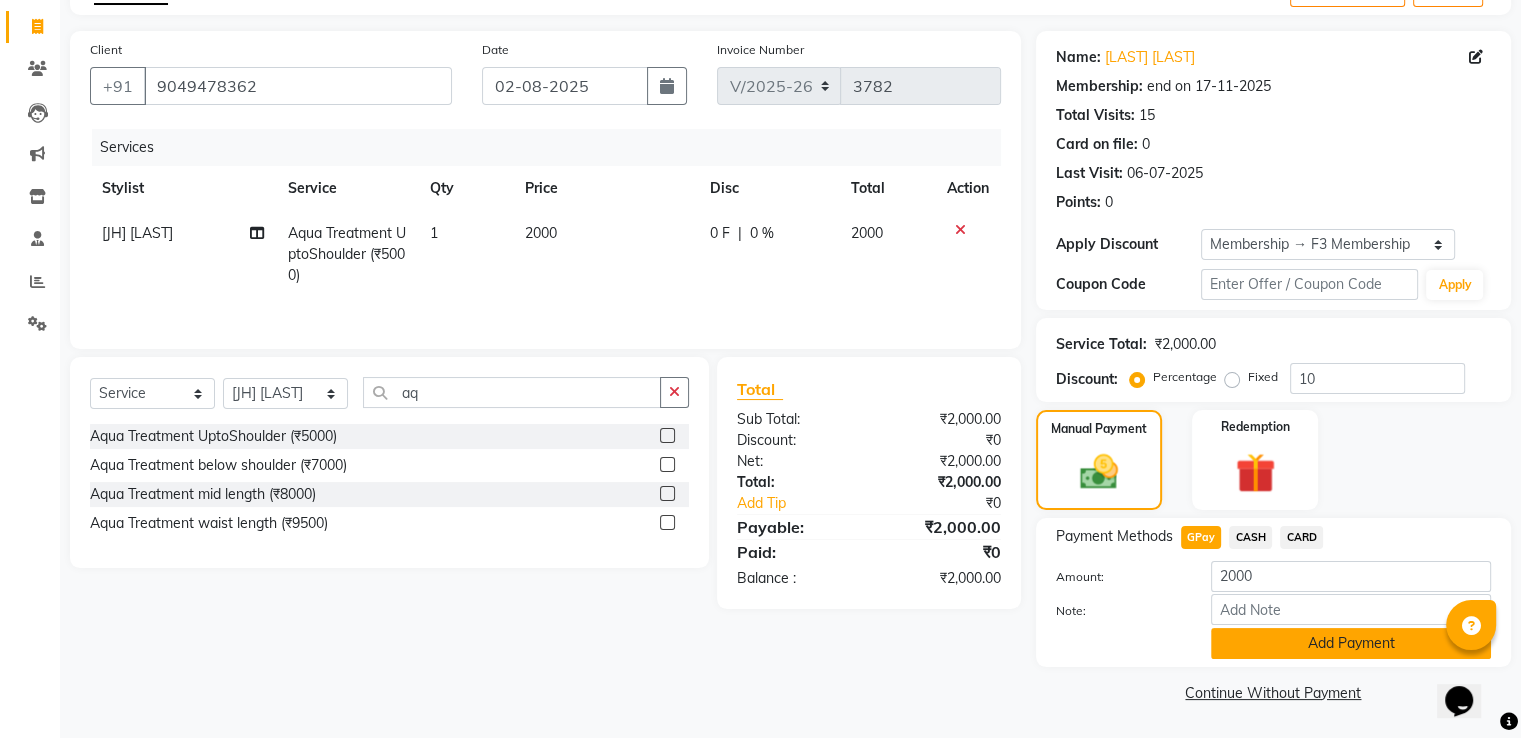 click on "Add Payment" 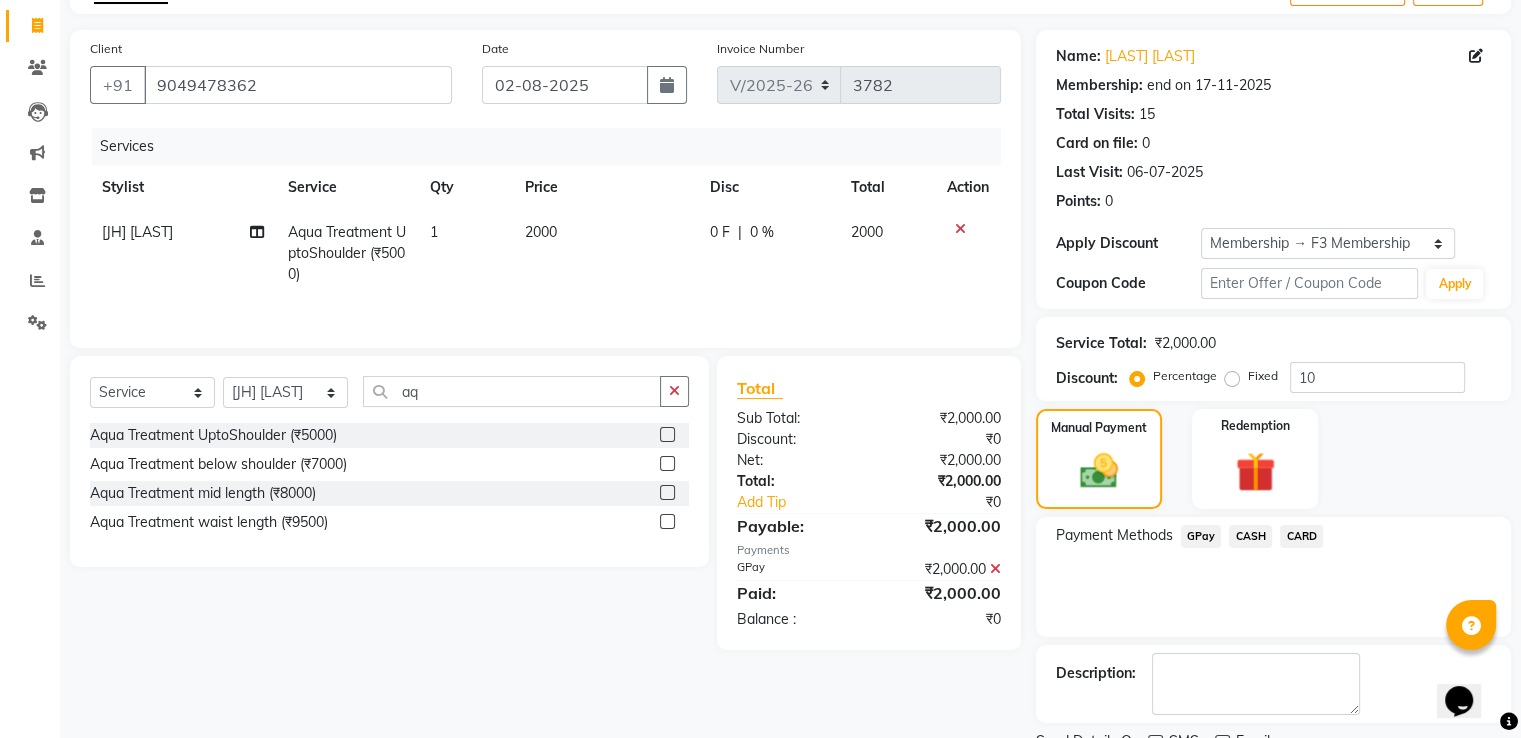 scroll, scrollTop: 201, scrollLeft: 0, axis: vertical 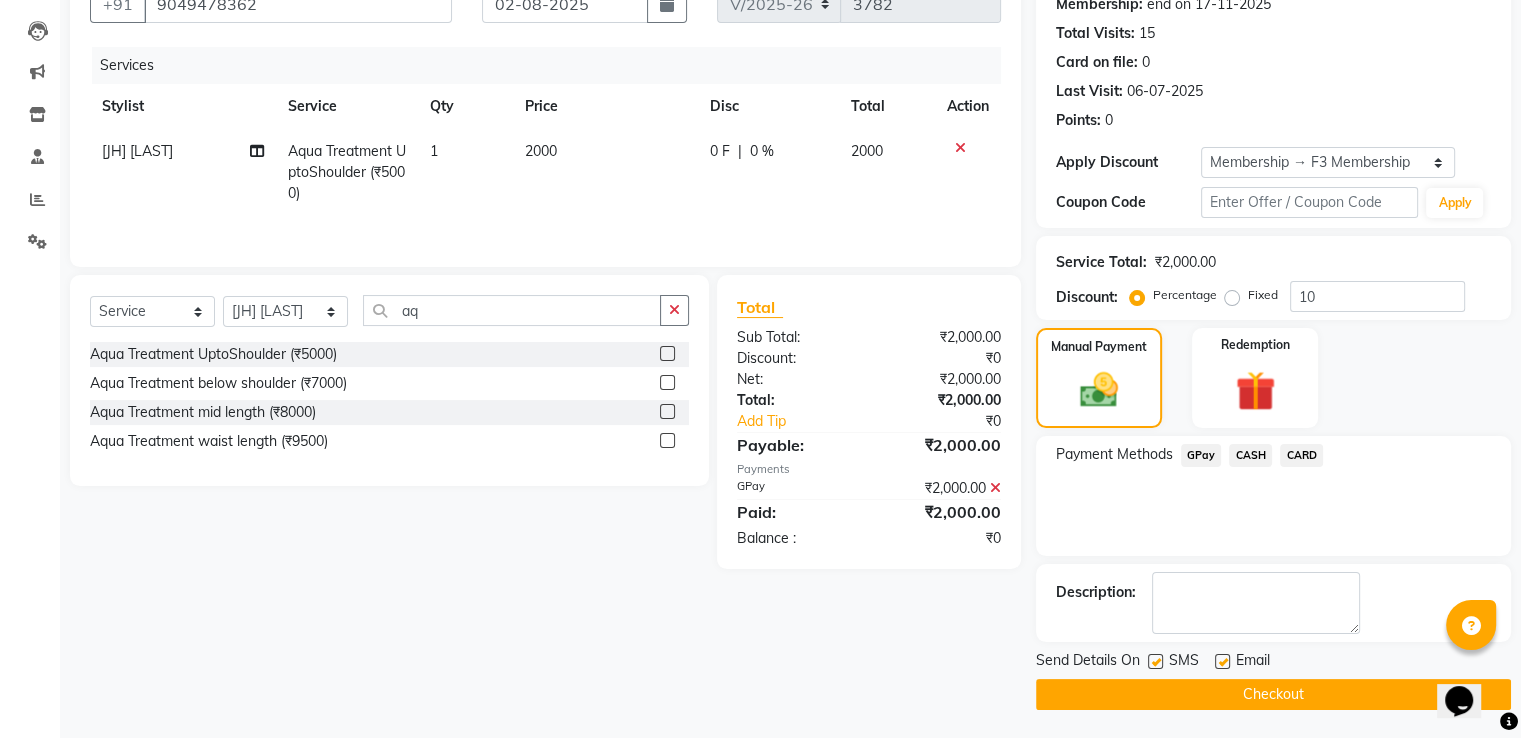 click on "Checkout" 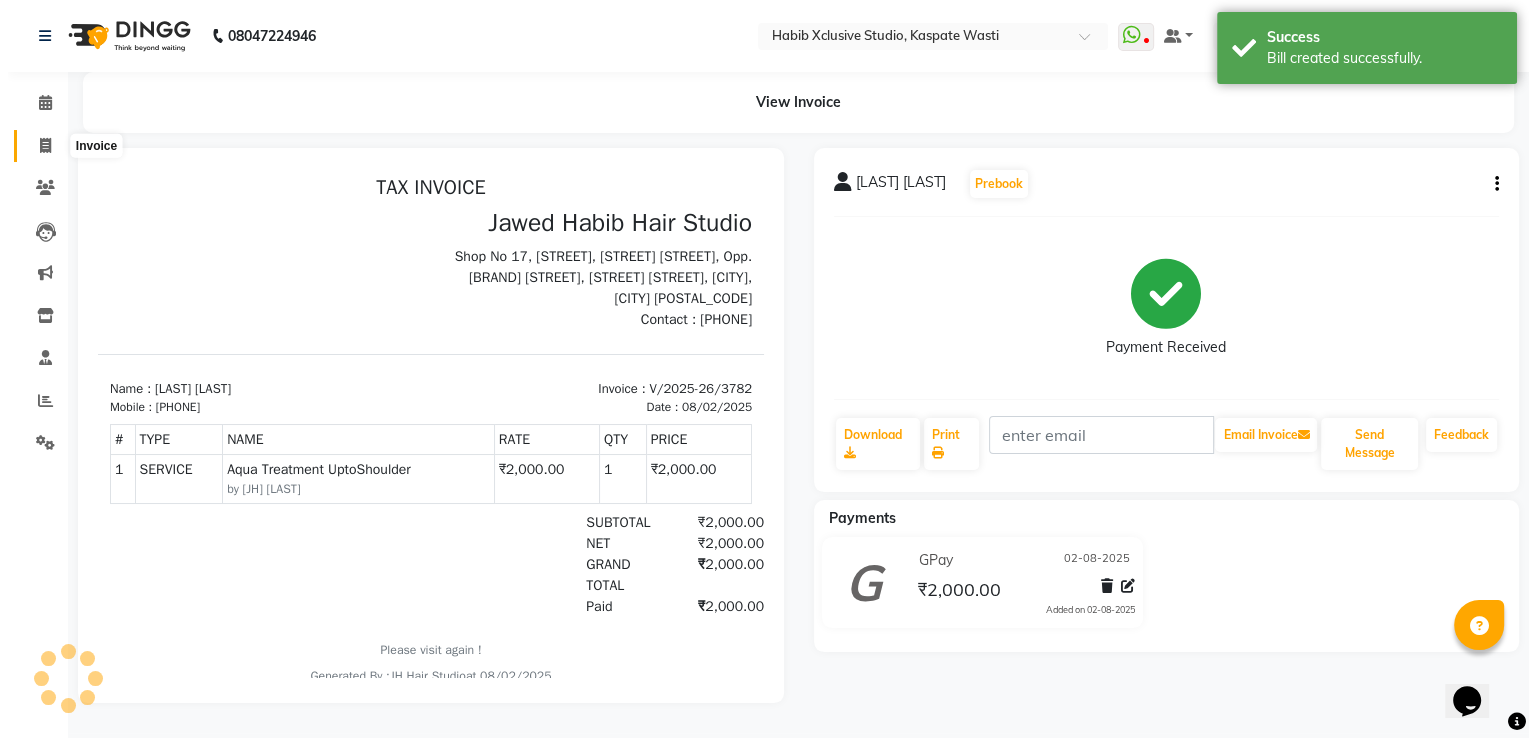 scroll, scrollTop: 0, scrollLeft: 0, axis: both 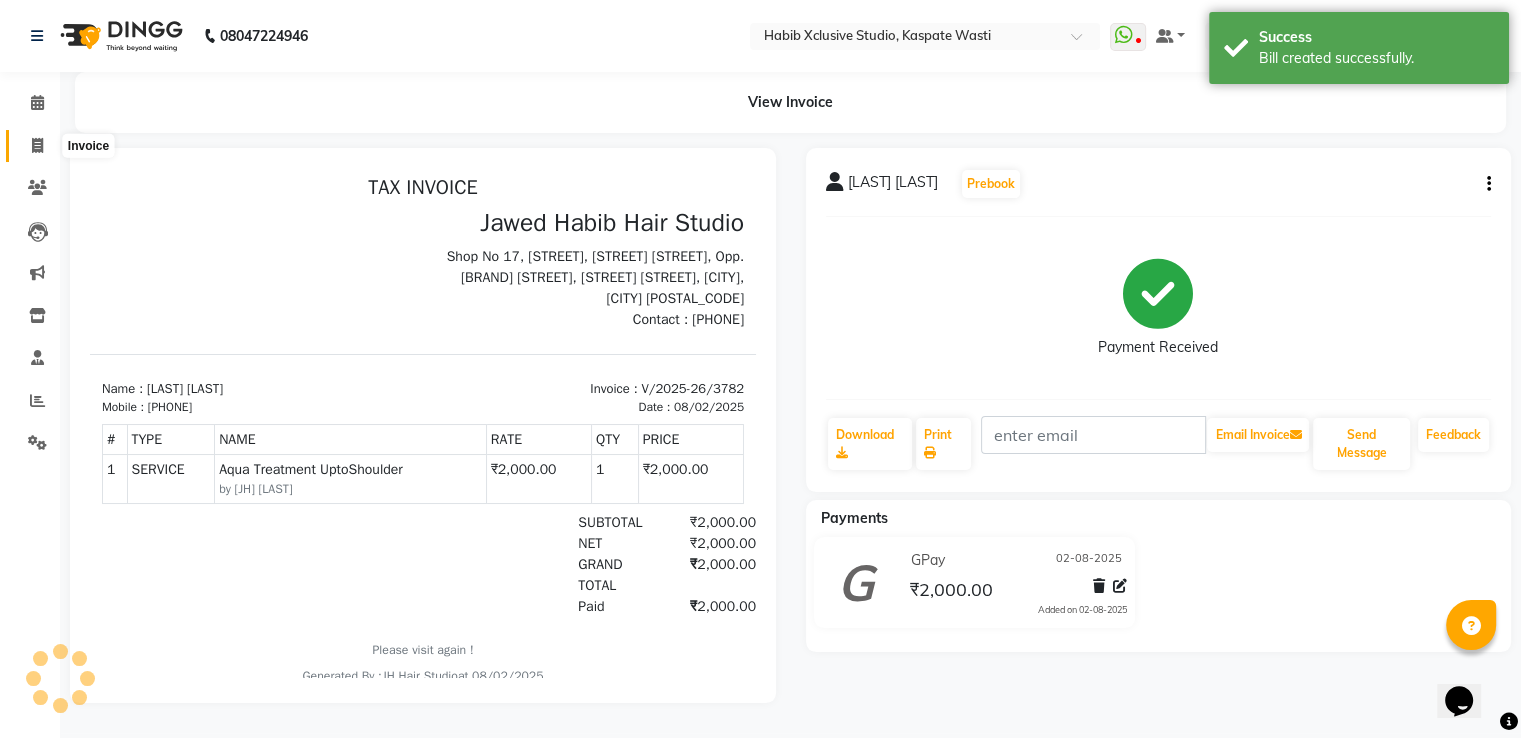 click 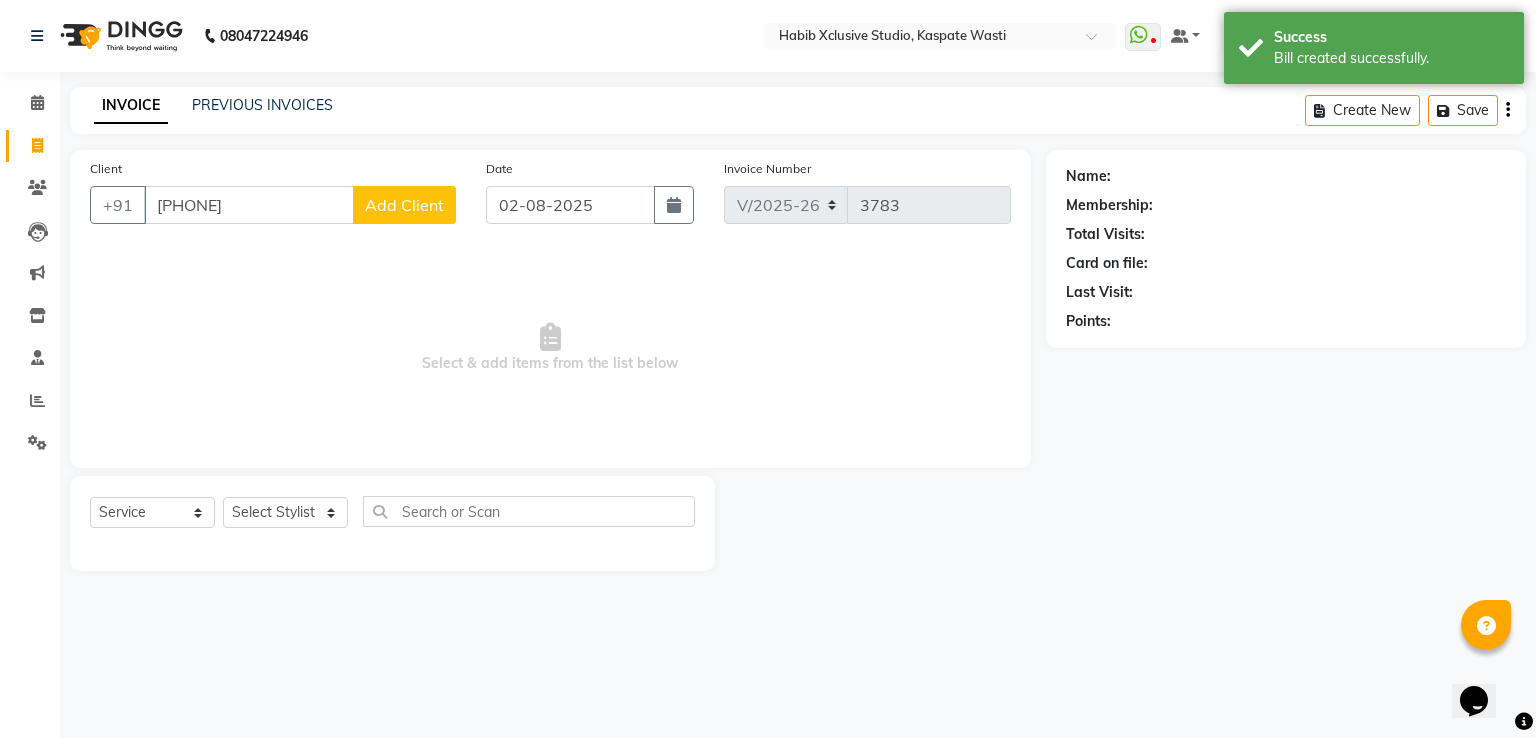 type on "[PHONE]" 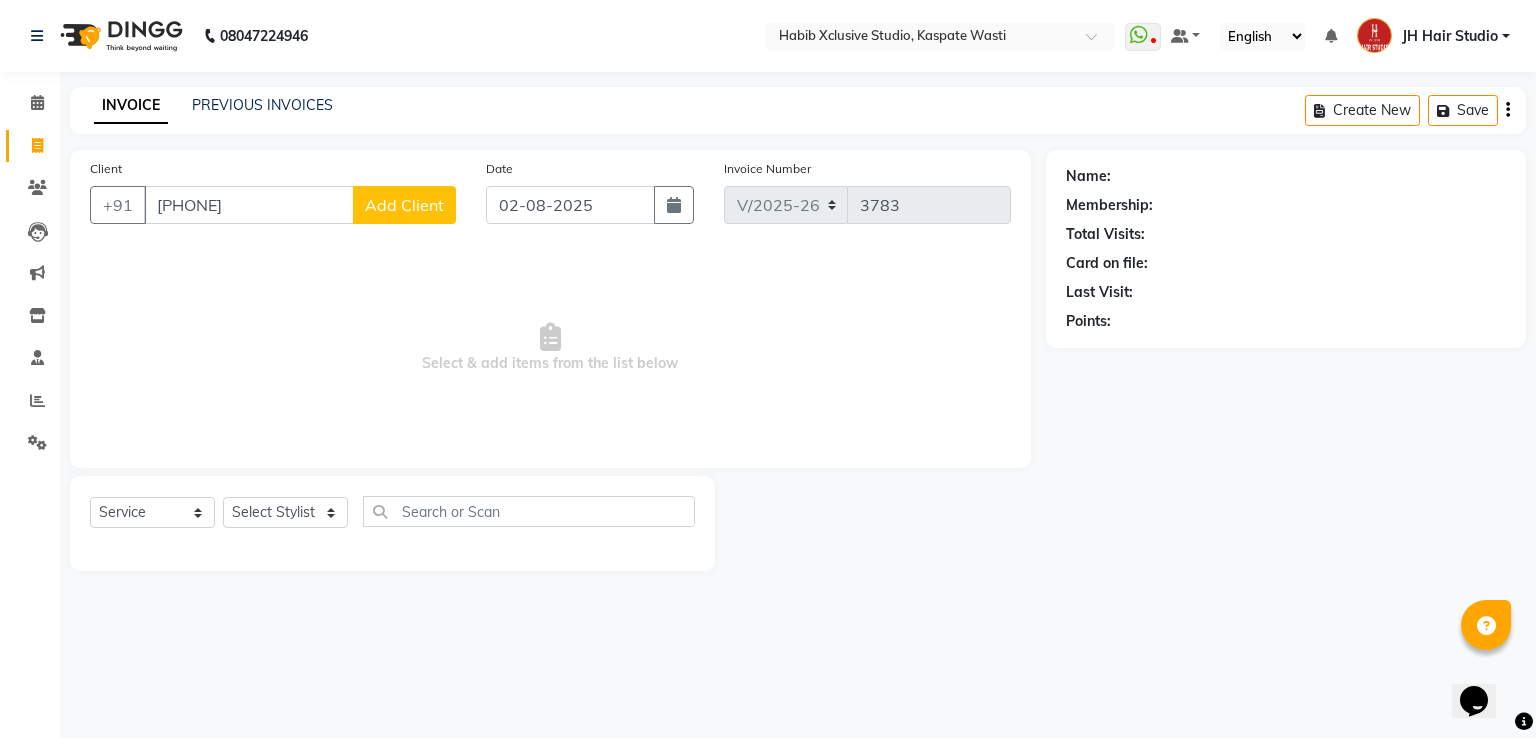 click on "Add Client" 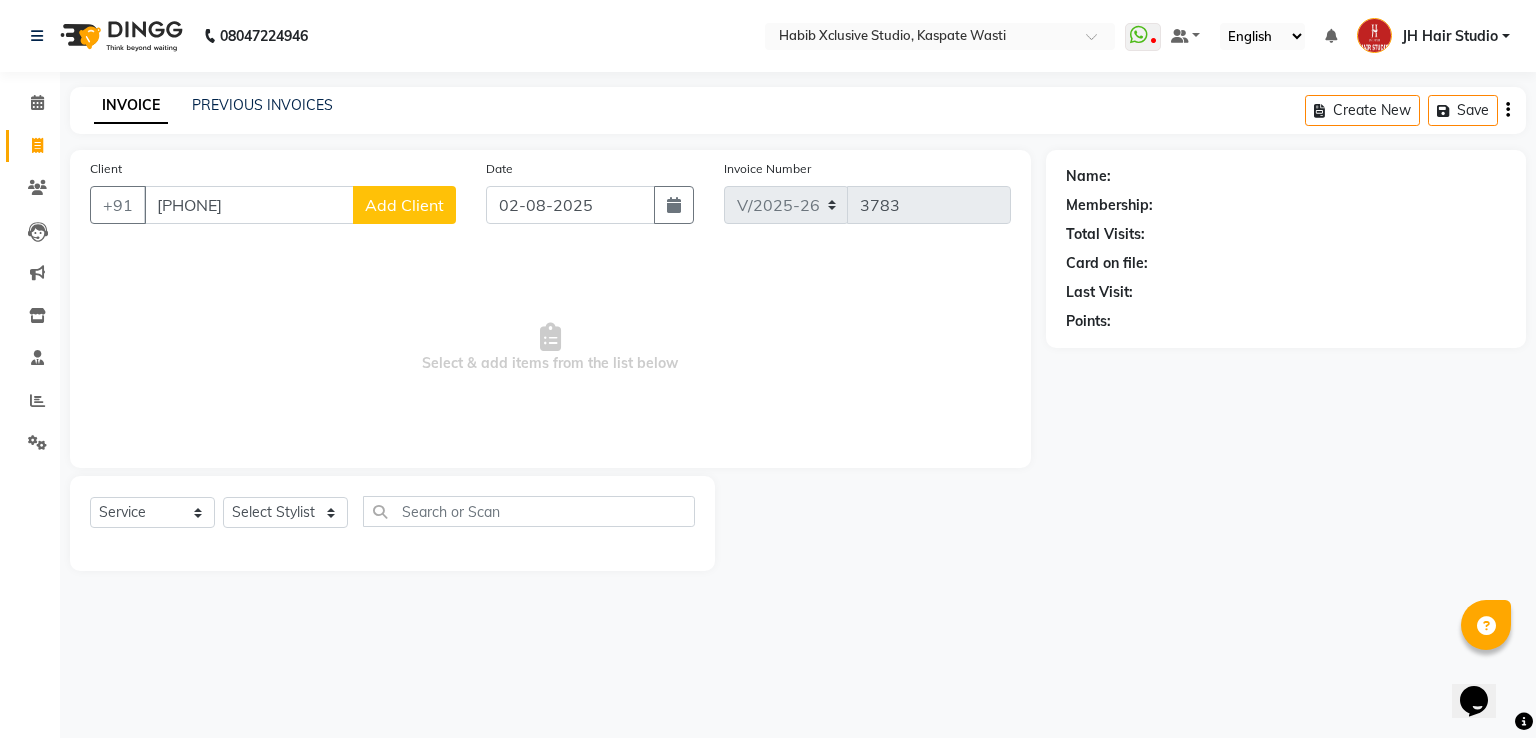 select on "22" 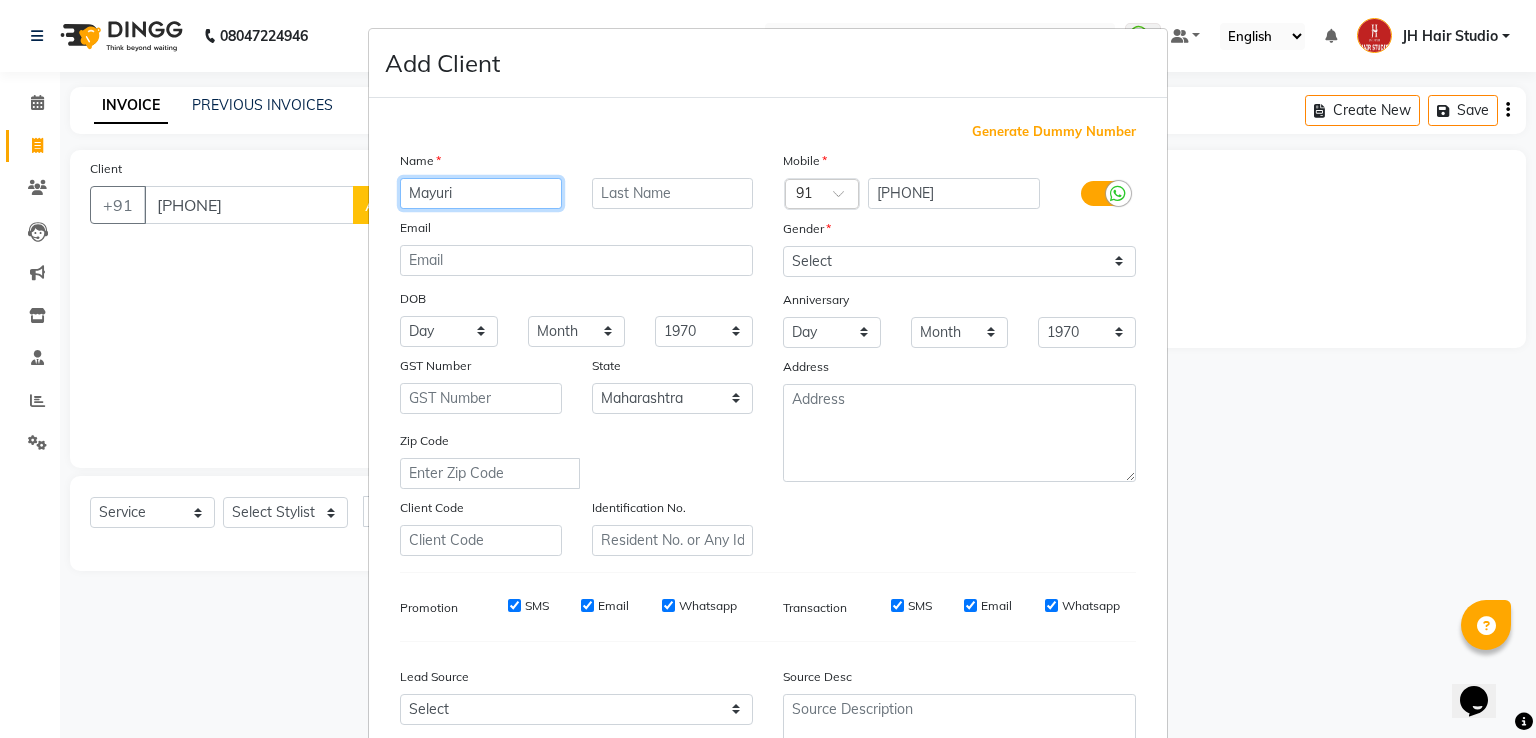 type on "Mayuri" 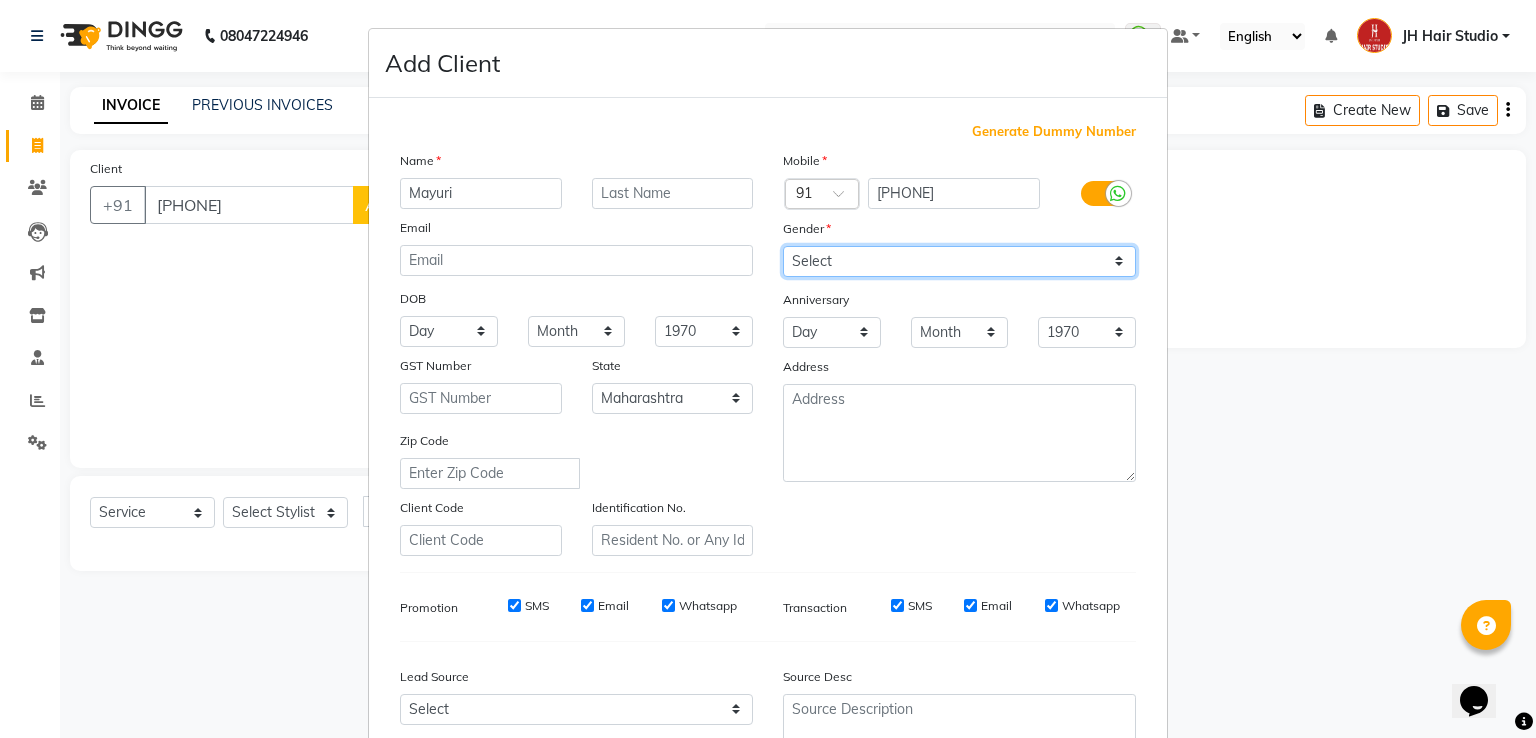 click on "Select Male Female Other Prefer Not To Say" at bounding box center (959, 261) 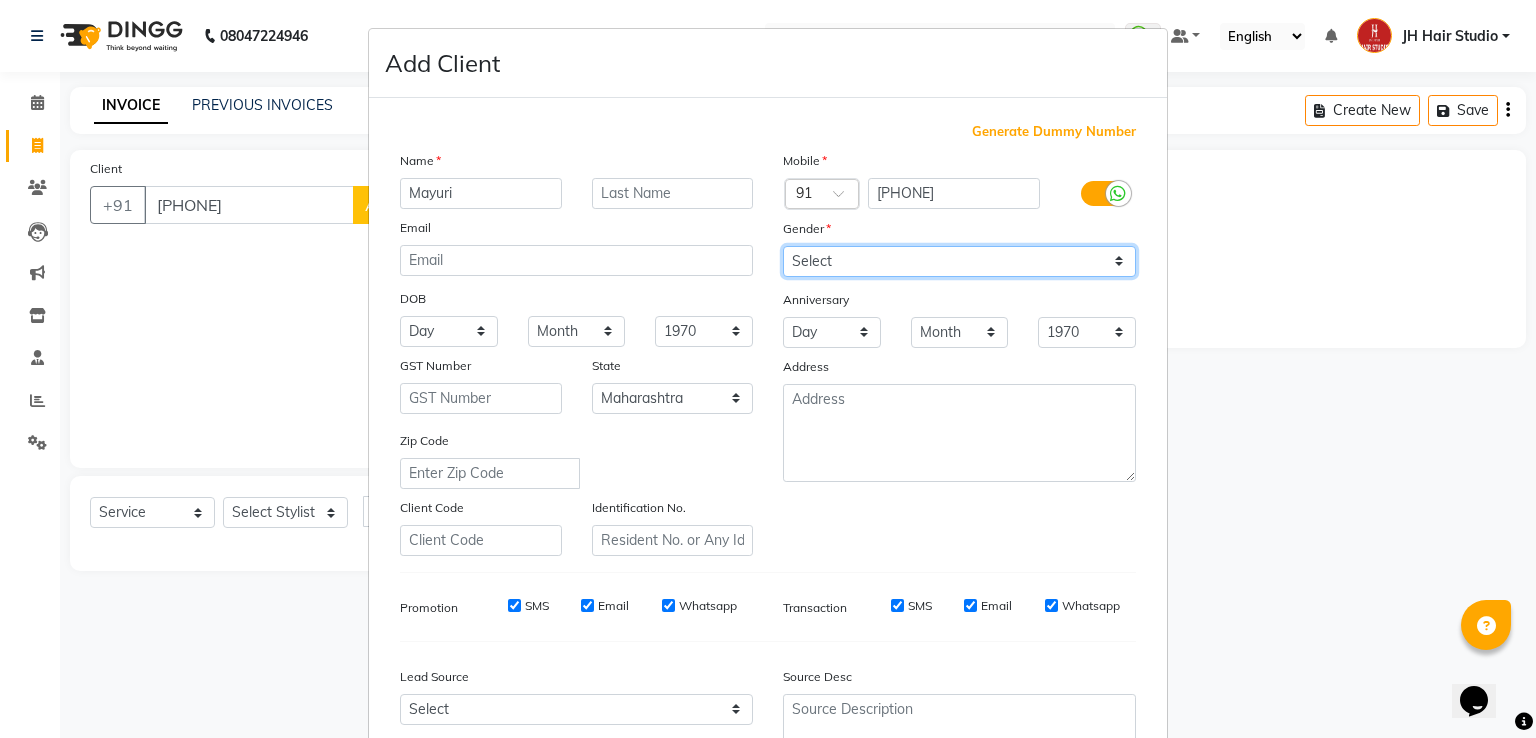 select on "female" 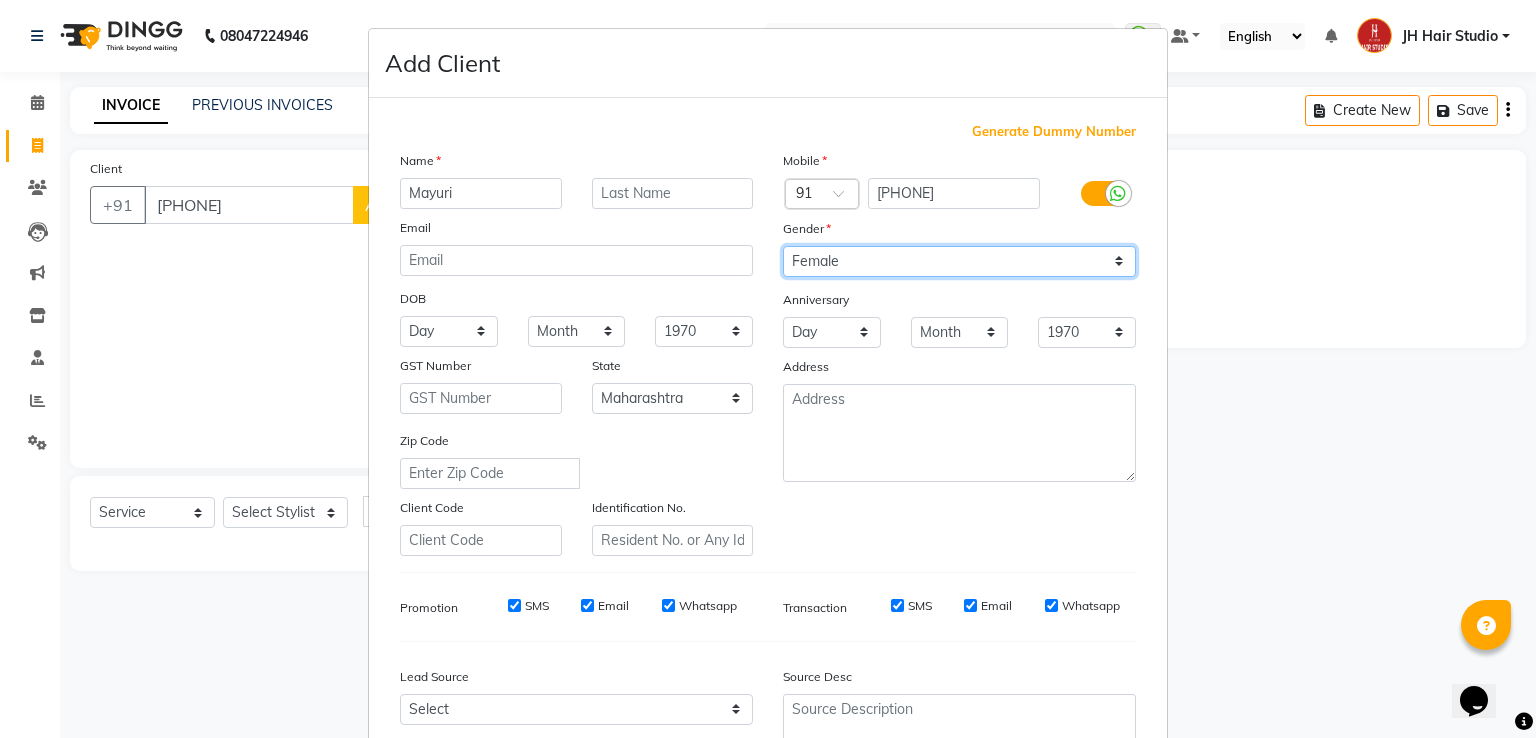 click on "Select Male Female Other Prefer Not To Say" at bounding box center (959, 261) 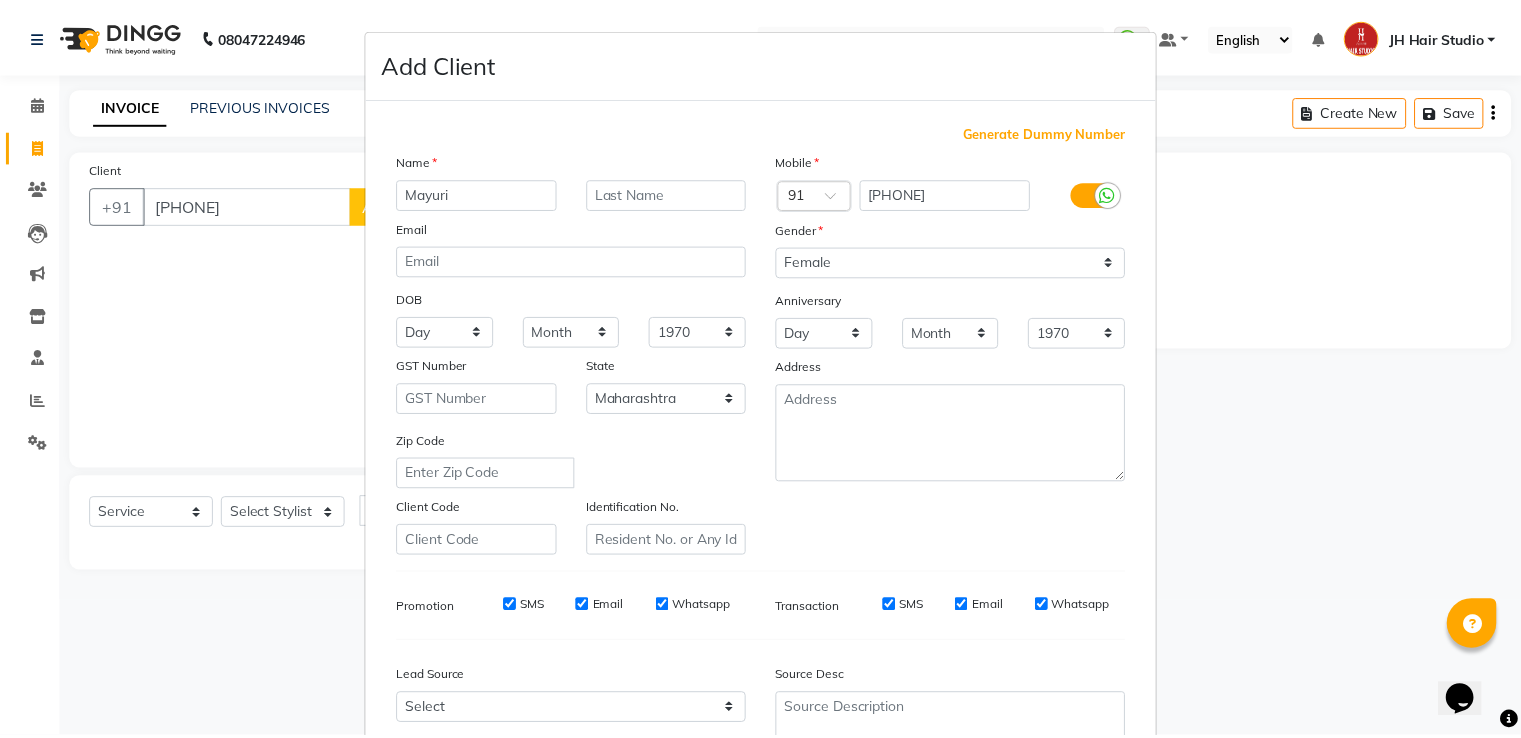 scroll, scrollTop: 180, scrollLeft: 0, axis: vertical 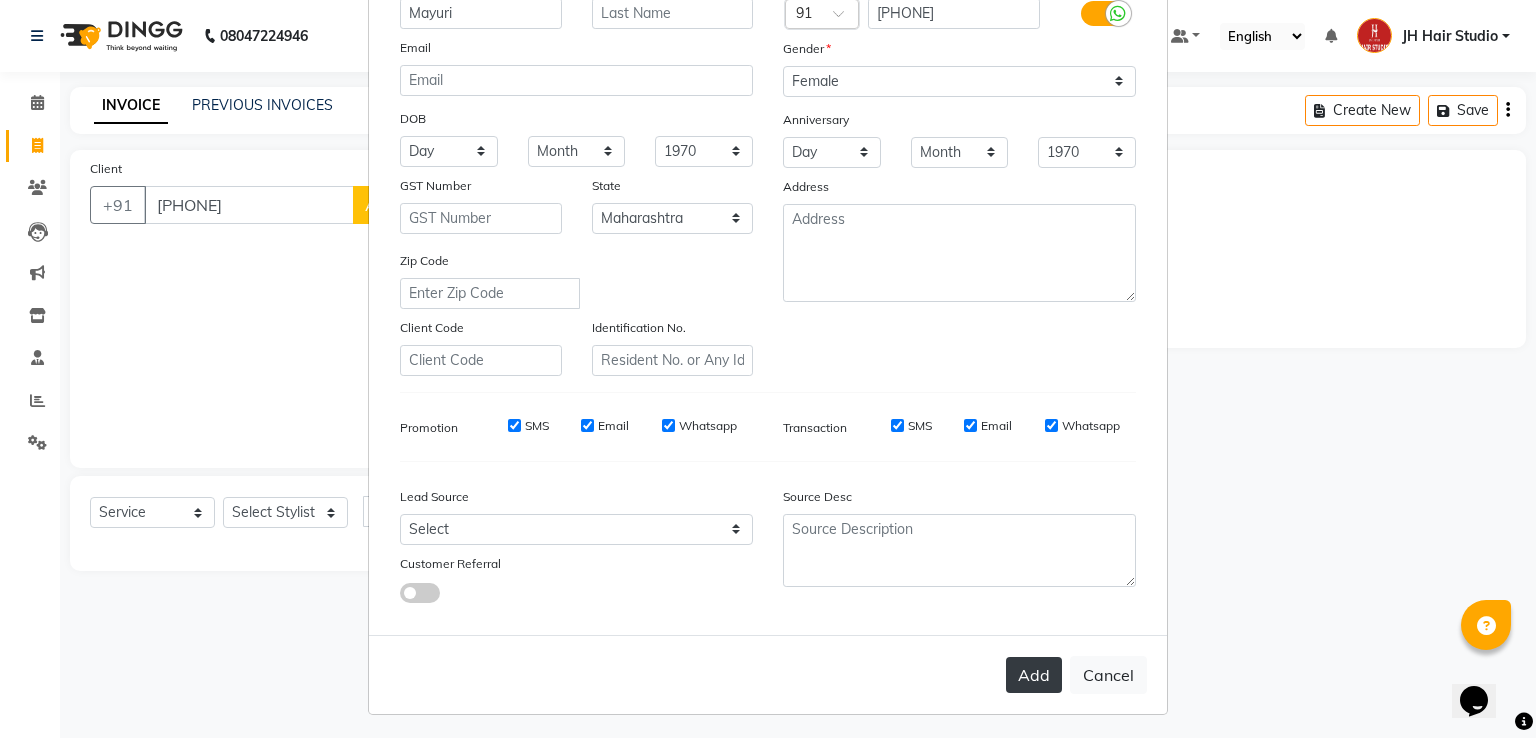 click on "Add" at bounding box center [1034, 675] 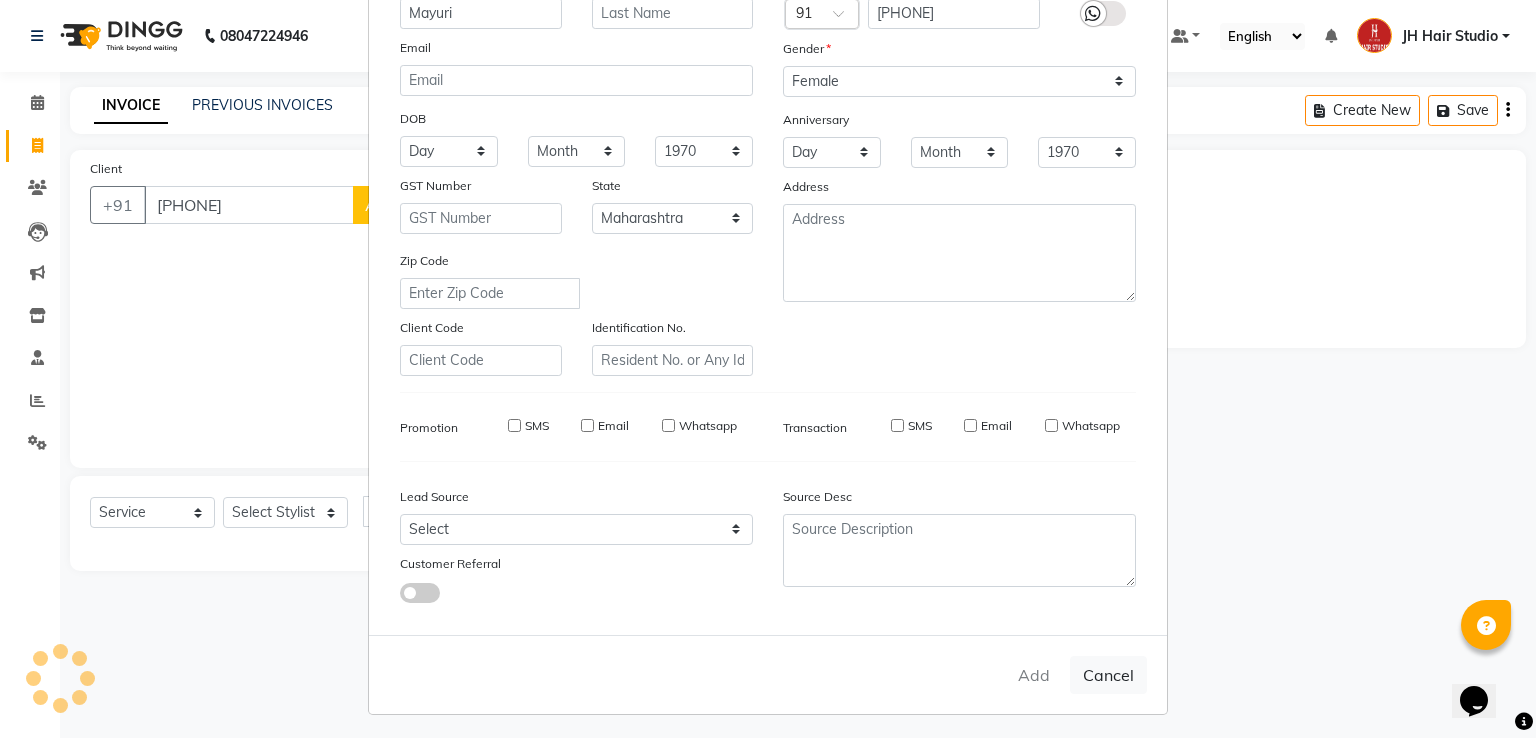 type 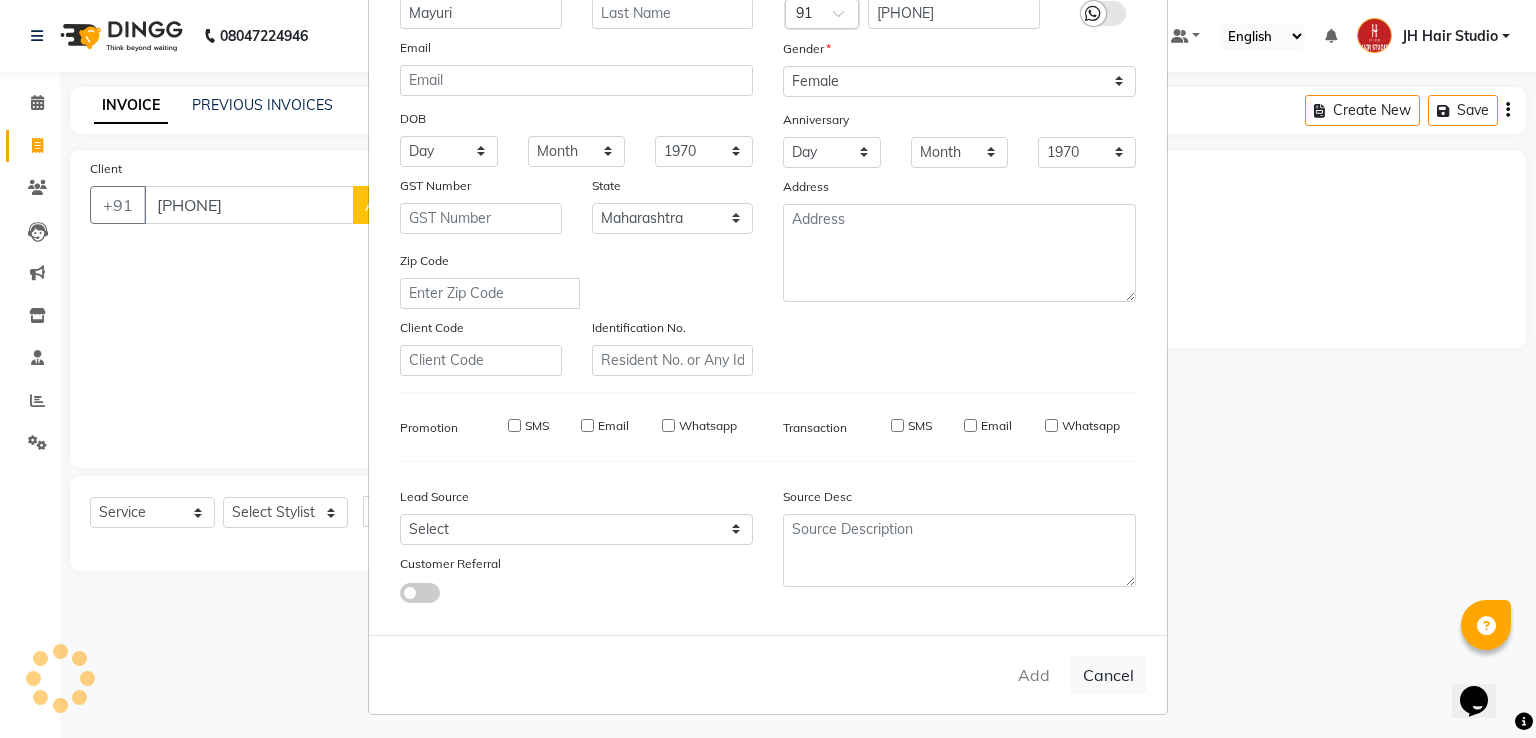 select 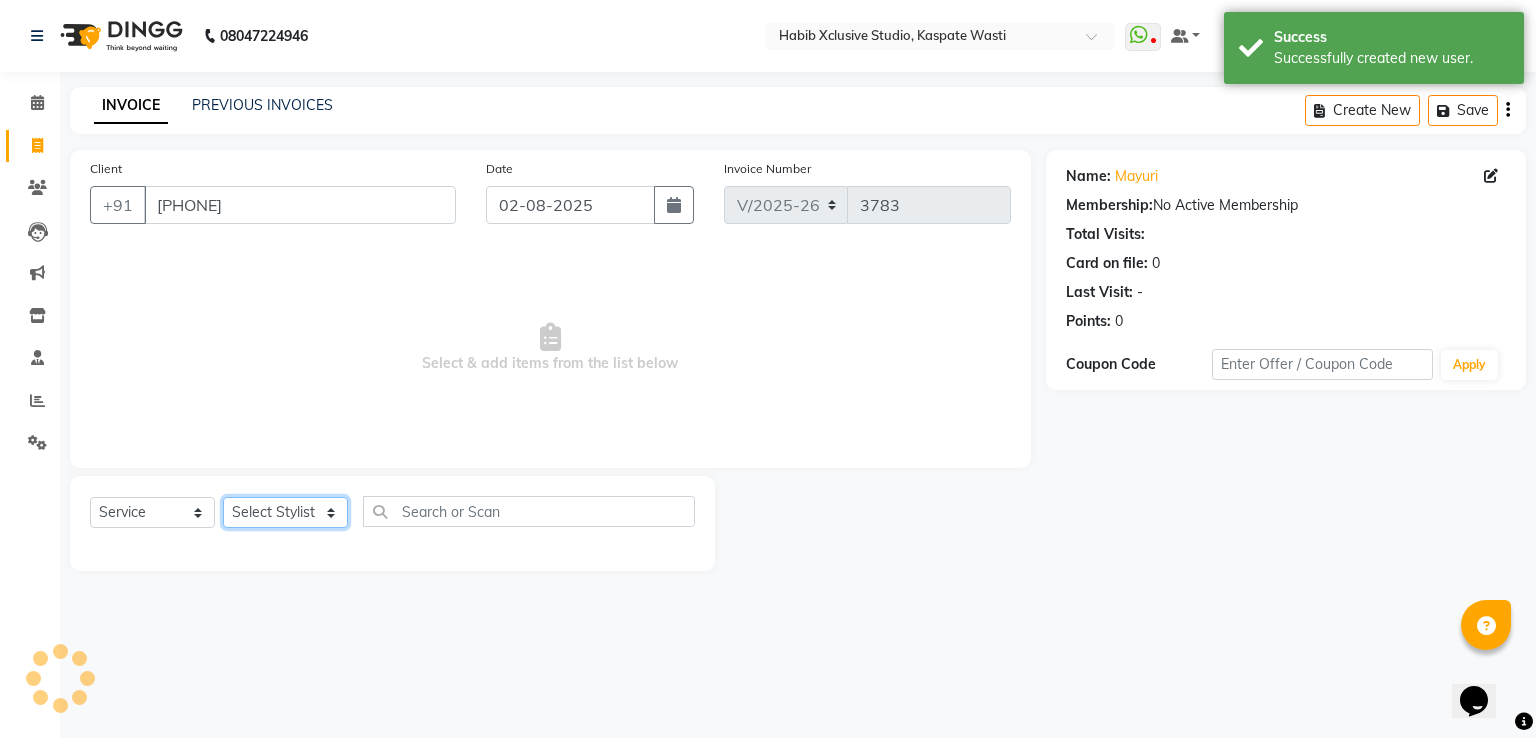 click on "Select Stylist [F1] [LAST] [F1] [LAST] [F1][LAST] [F1][LAST] [F1] [LAST] [F1] [LAST] [F2] [LAST] [F2] [LAST] [F2] [LAST] [JH] [LAST] [LAST] [LAST] [JH] [LAST] [LAST] [JH] [LAST] [JH] [LAST] [JH] [LAST] [JH] [LAST] [JH] [LAST]" 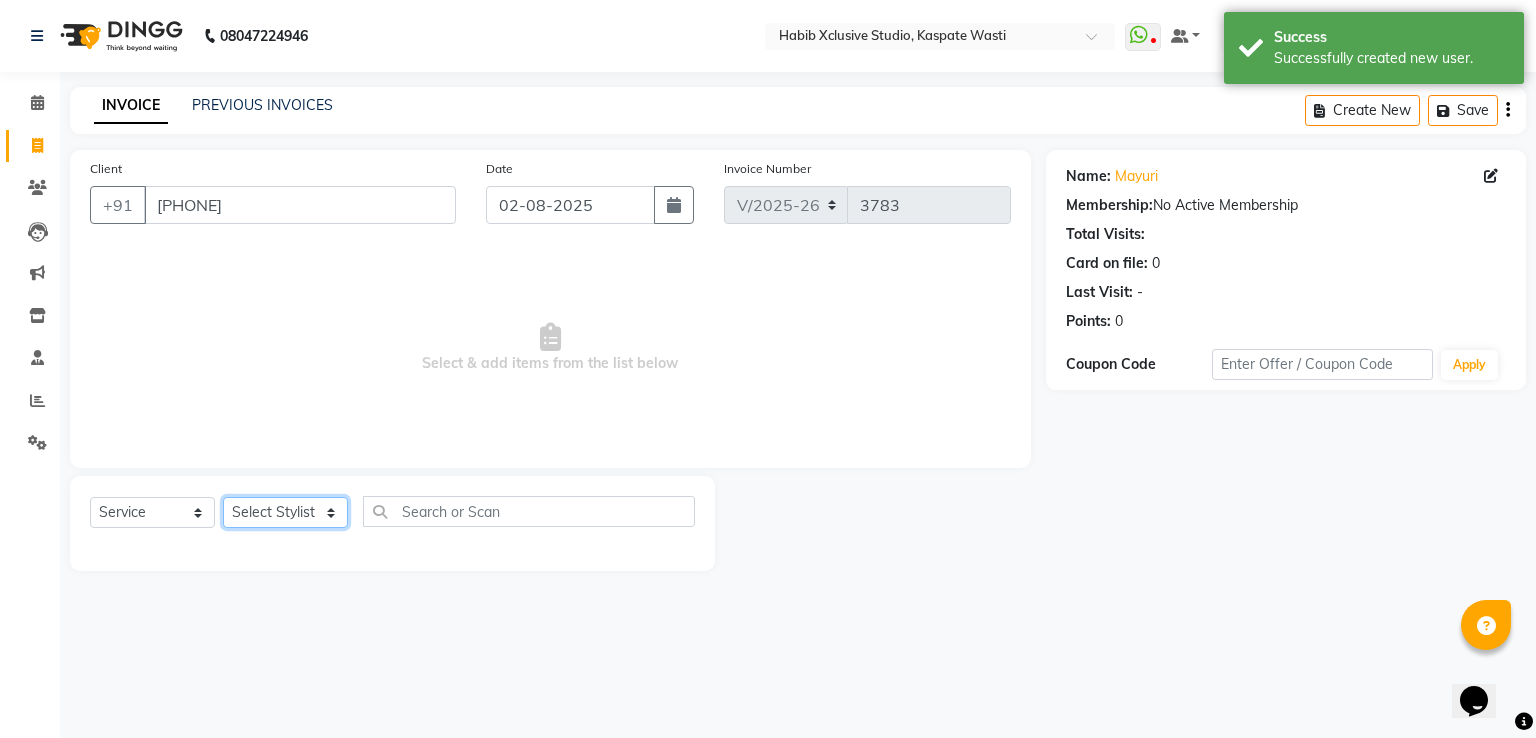 select on "[PHONE]" 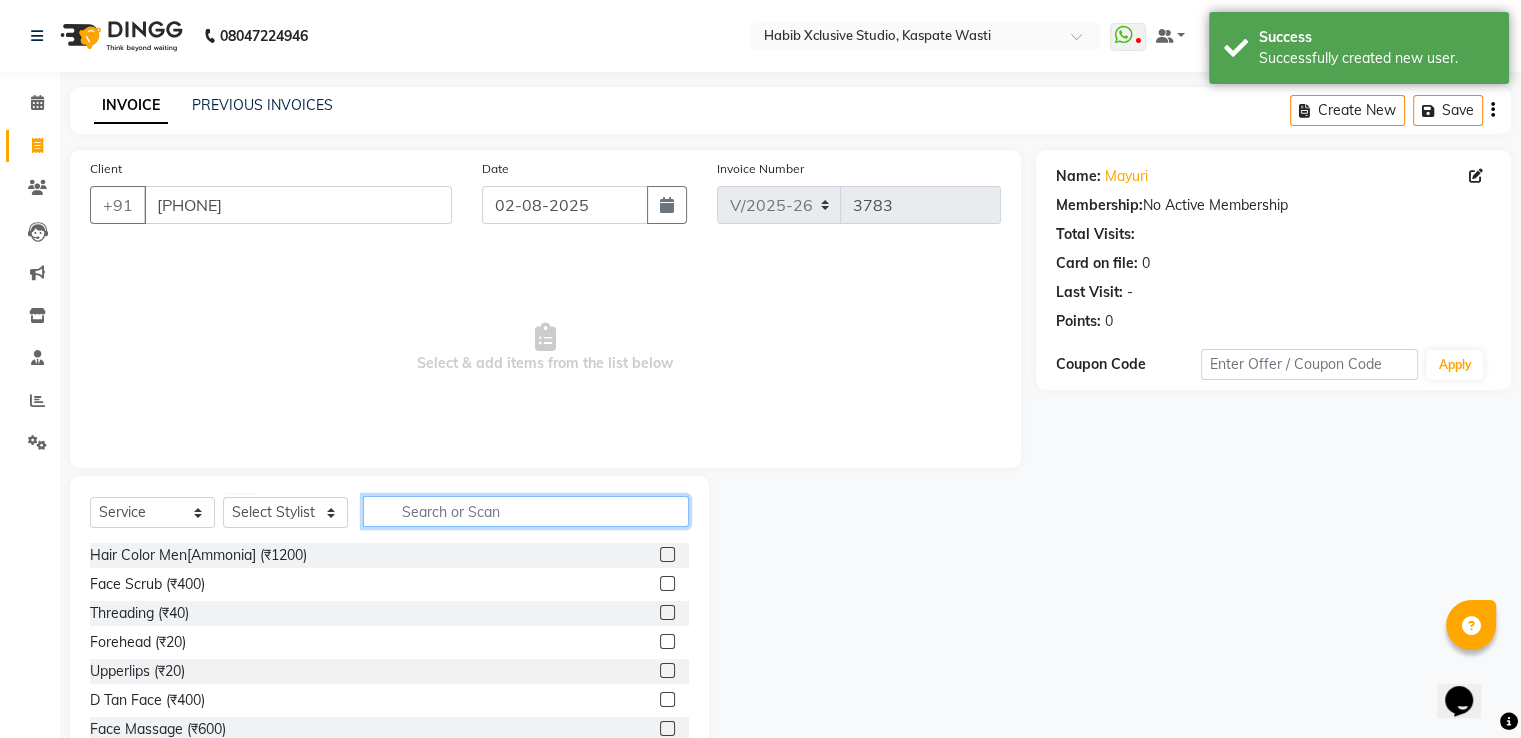 click 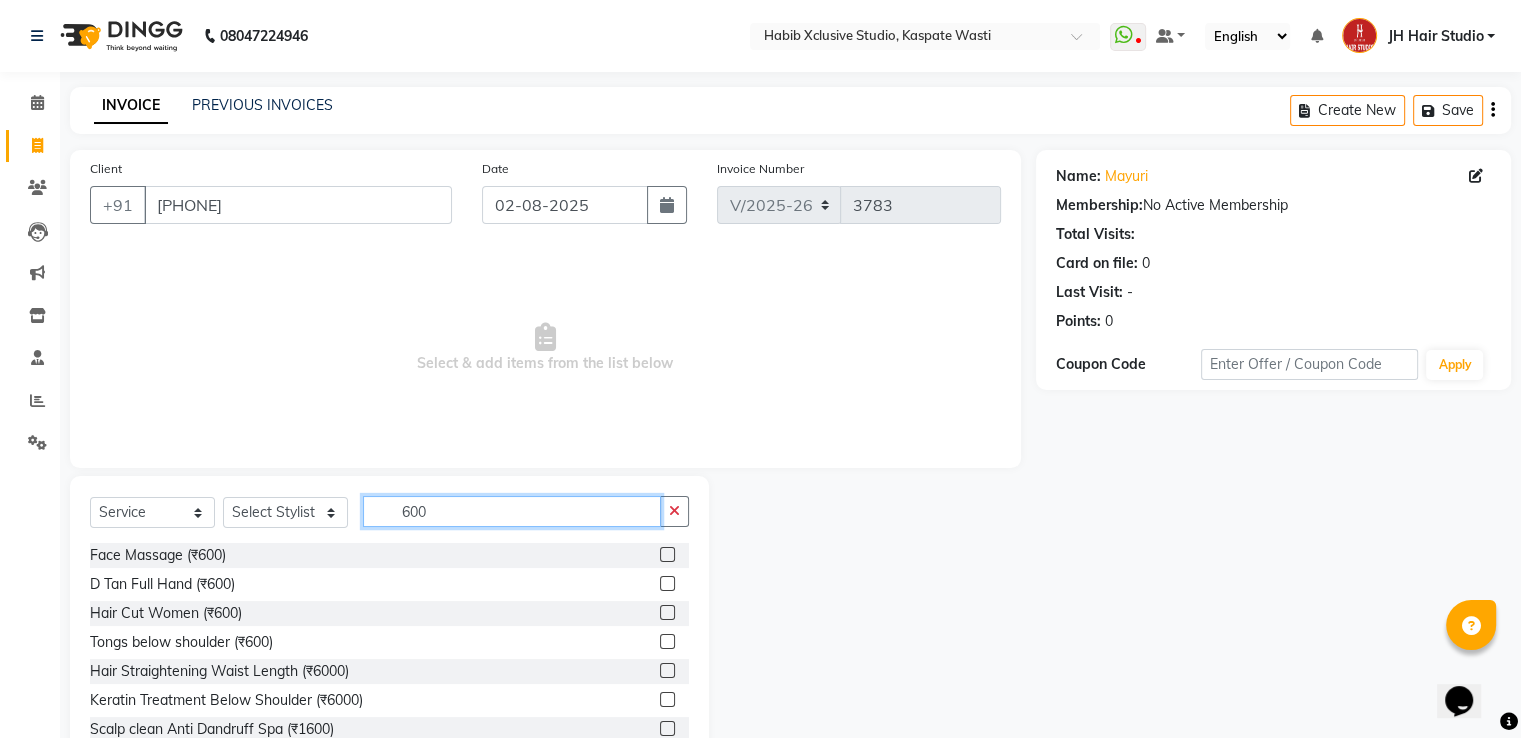 type on "600" 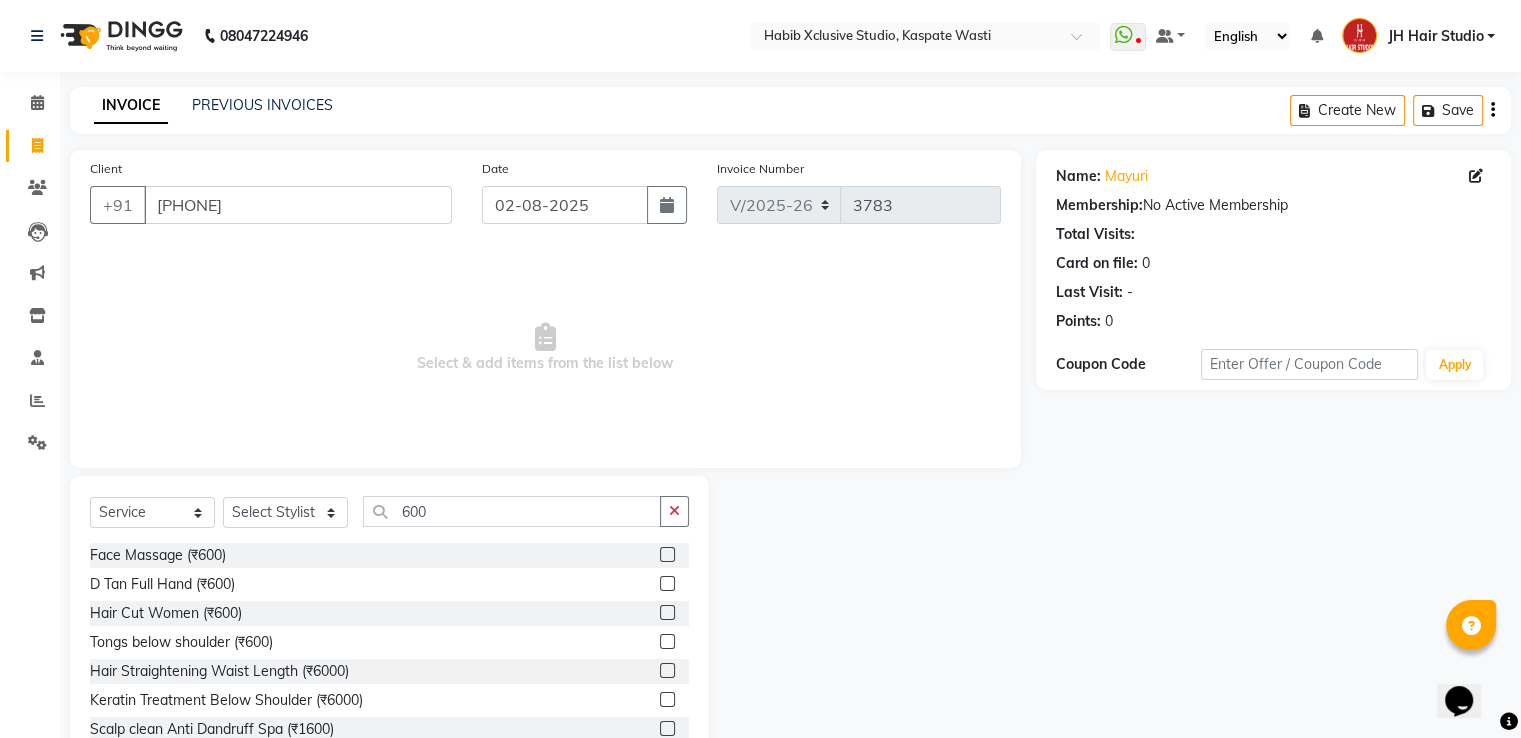click 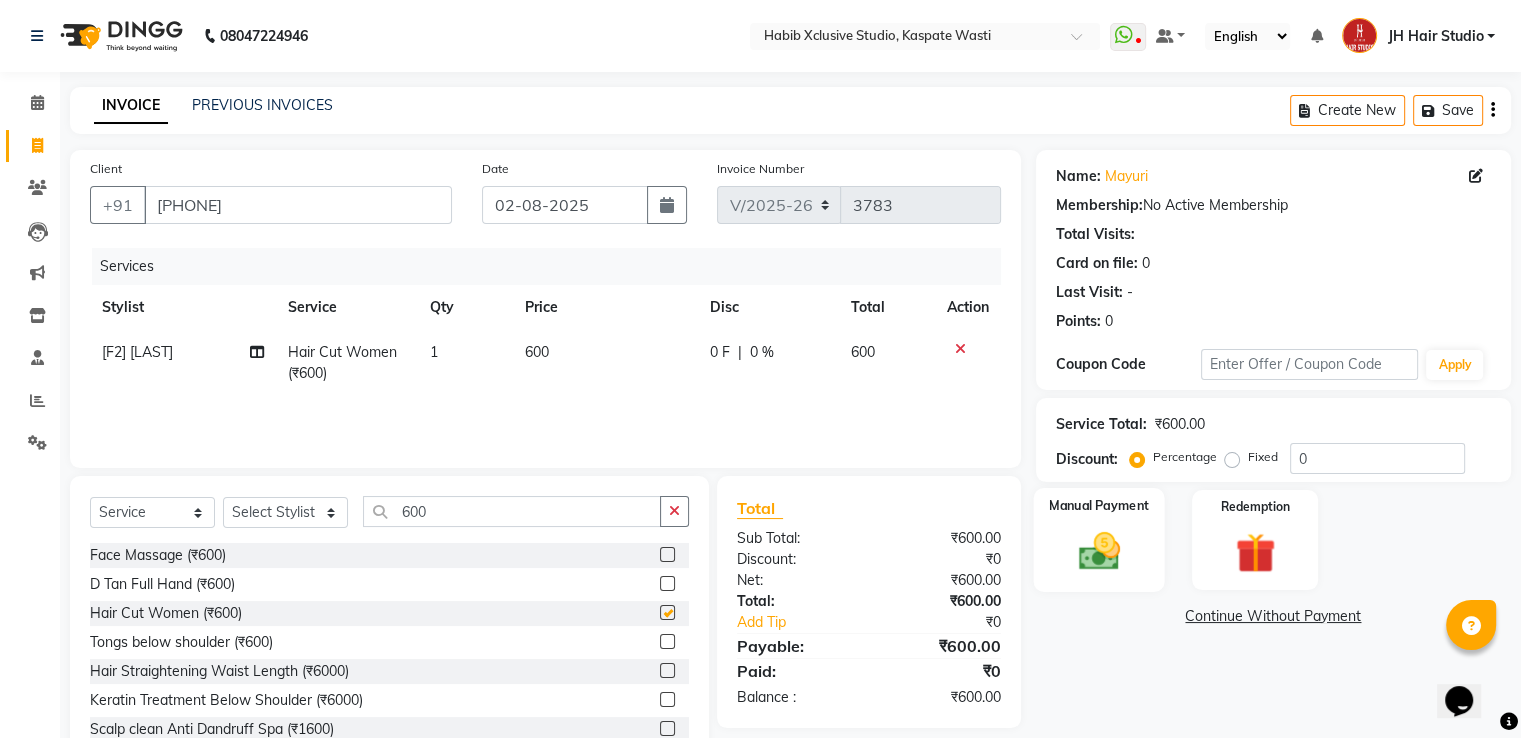 checkbox on "false" 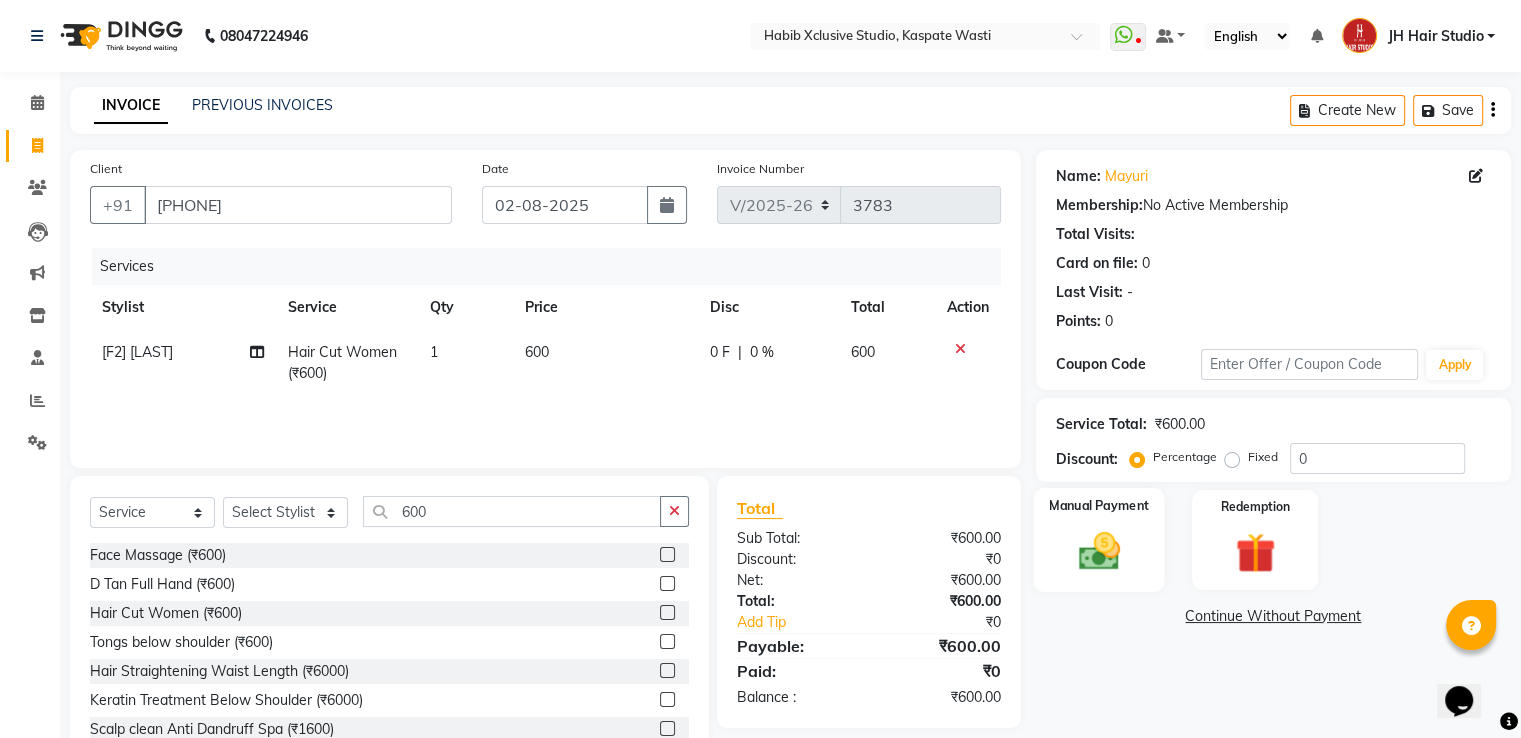 click 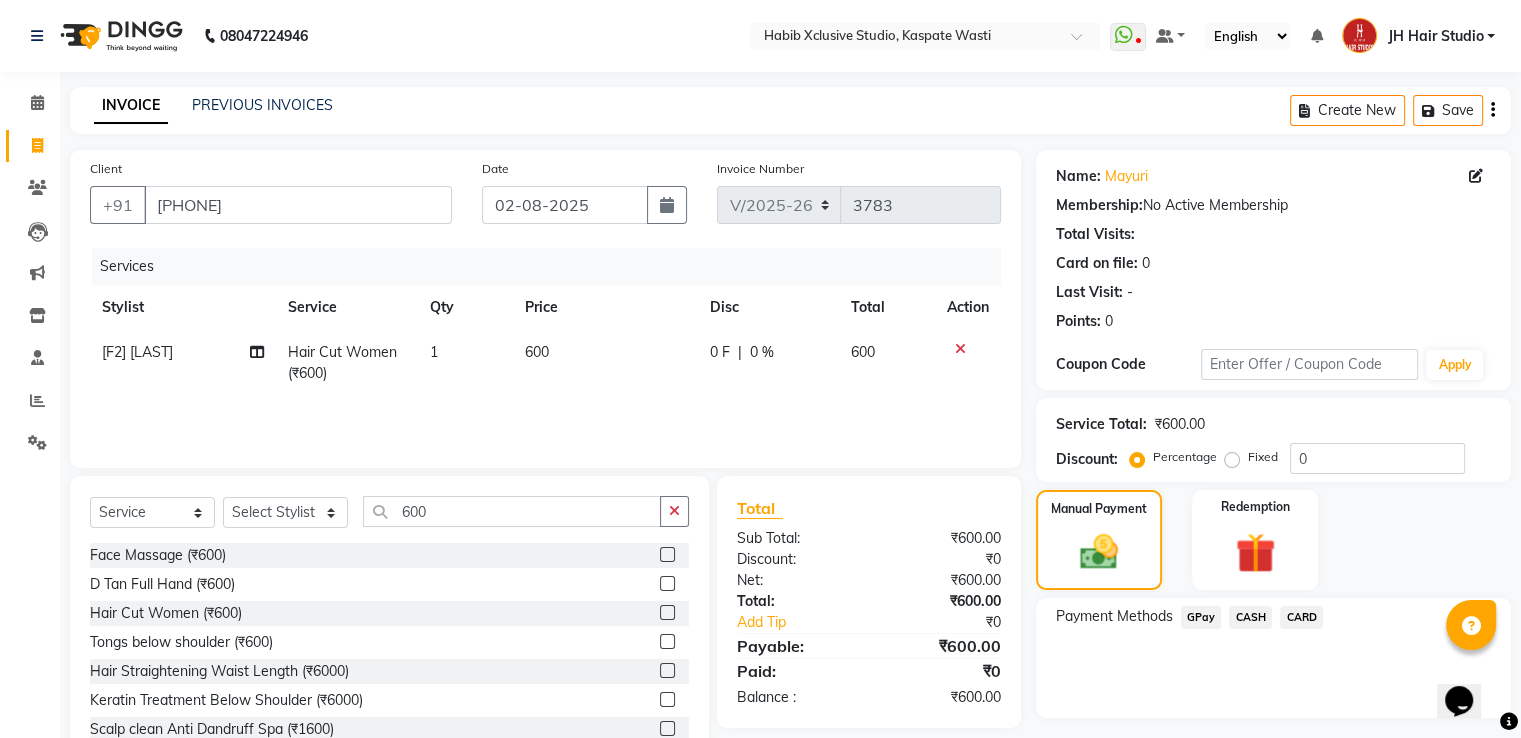 click on "GPay" 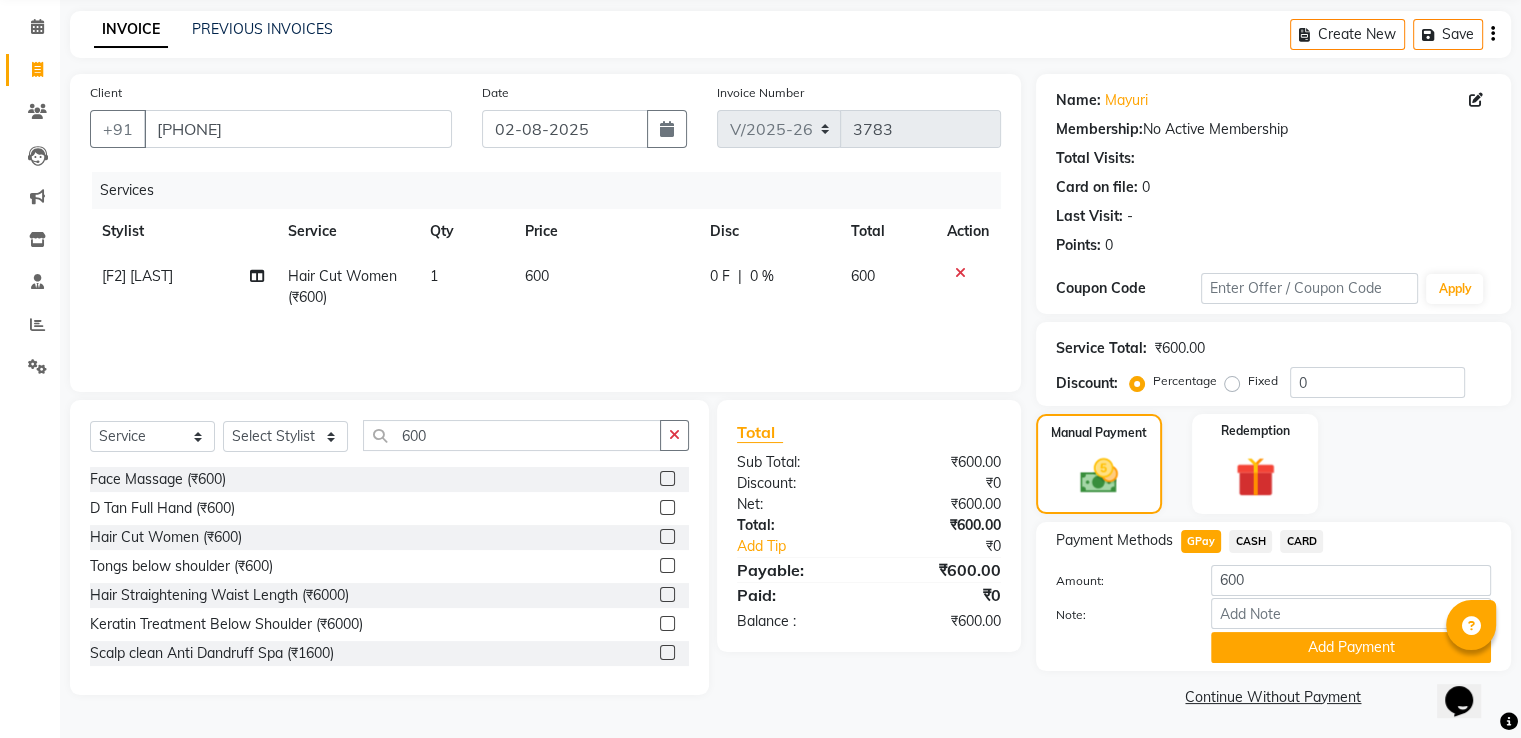 scroll, scrollTop: 81, scrollLeft: 0, axis: vertical 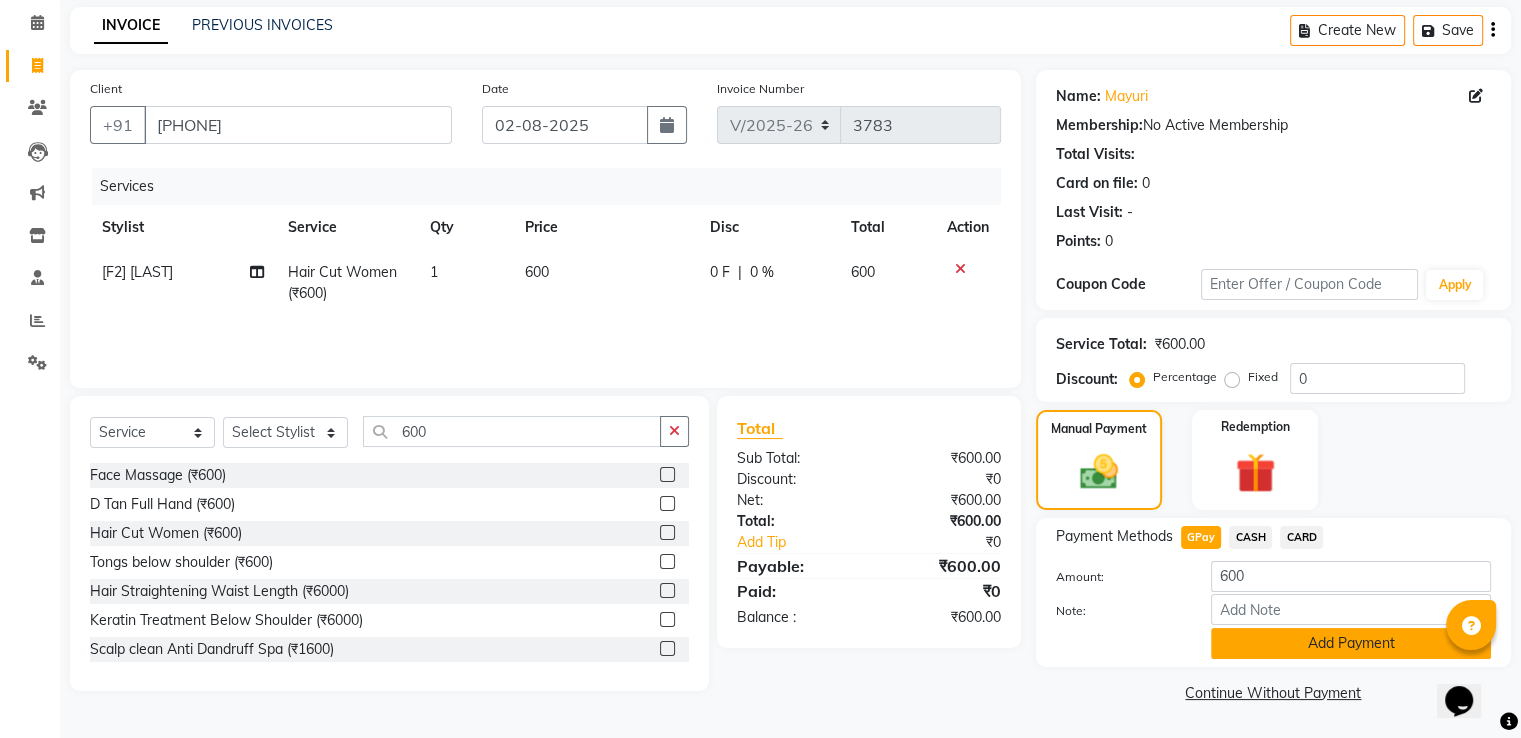 click on "Add Payment" 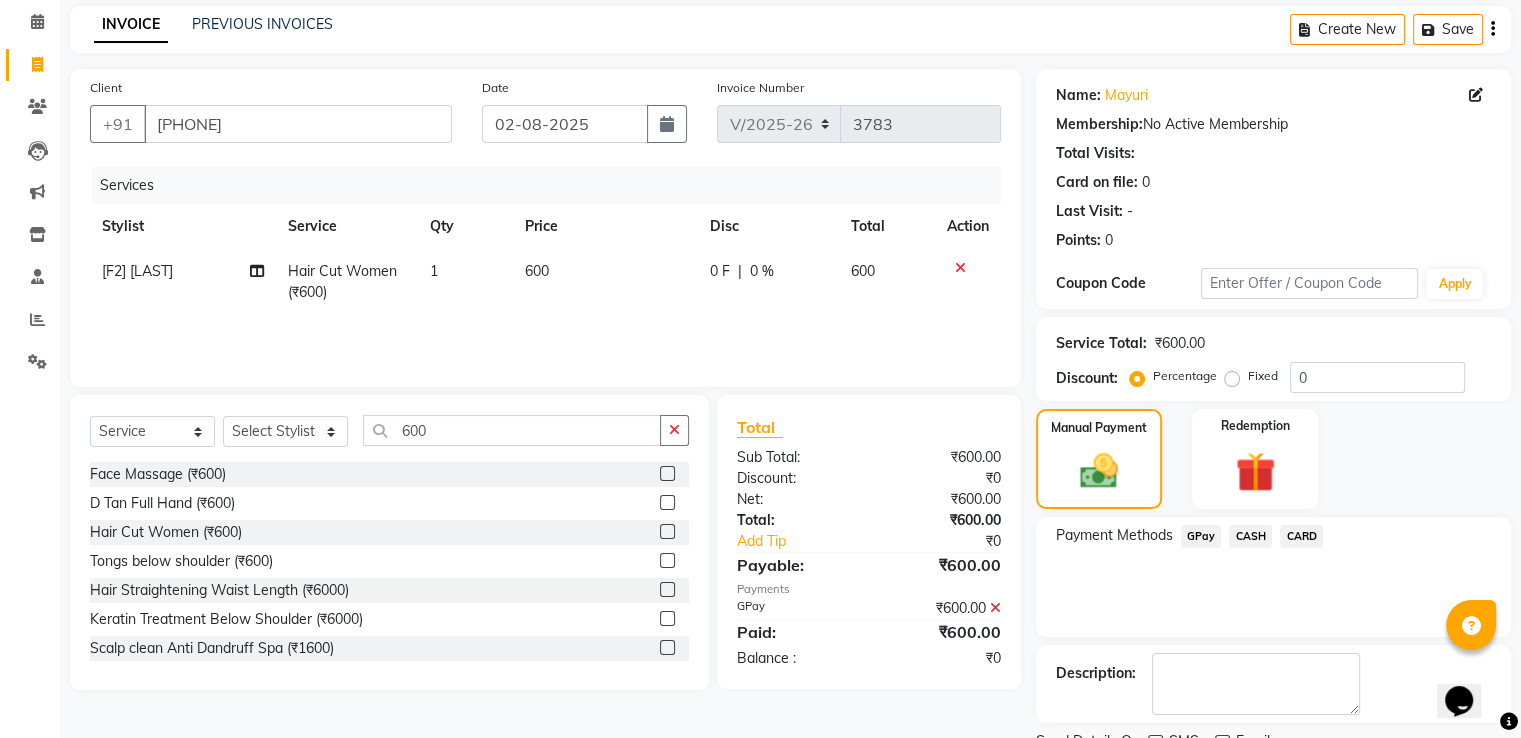 scroll, scrollTop: 152, scrollLeft: 0, axis: vertical 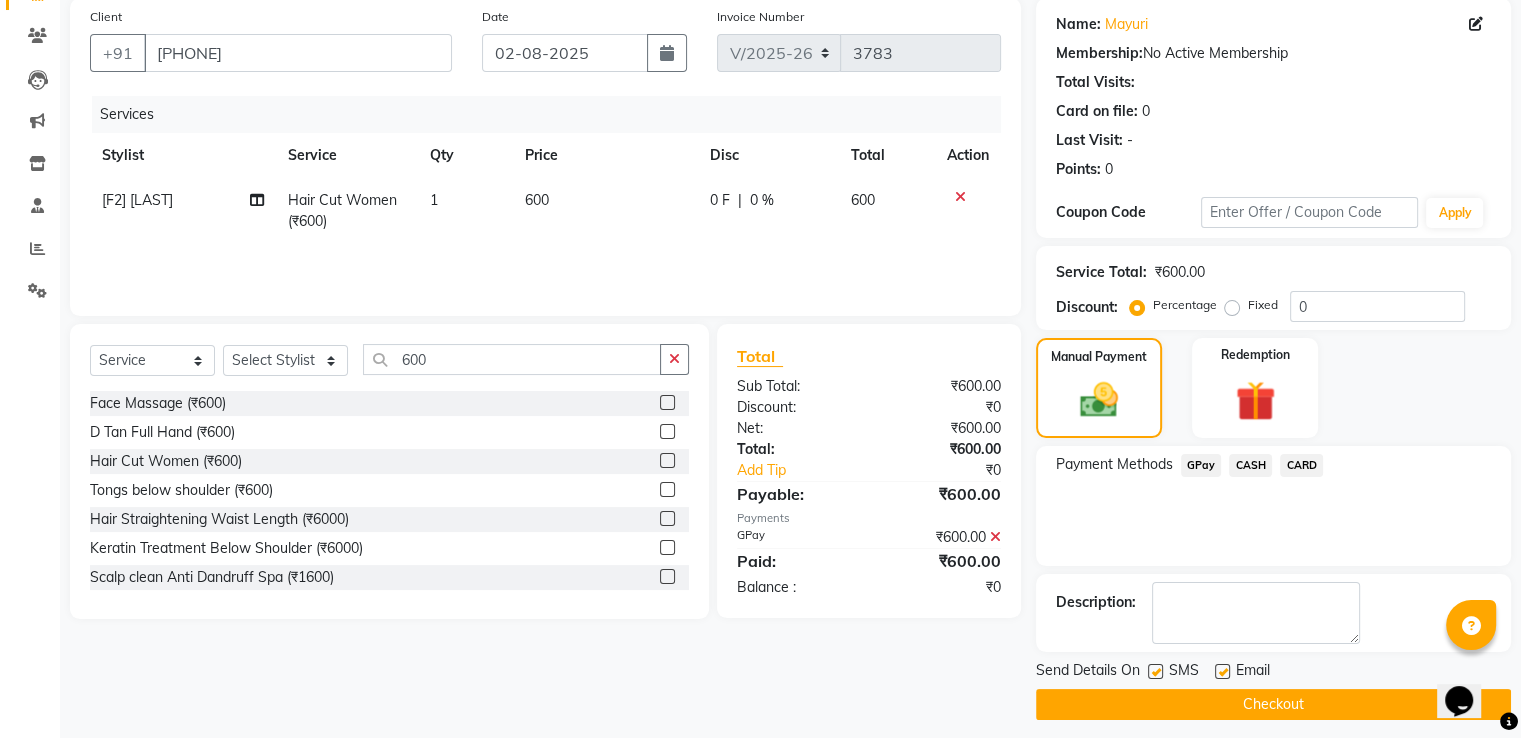 click on "Checkout" 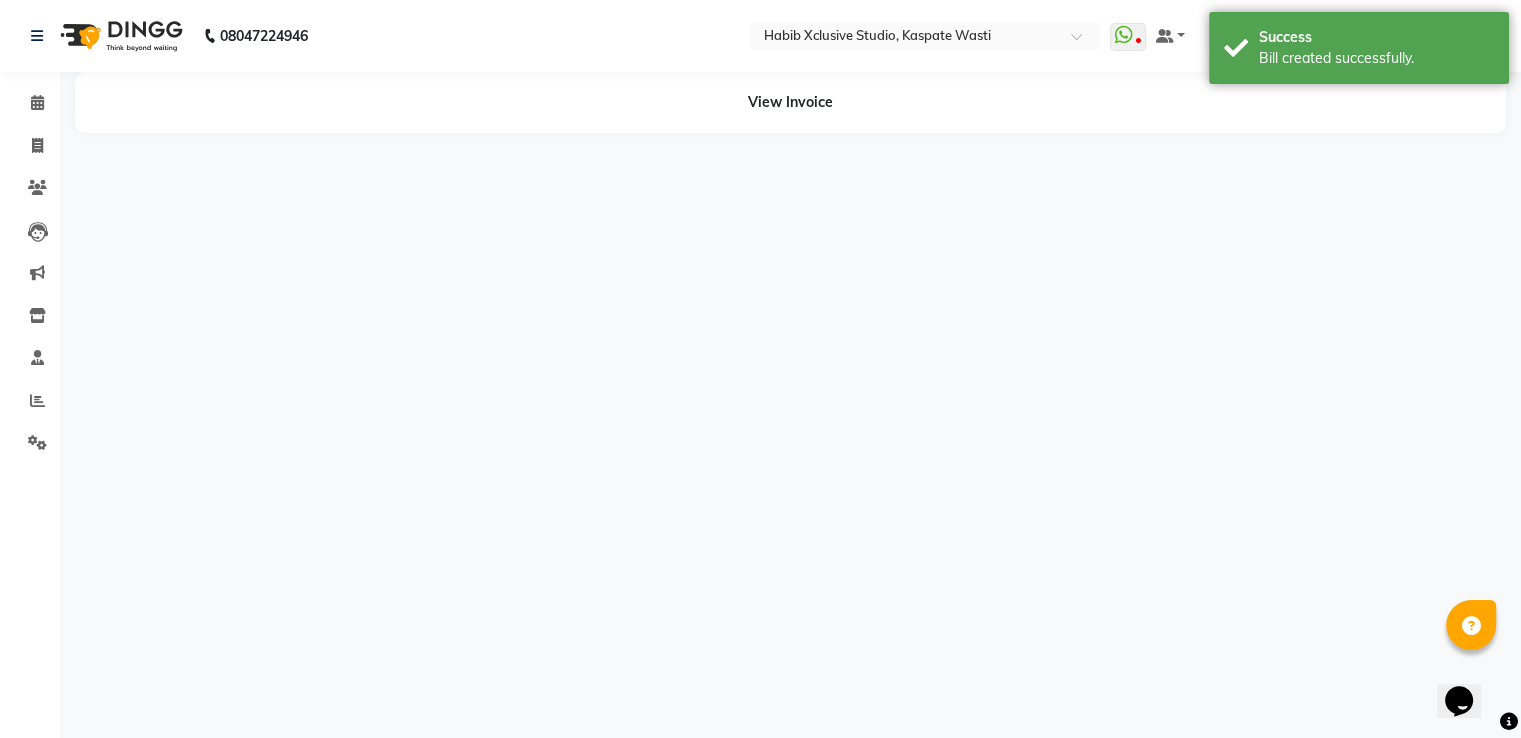 scroll, scrollTop: 0, scrollLeft: 0, axis: both 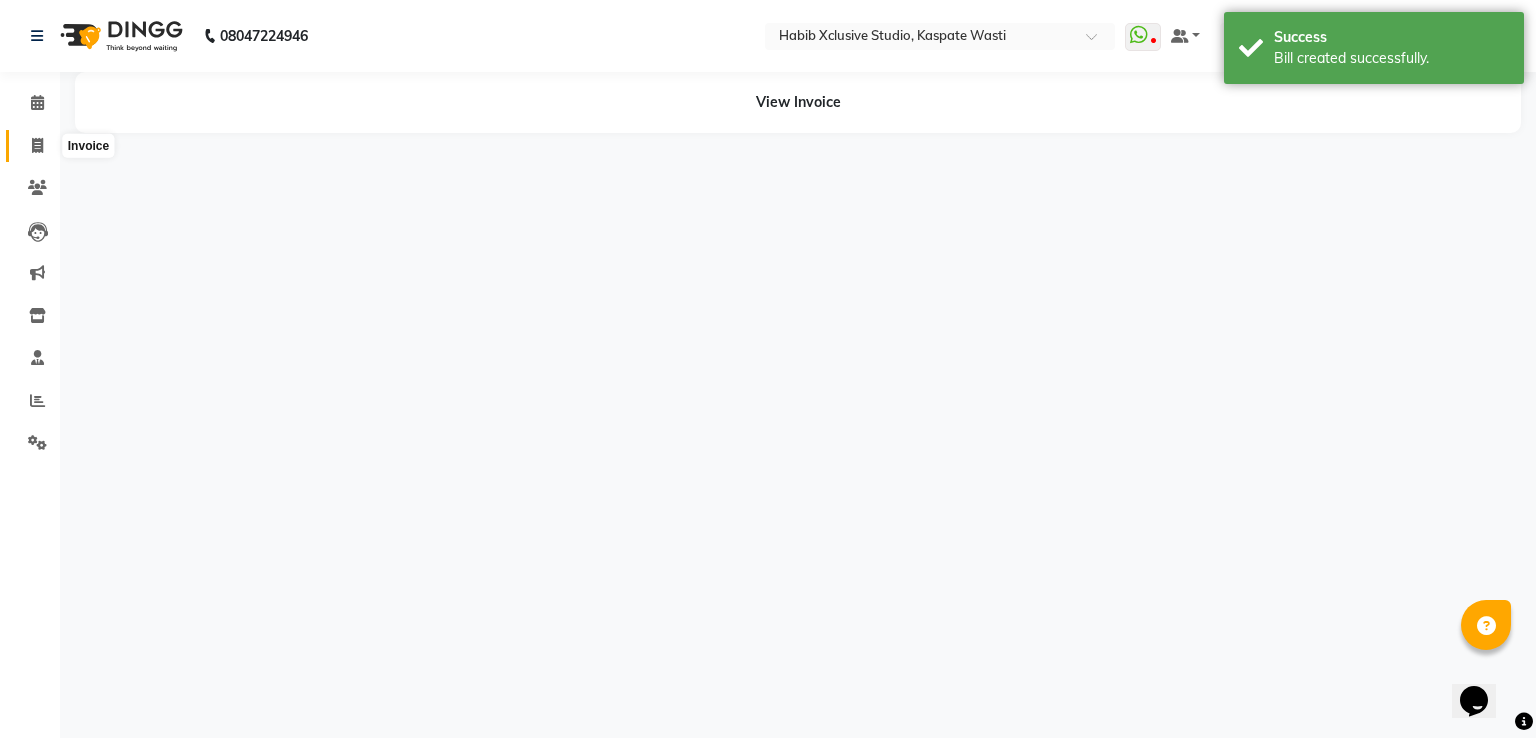 click 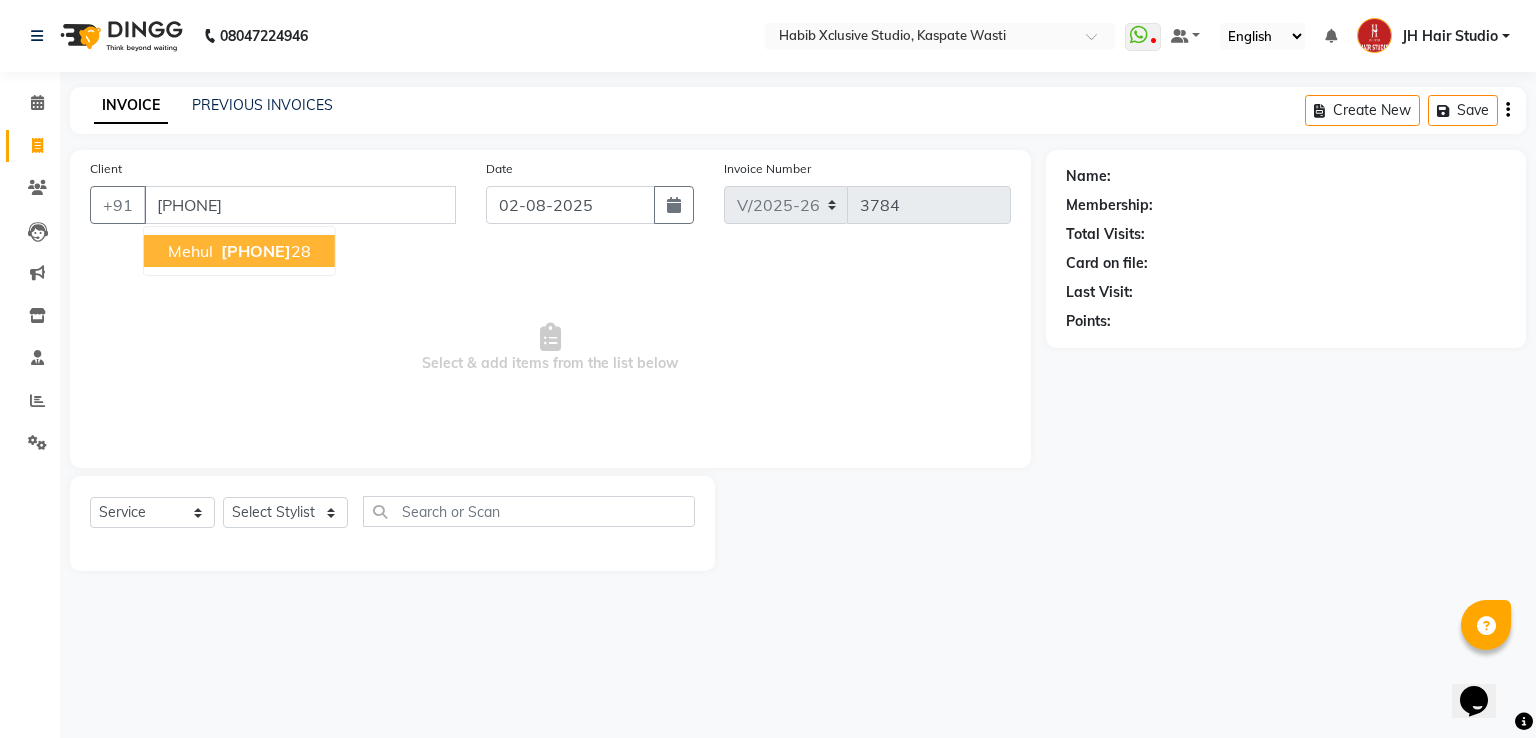 type on "[PHONE]" 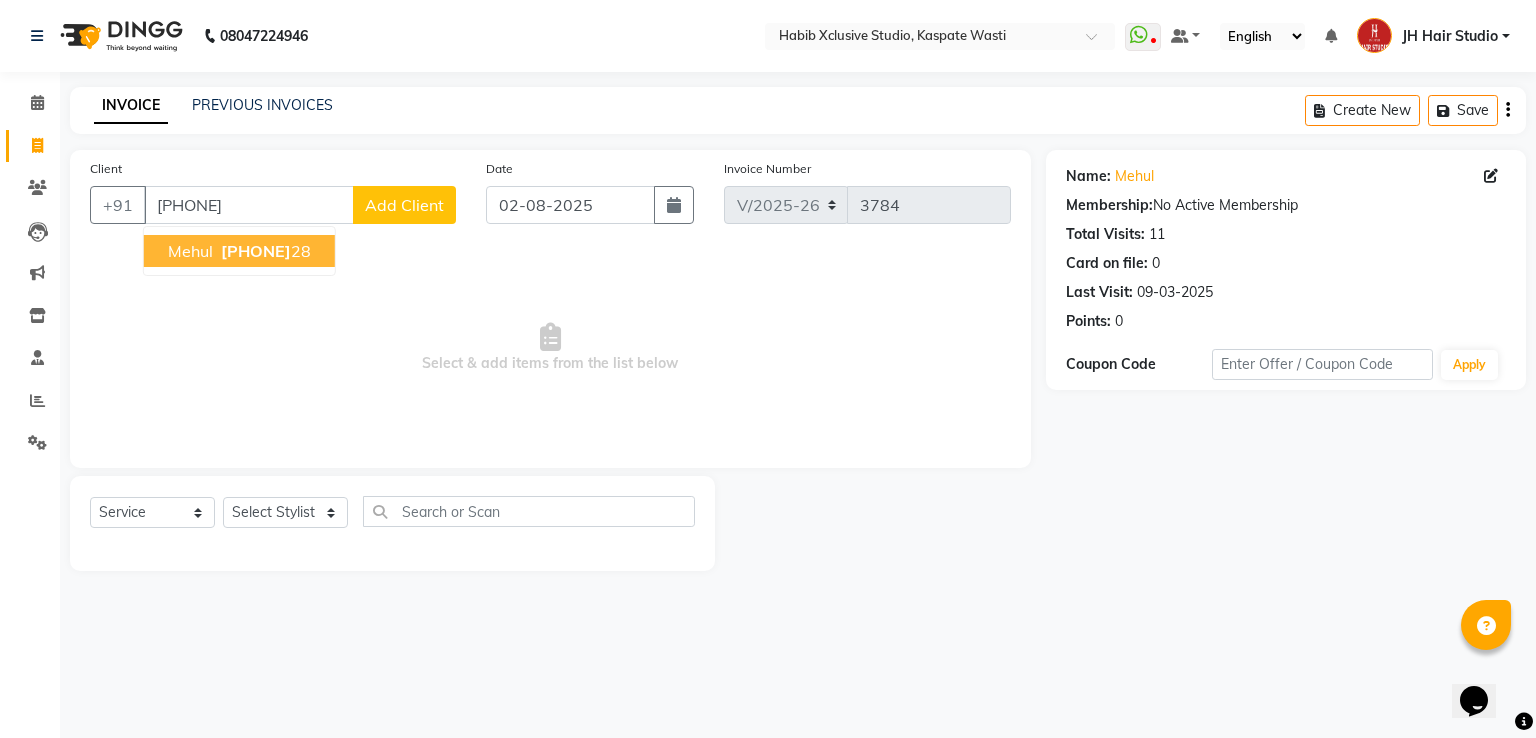 click on "Mehul" at bounding box center [190, 251] 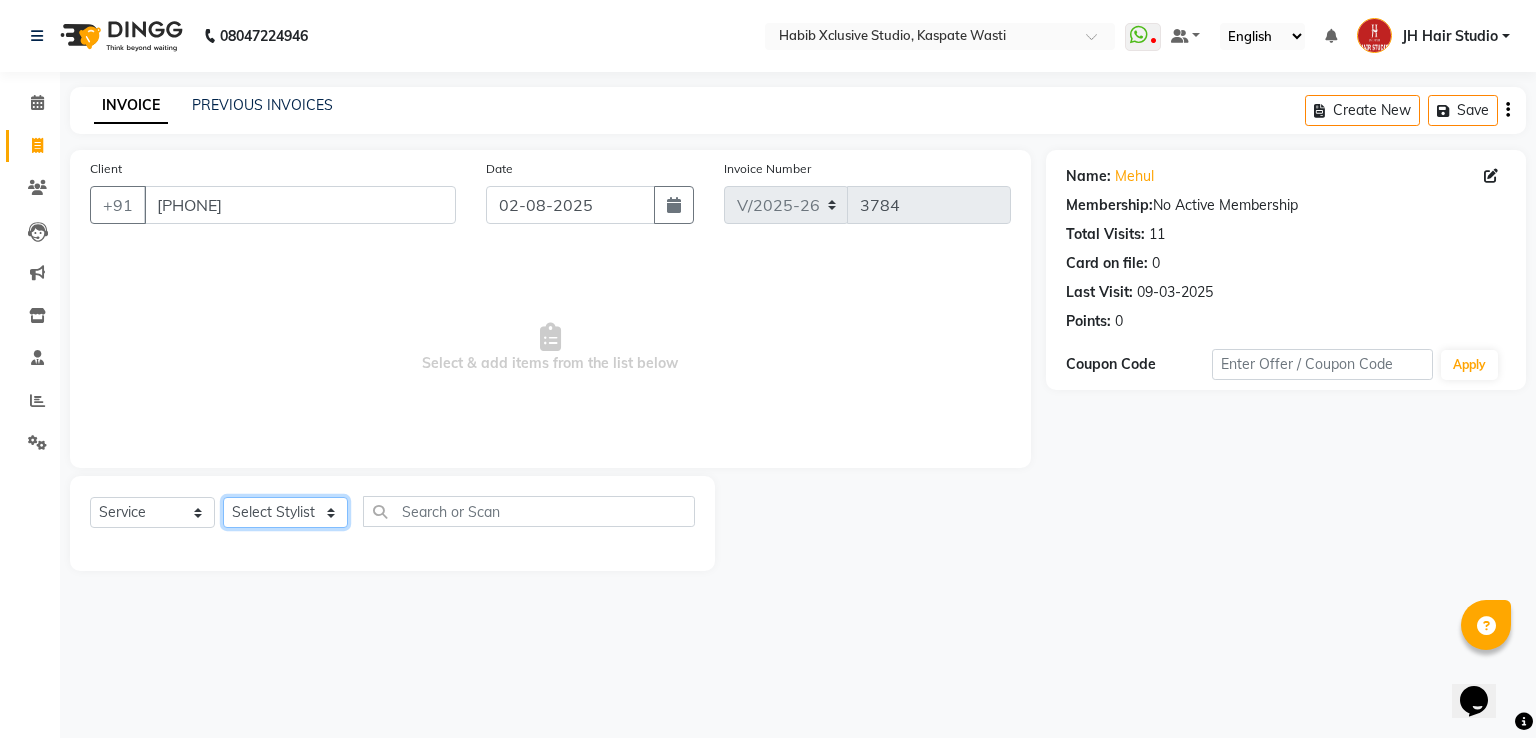 click on "Select Stylist [F1] [LAST] [F1] [LAST] [F1][LAST] [F1][LAST] [F1] [LAST] [F1] [LAST] [F2] [LAST] [F2] [LAST] [F2] [LAST] [JH] [LAST] [LAST] [LAST] [JH] [LAST] [LAST] [JH] [LAST] [JH] [LAST] [JH] [LAST] [JH] [LAST] [JH] [LAST]" 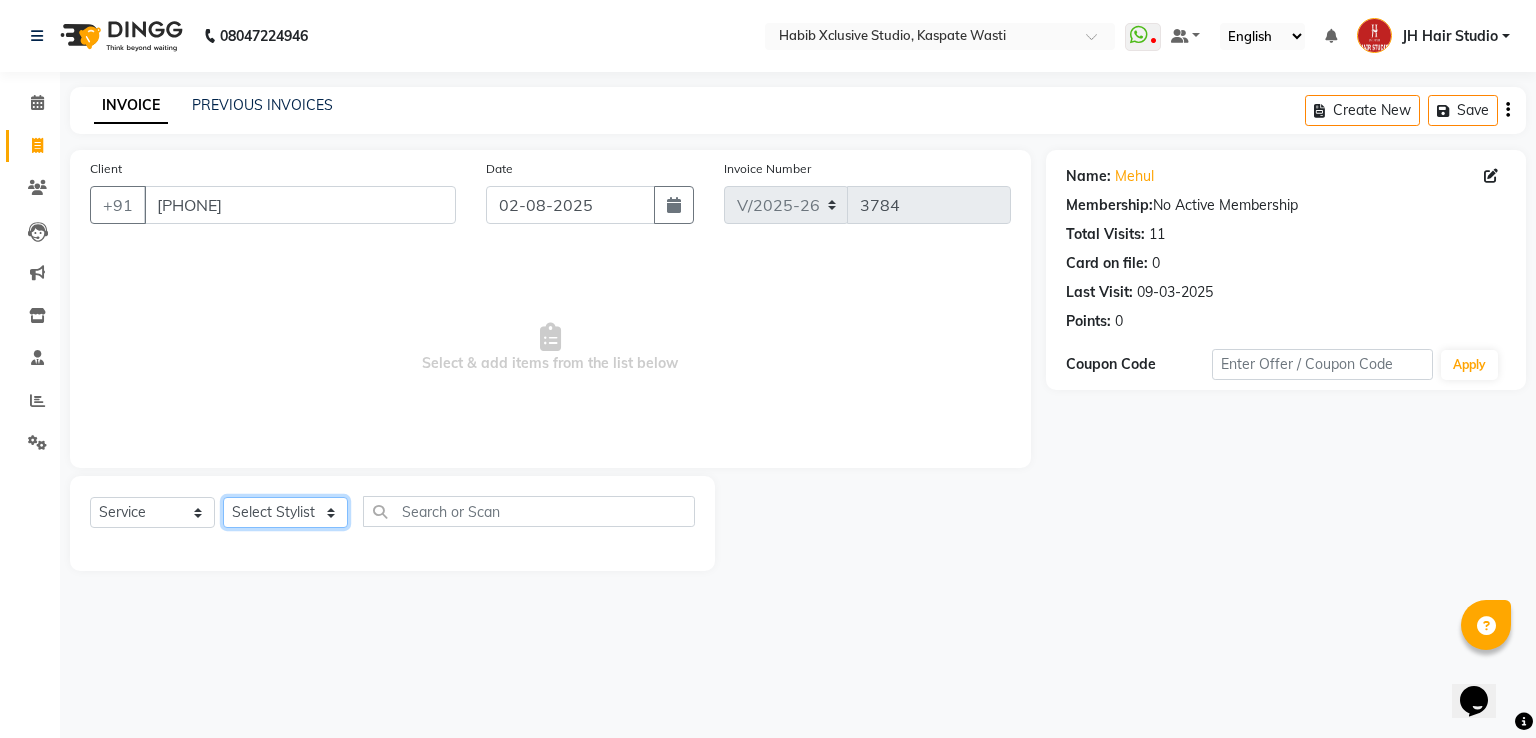 select on "68687" 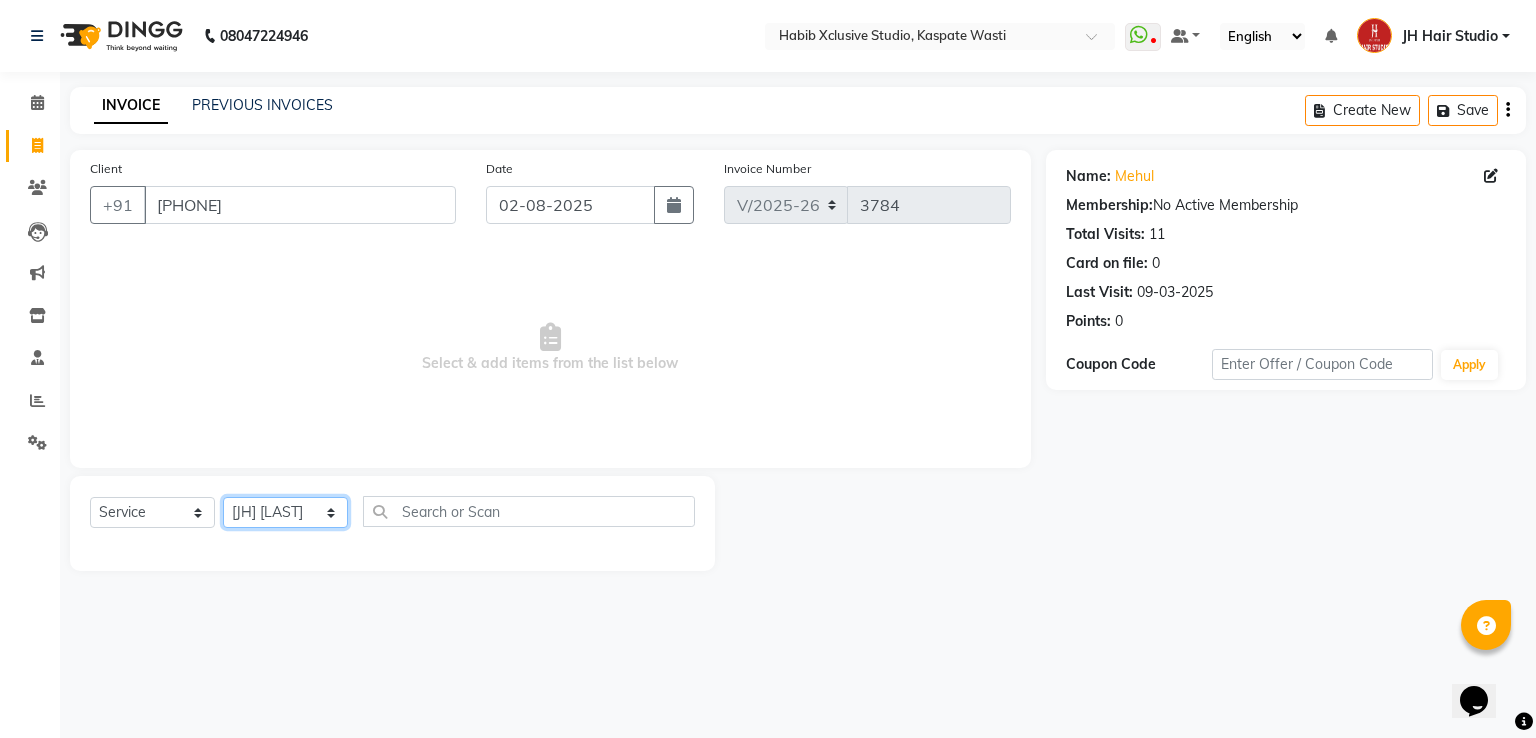 click on "Select Stylist [F1] [LAST] [F1] [LAST] [F1][LAST] [F1][LAST] [F1] [LAST] [F1] [LAST] [F2] [LAST] [F2] [LAST] [F2] [LAST] [JH] [LAST] [LAST] [LAST] [JH] [LAST] [LAST] [JH] [LAST] [JH] [LAST] [JH] [LAST] [JH] [LAST] [JH] [LAST]" 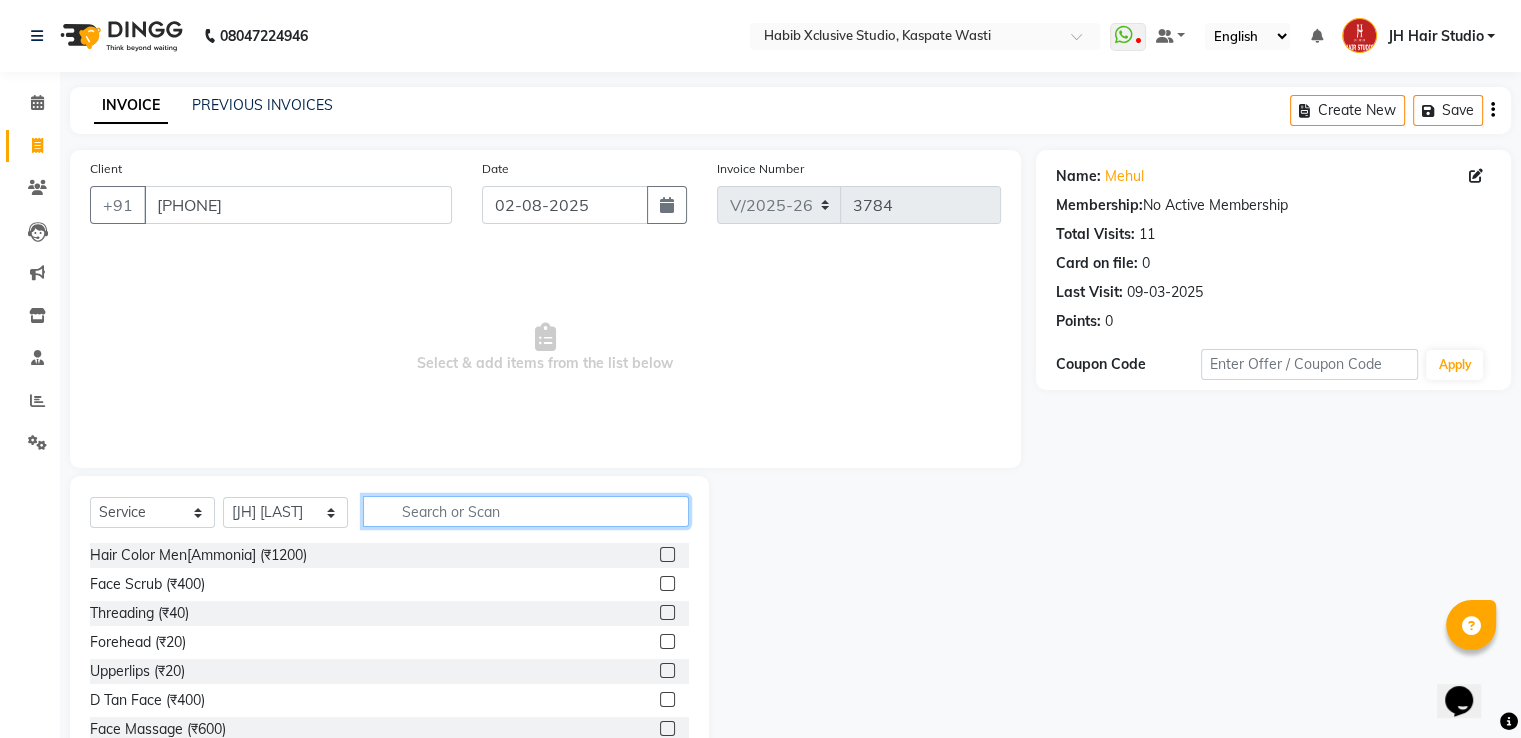 click 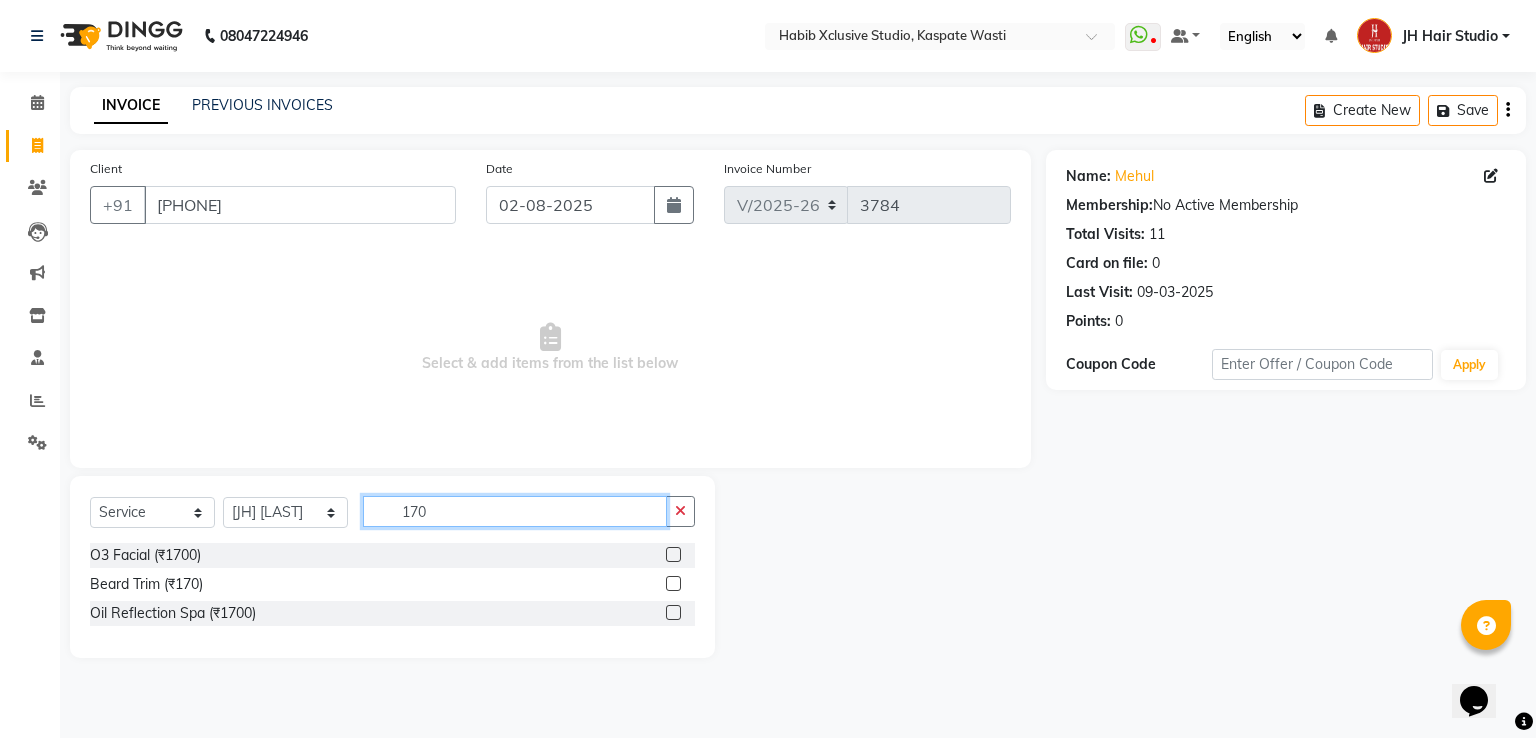 type on "170" 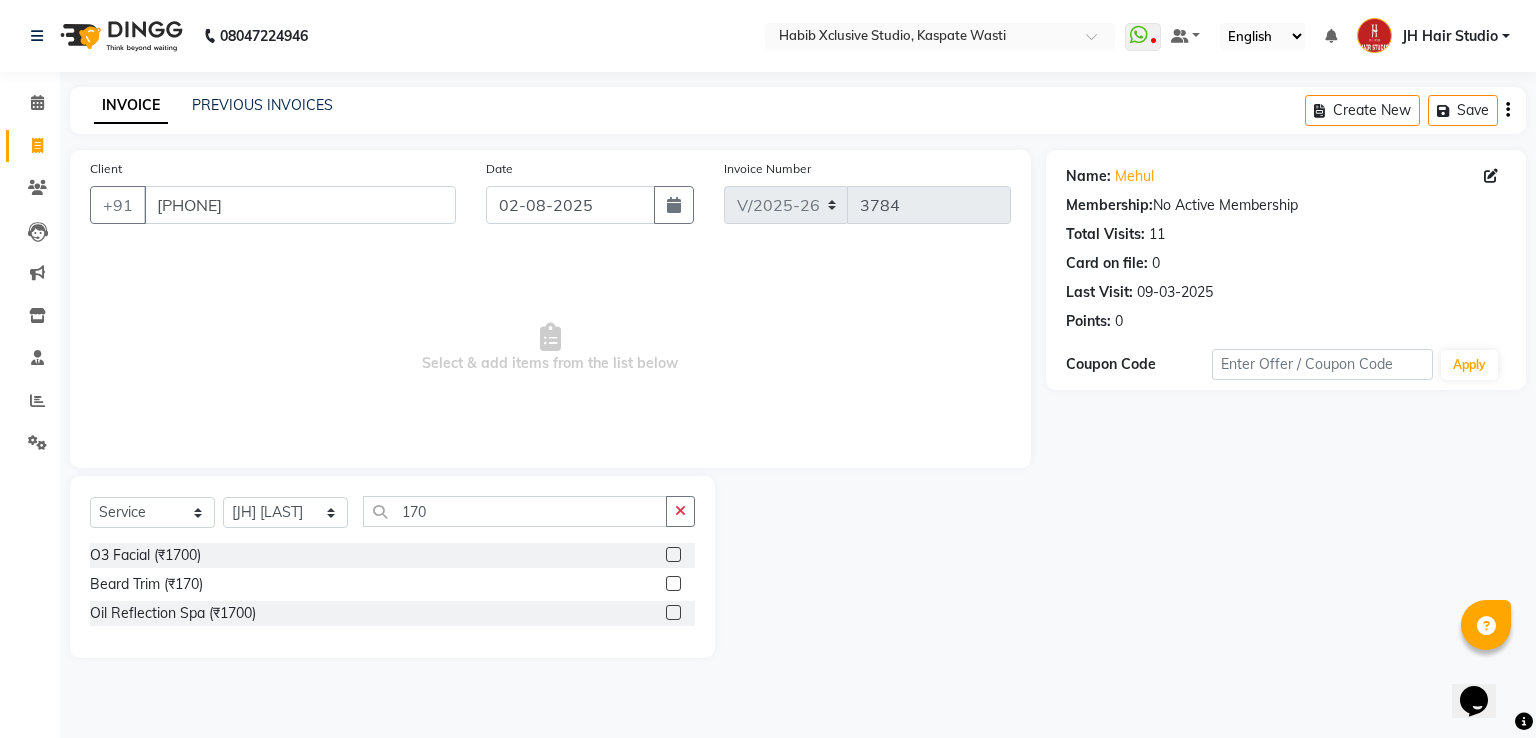 click 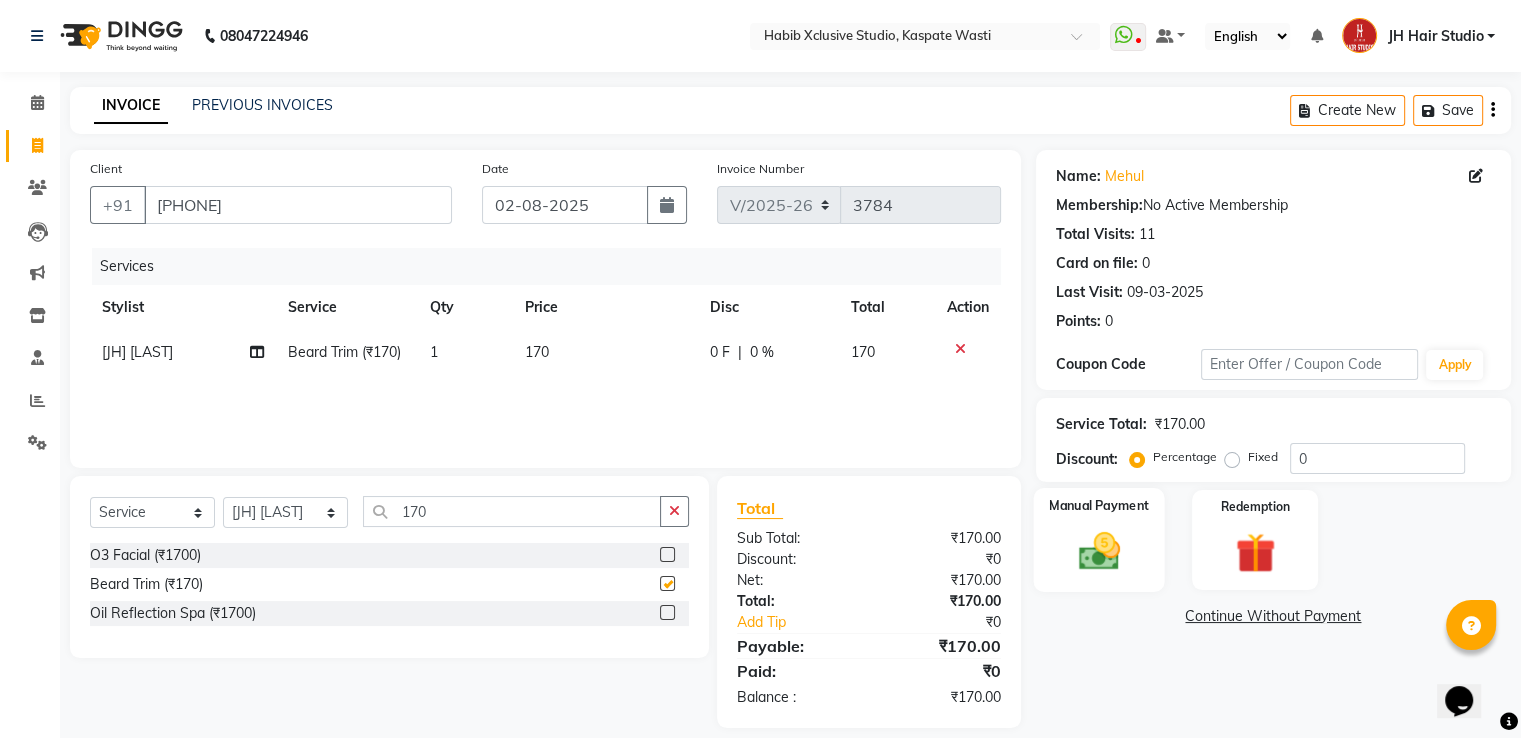 checkbox on "false" 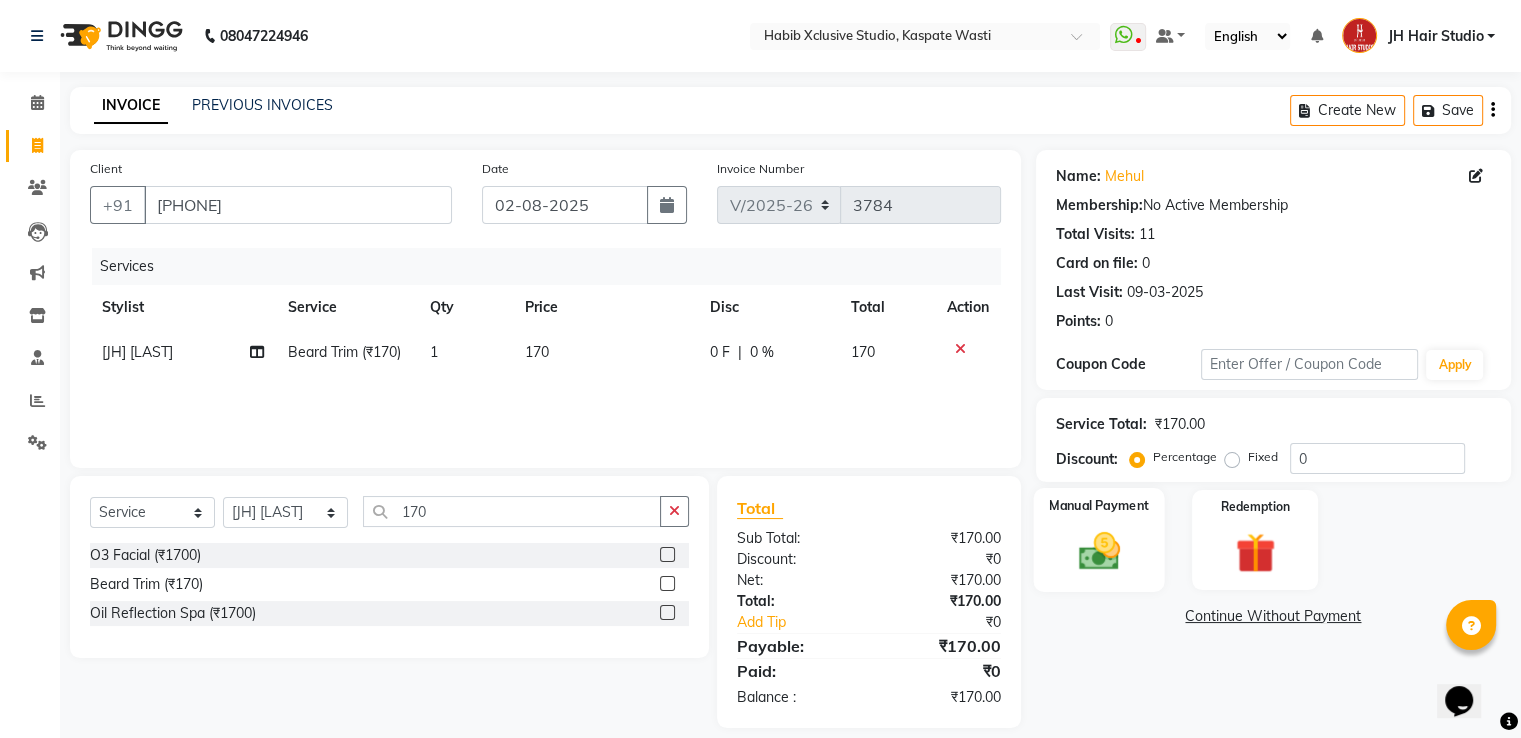 click 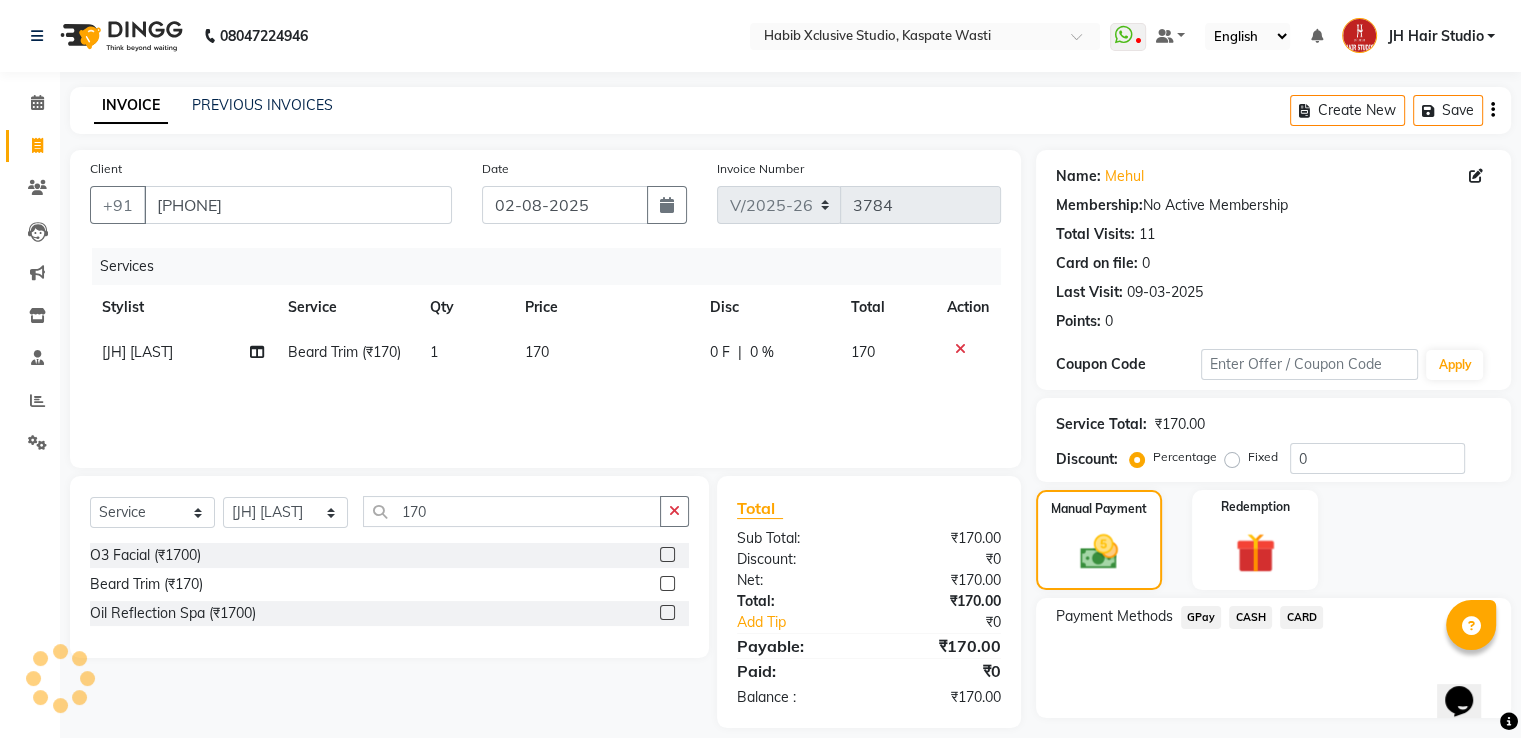 click on "GPay" 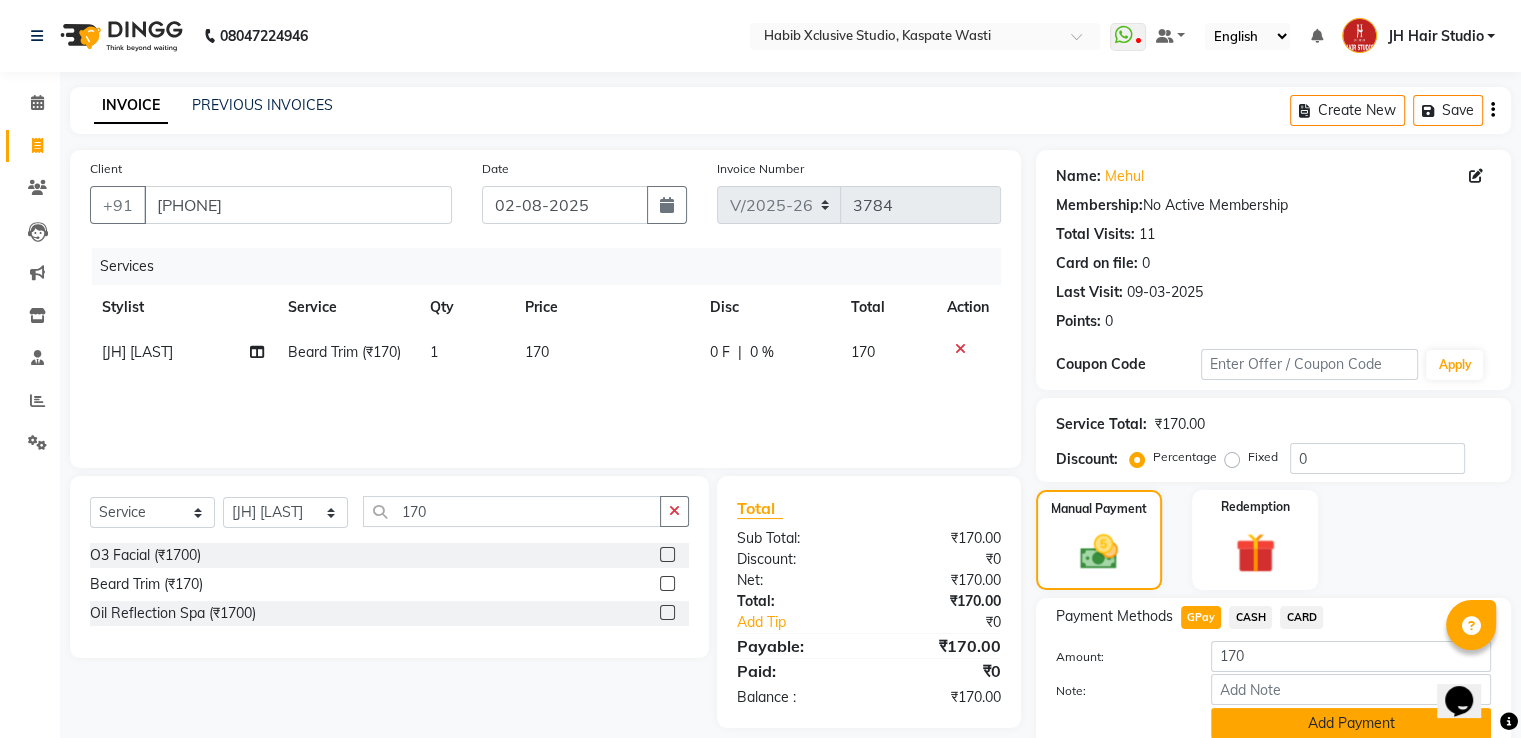 click on "Add Payment" 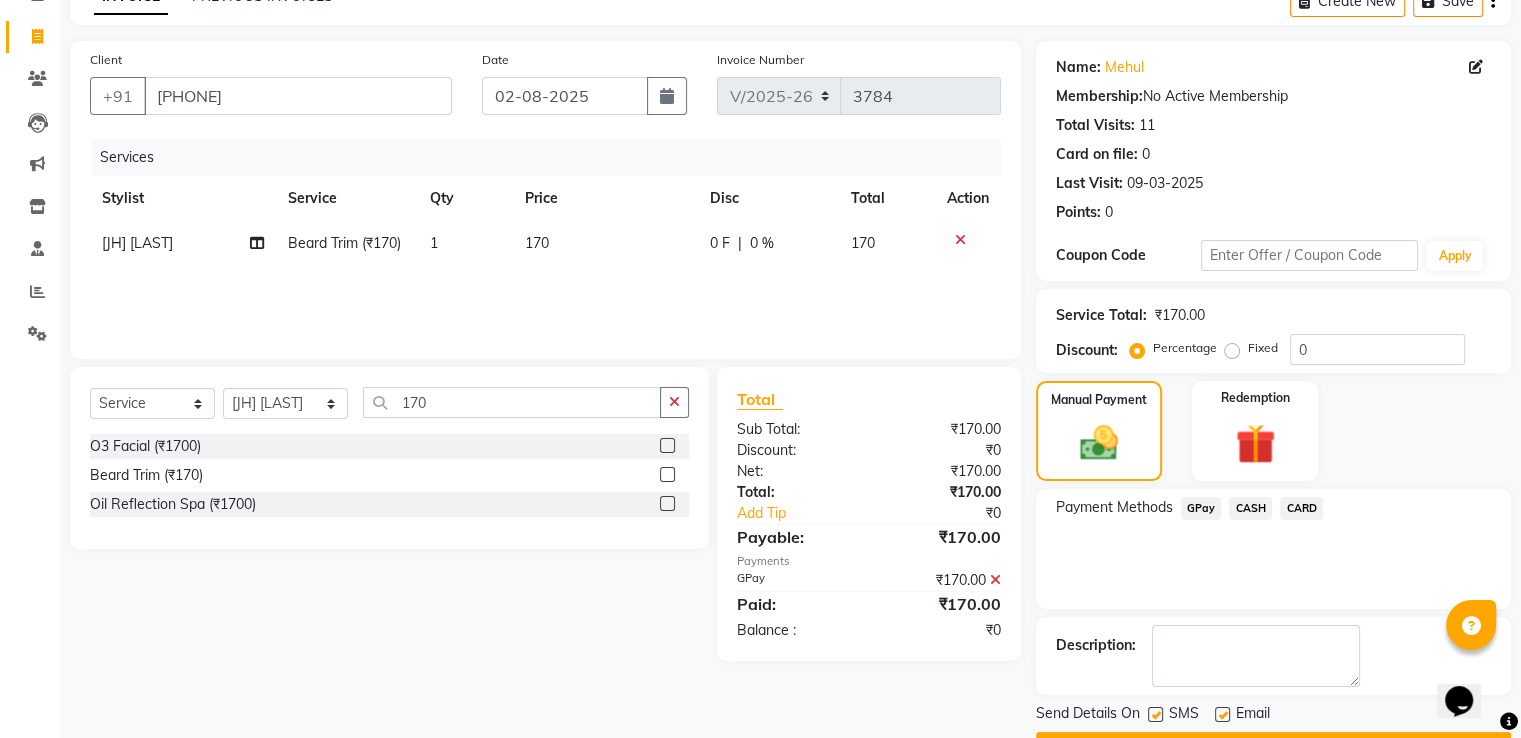 scroll, scrollTop: 163, scrollLeft: 0, axis: vertical 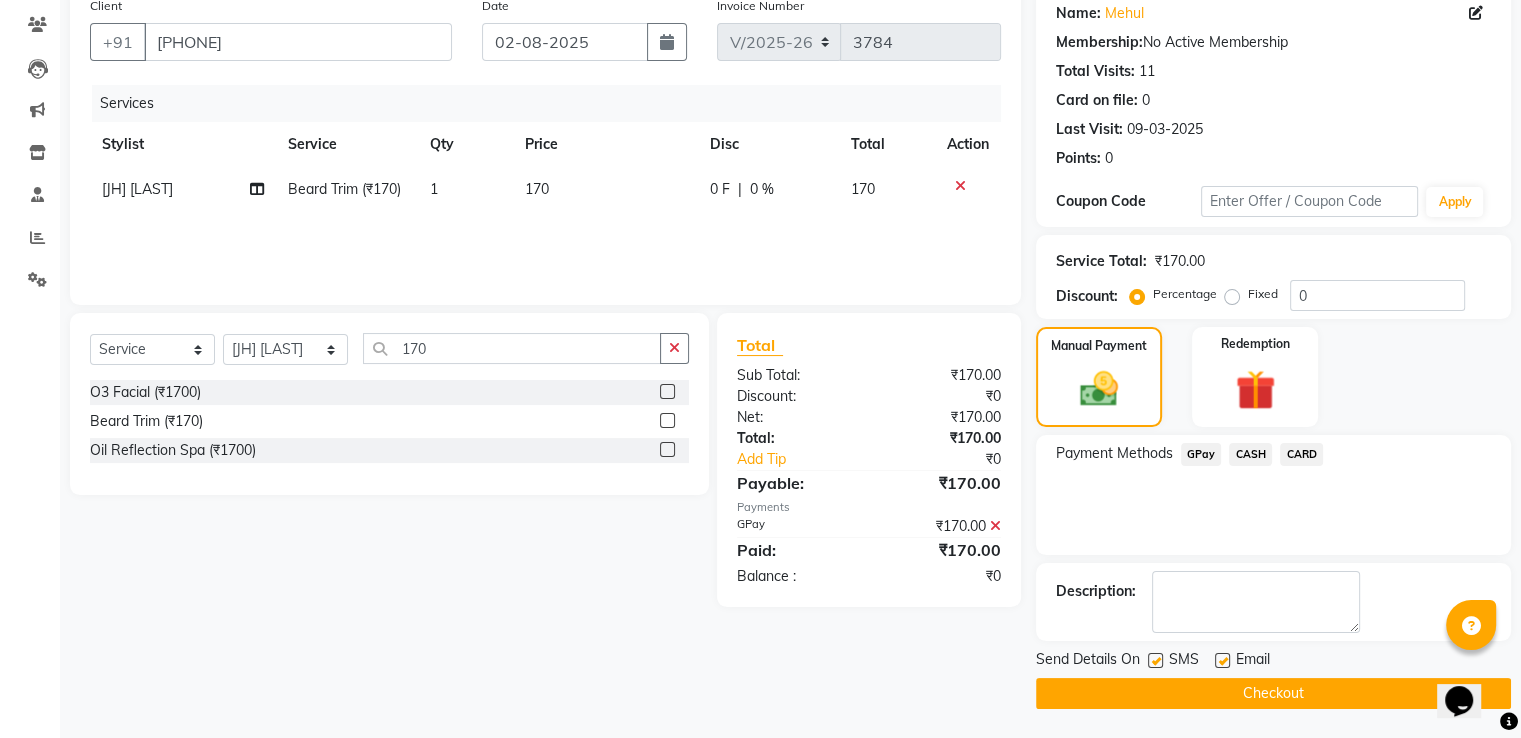 click on "Checkout" 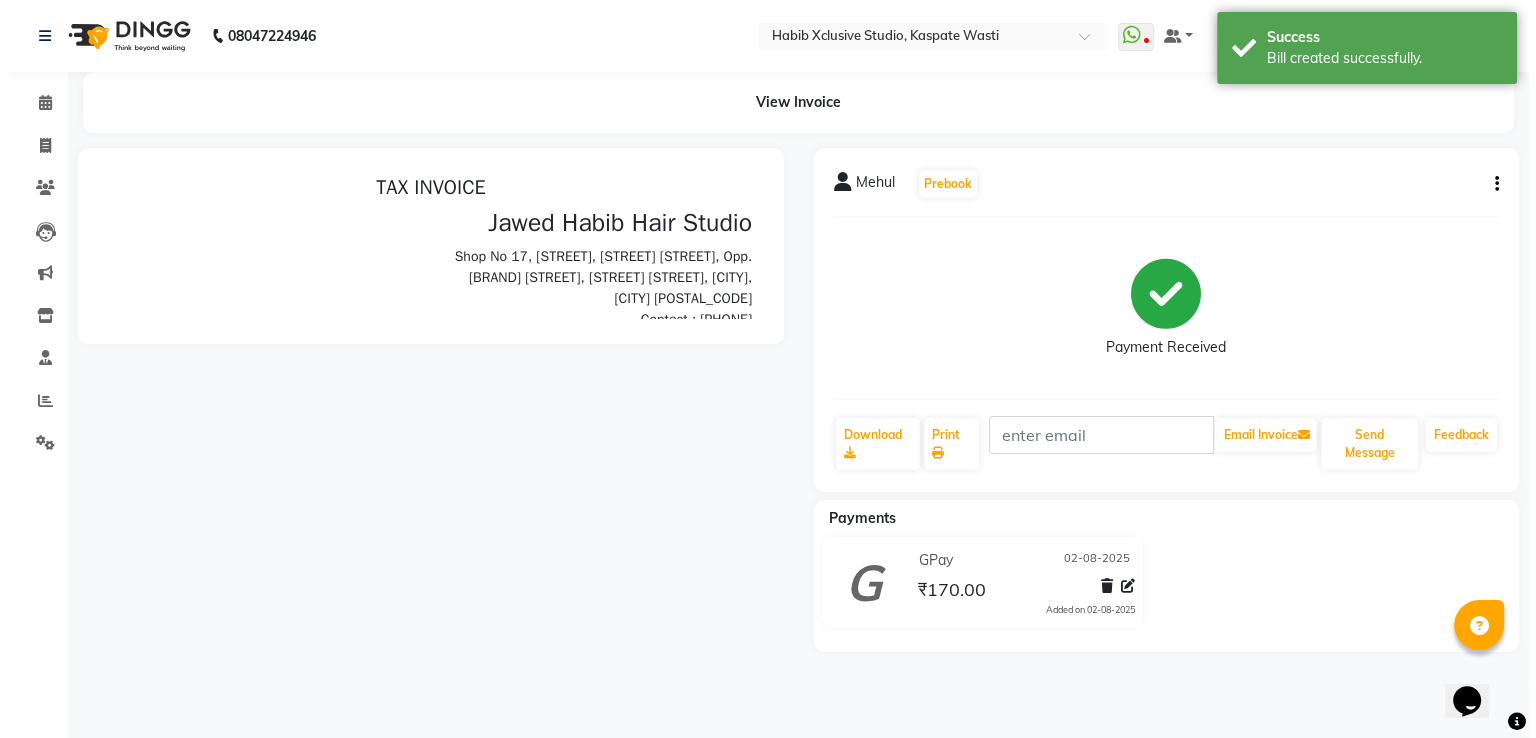 scroll, scrollTop: 0, scrollLeft: 0, axis: both 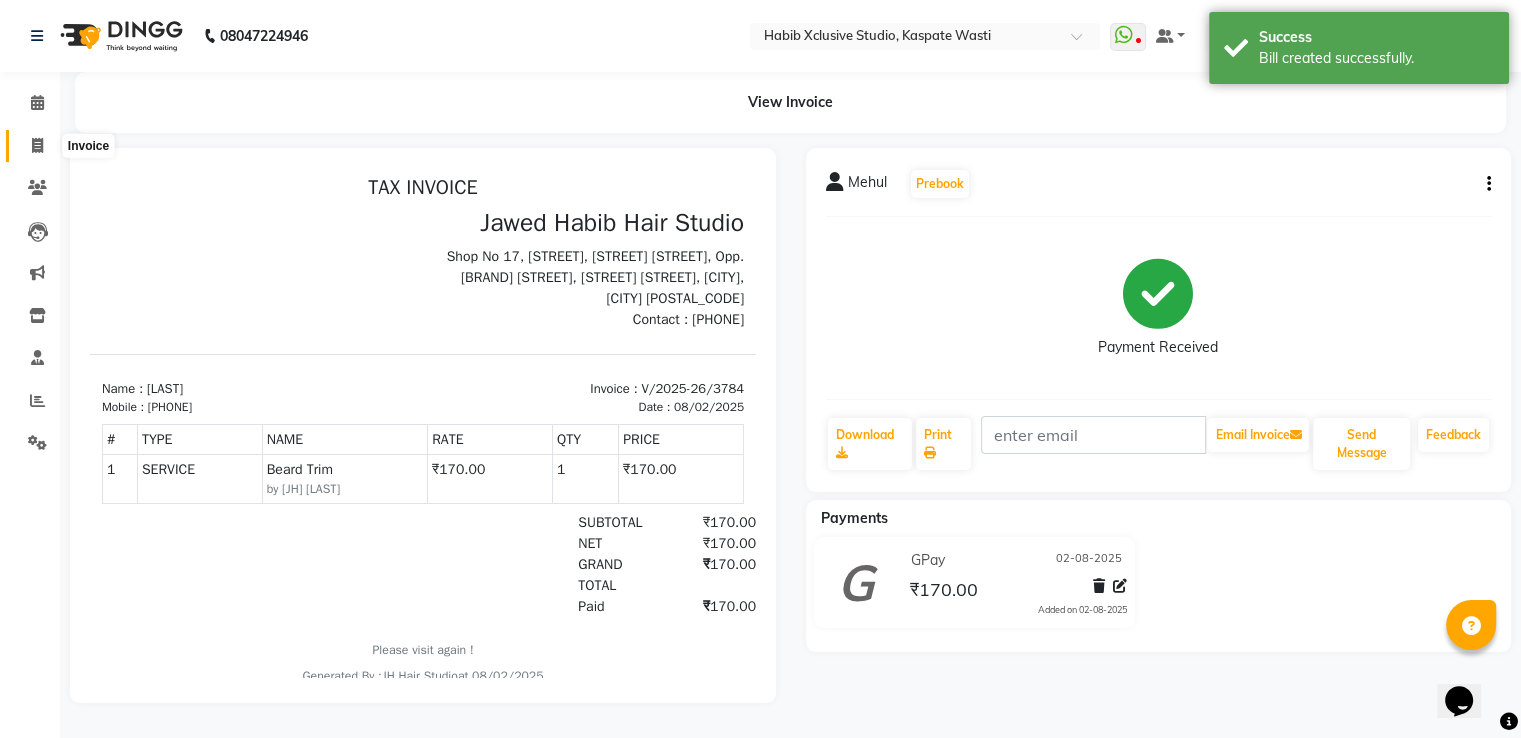 click 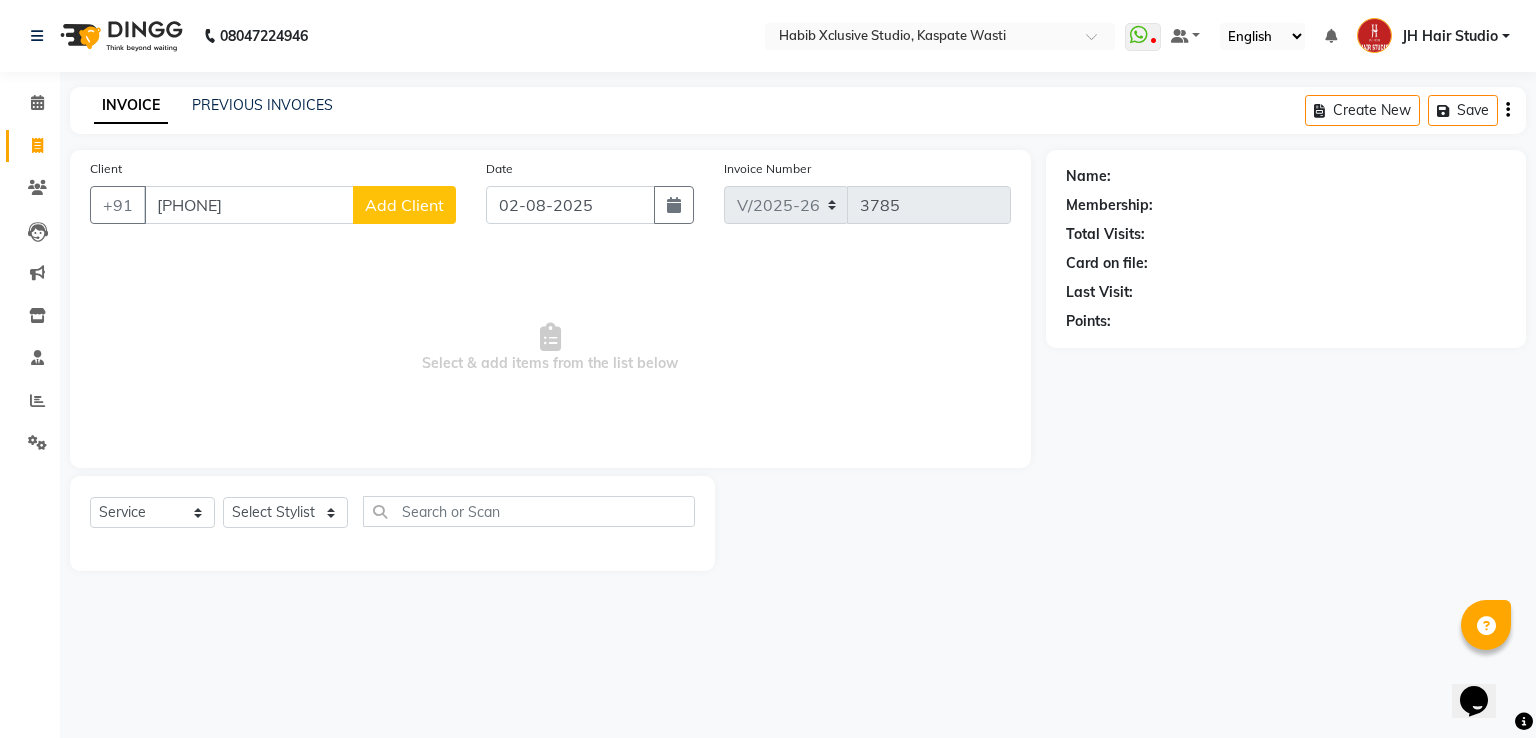type on "[PHONE]" 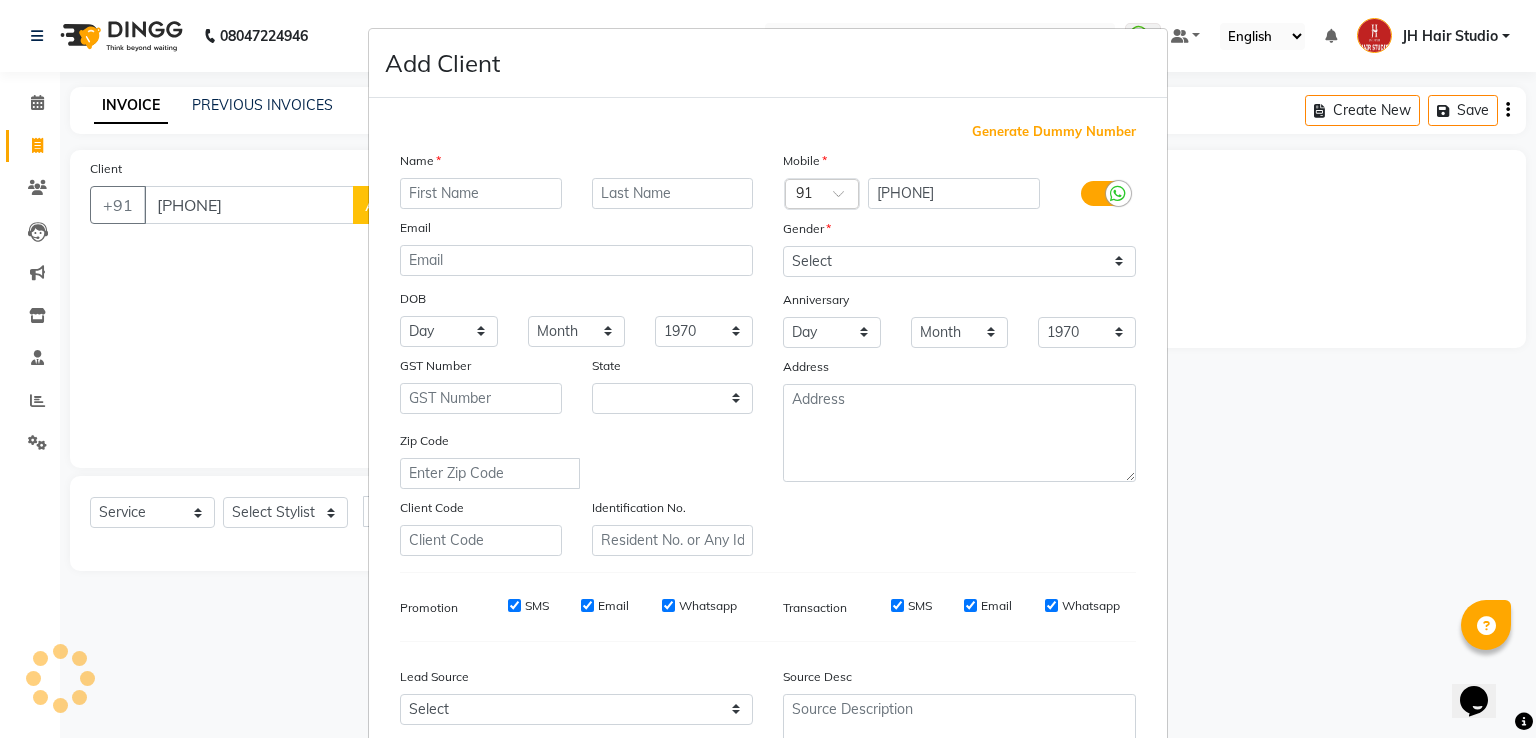 select on "22" 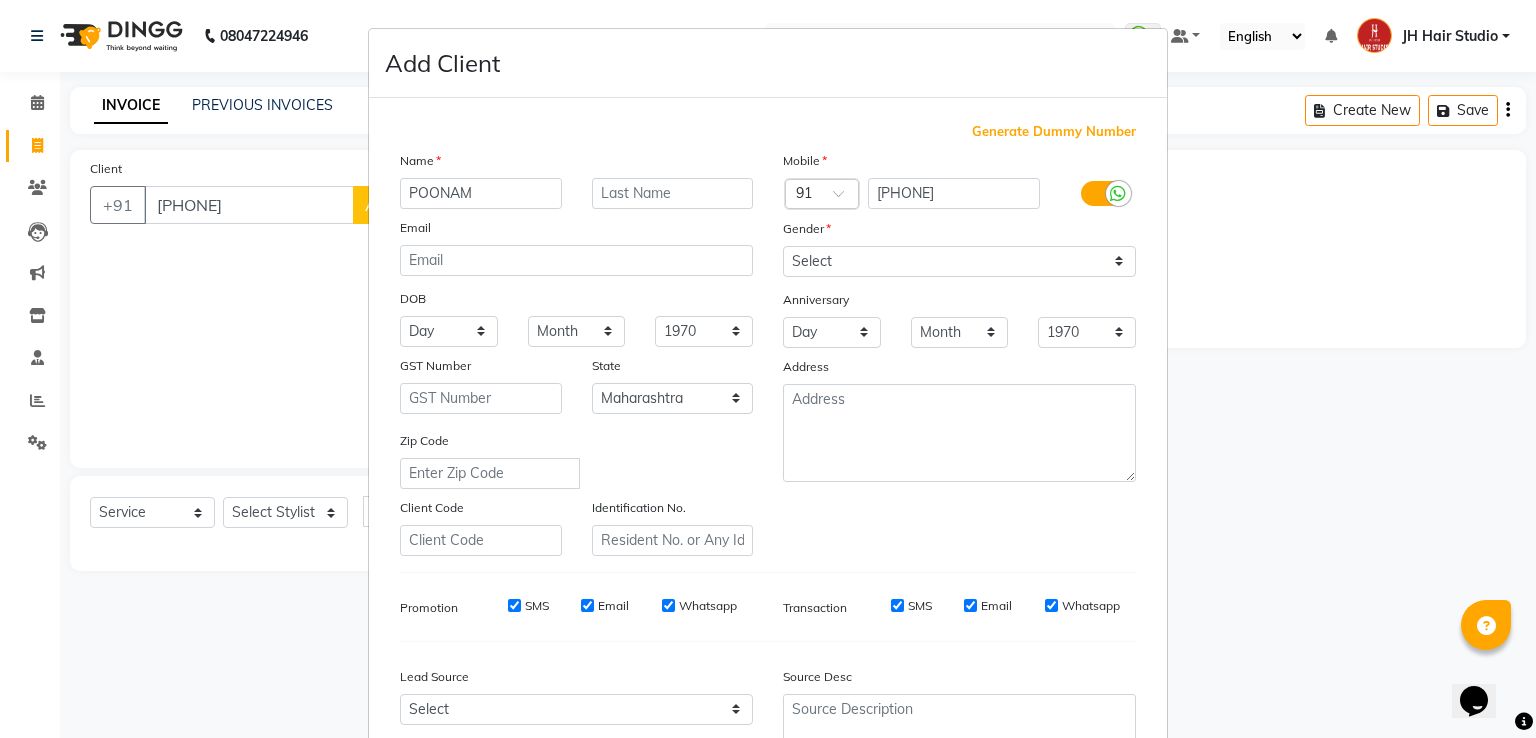 type on "POONAM" 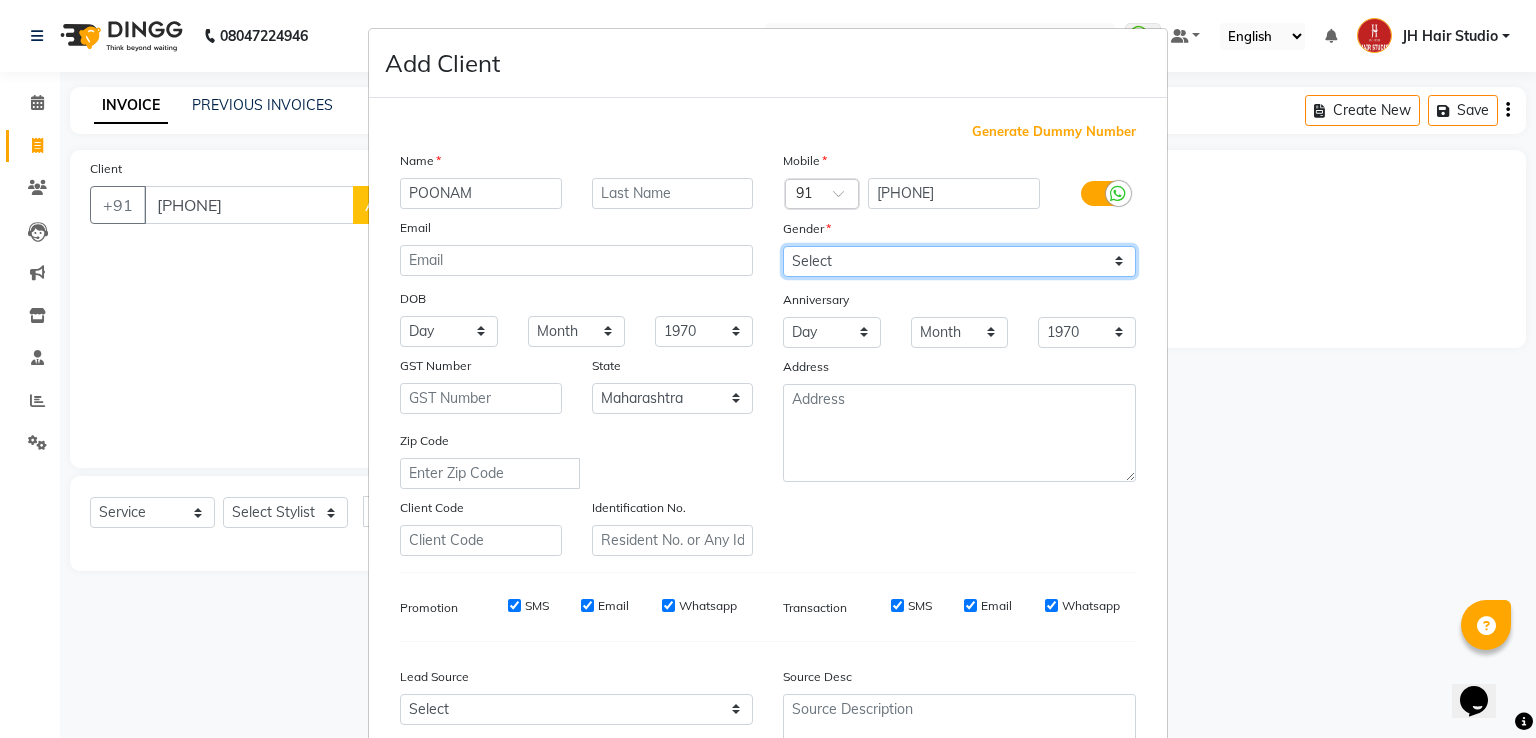 click on "Select Male Female Other Prefer Not To Say" at bounding box center [959, 261] 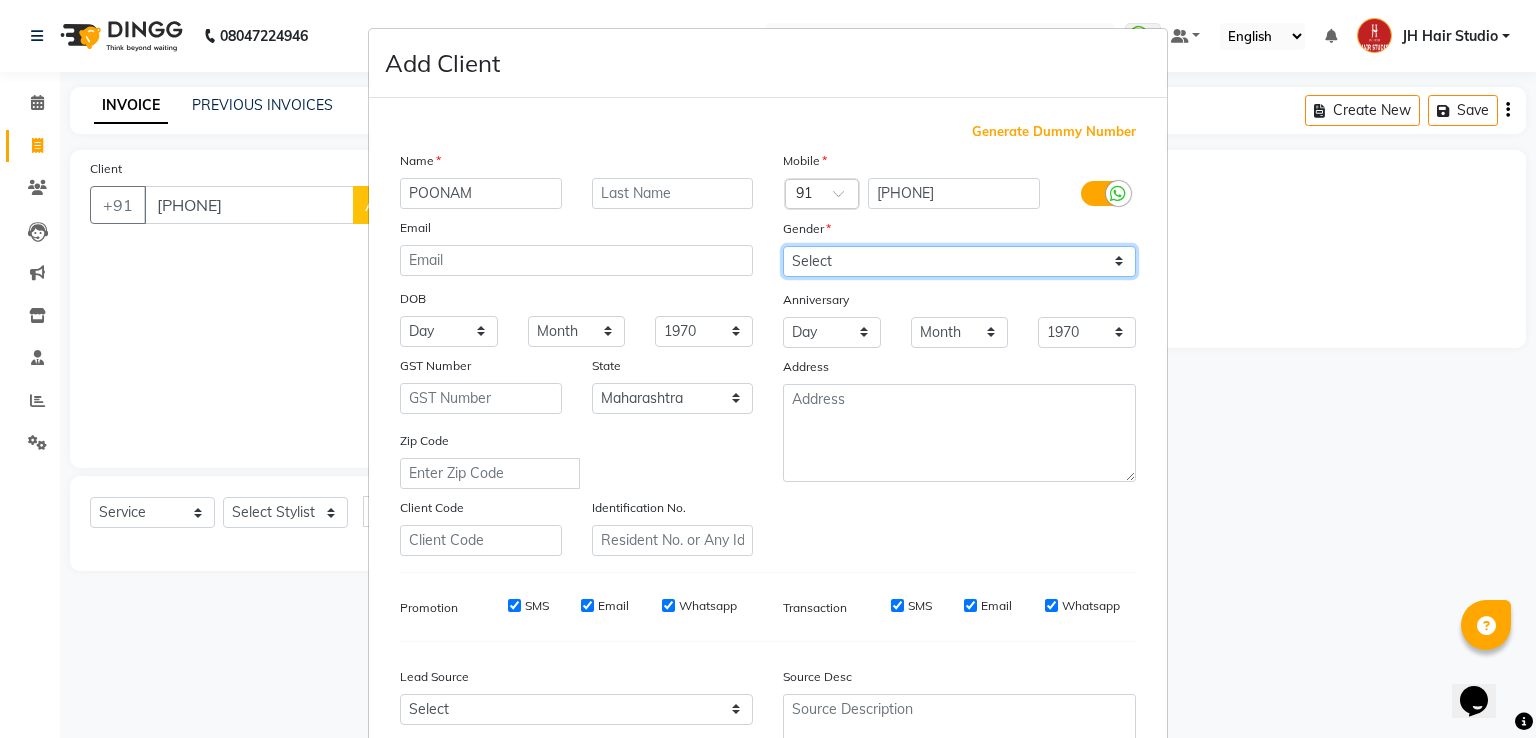 select on "female" 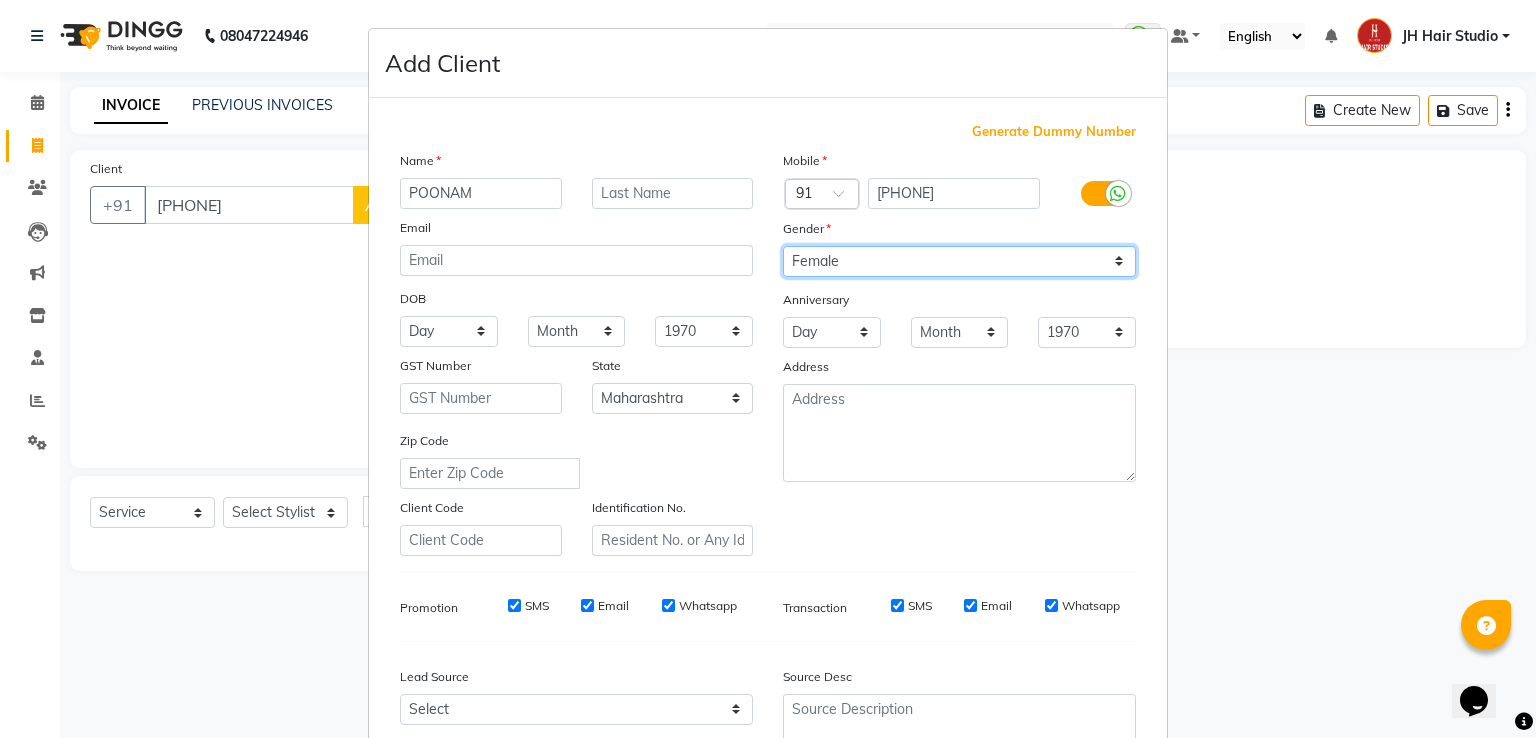 click on "Select Male Female Other Prefer Not To Say" at bounding box center (959, 261) 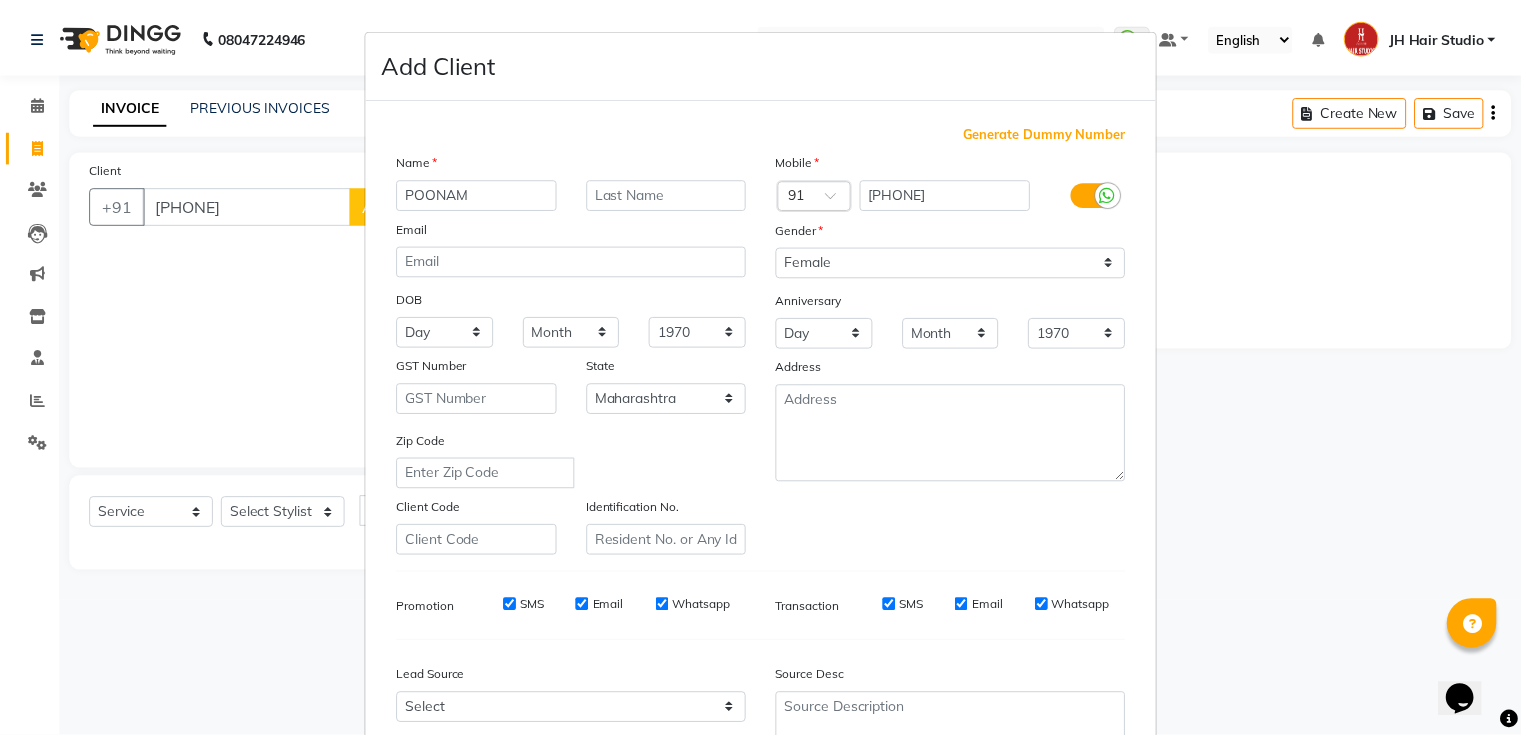 scroll, scrollTop: 195, scrollLeft: 0, axis: vertical 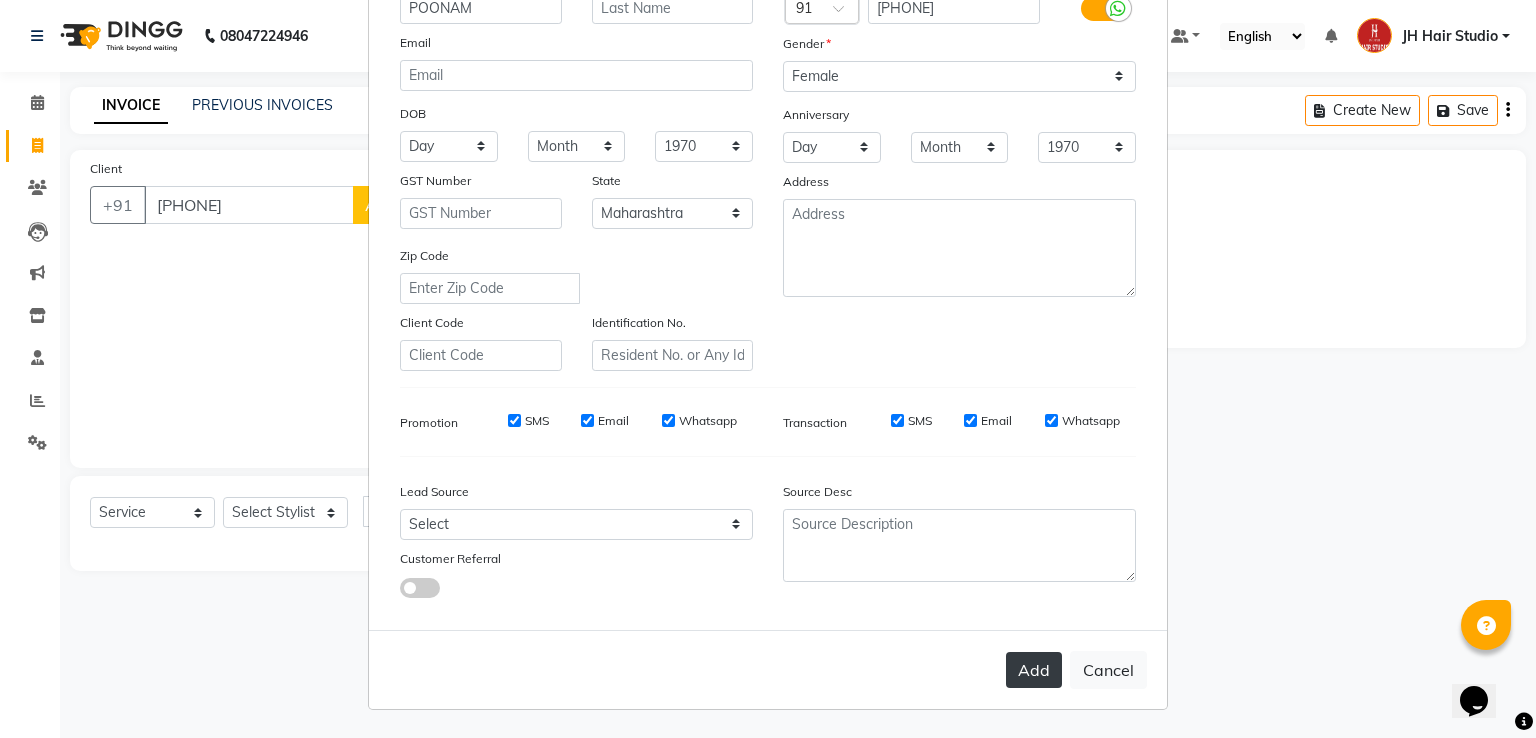 click on "Add" at bounding box center [1034, 670] 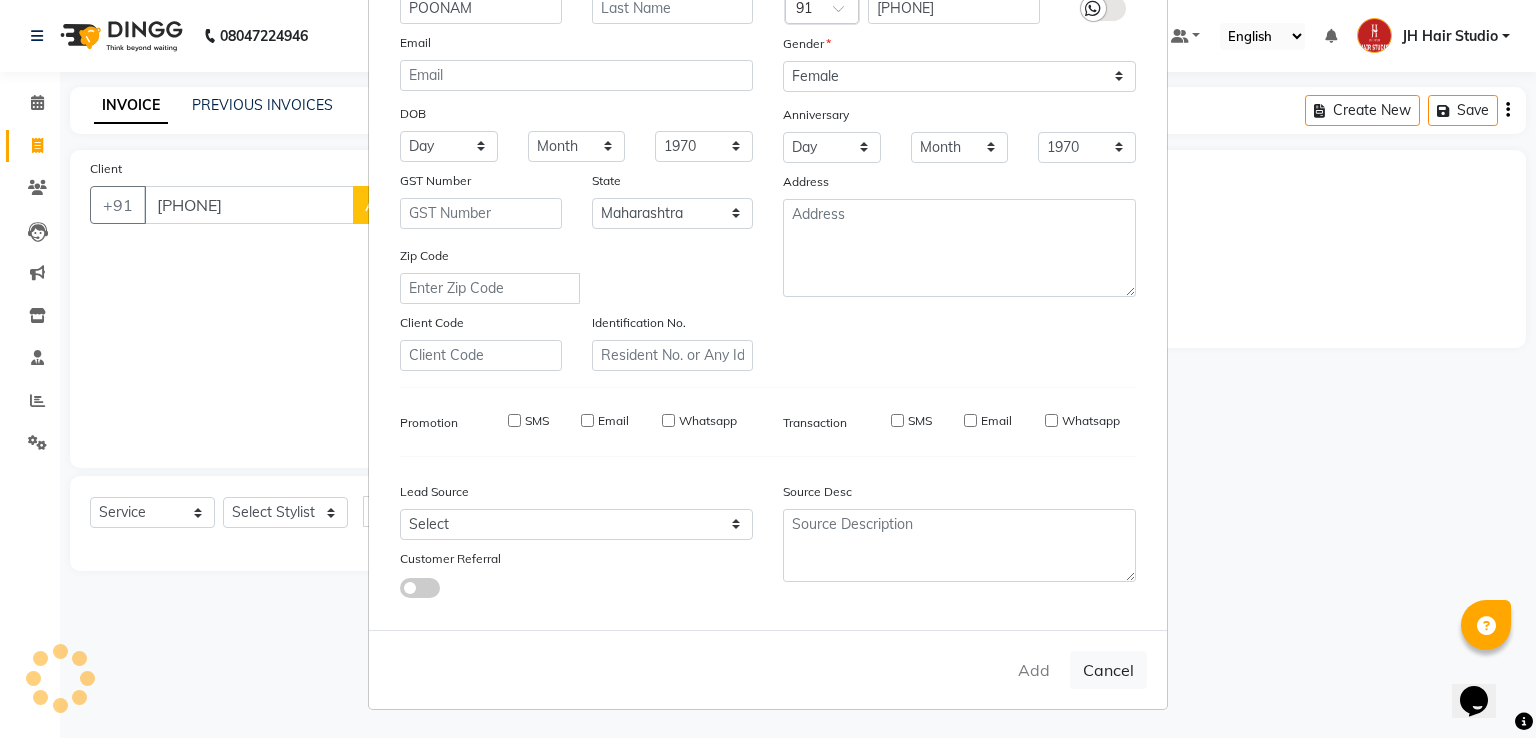 type 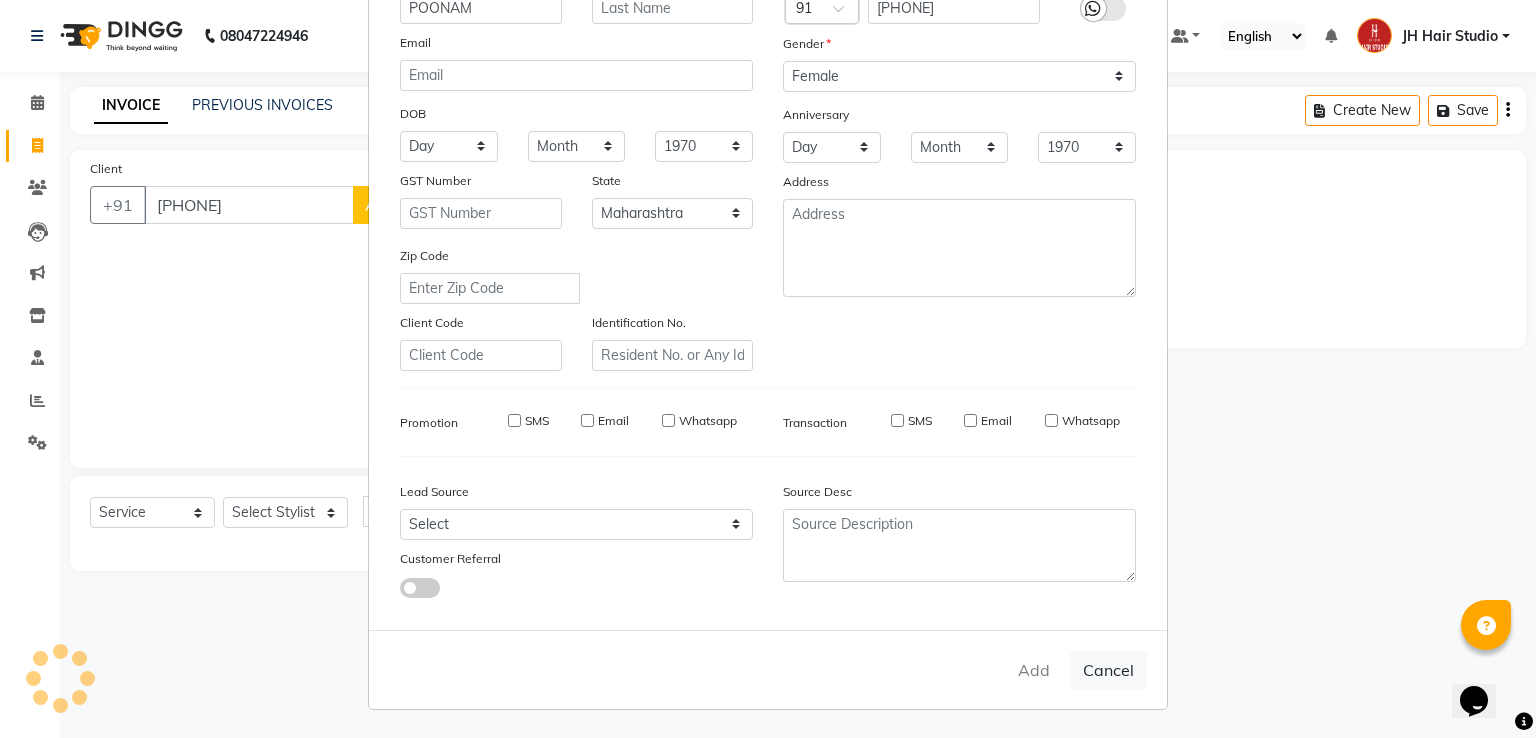 select 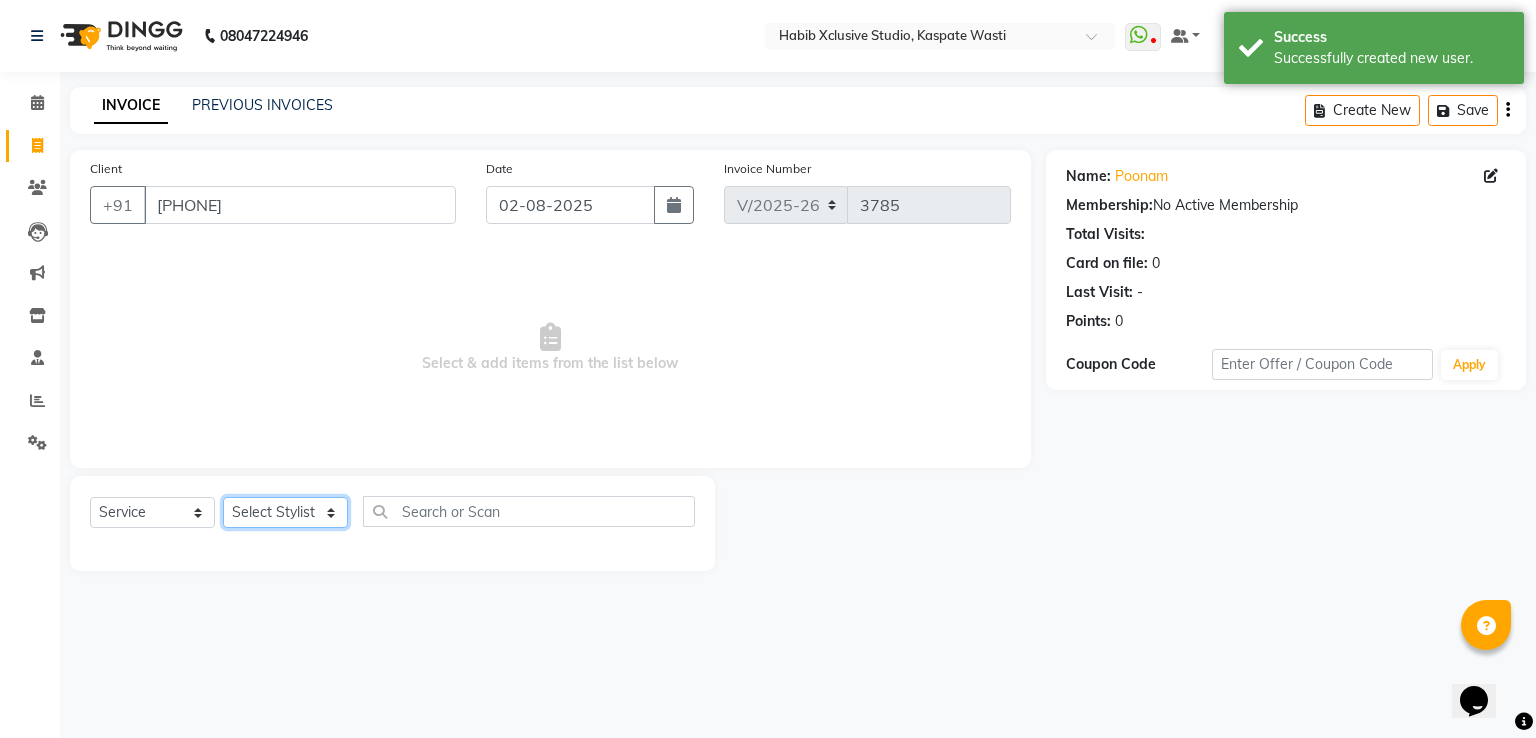 click on "Select Stylist [F1] [LAST] [F1] [LAST] [F1][LAST] [F1][LAST] [F1] [LAST] [F1] [LAST] [F2] [LAST] [F2] [LAST] [F2] [LAST] [JH] [LAST] [LAST] [LAST] [JH] [LAST] [LAST] [JH] [LAST] [JH] [LAST] [JH] [LAST] [JH] [LAST] [JH] [LAST]" 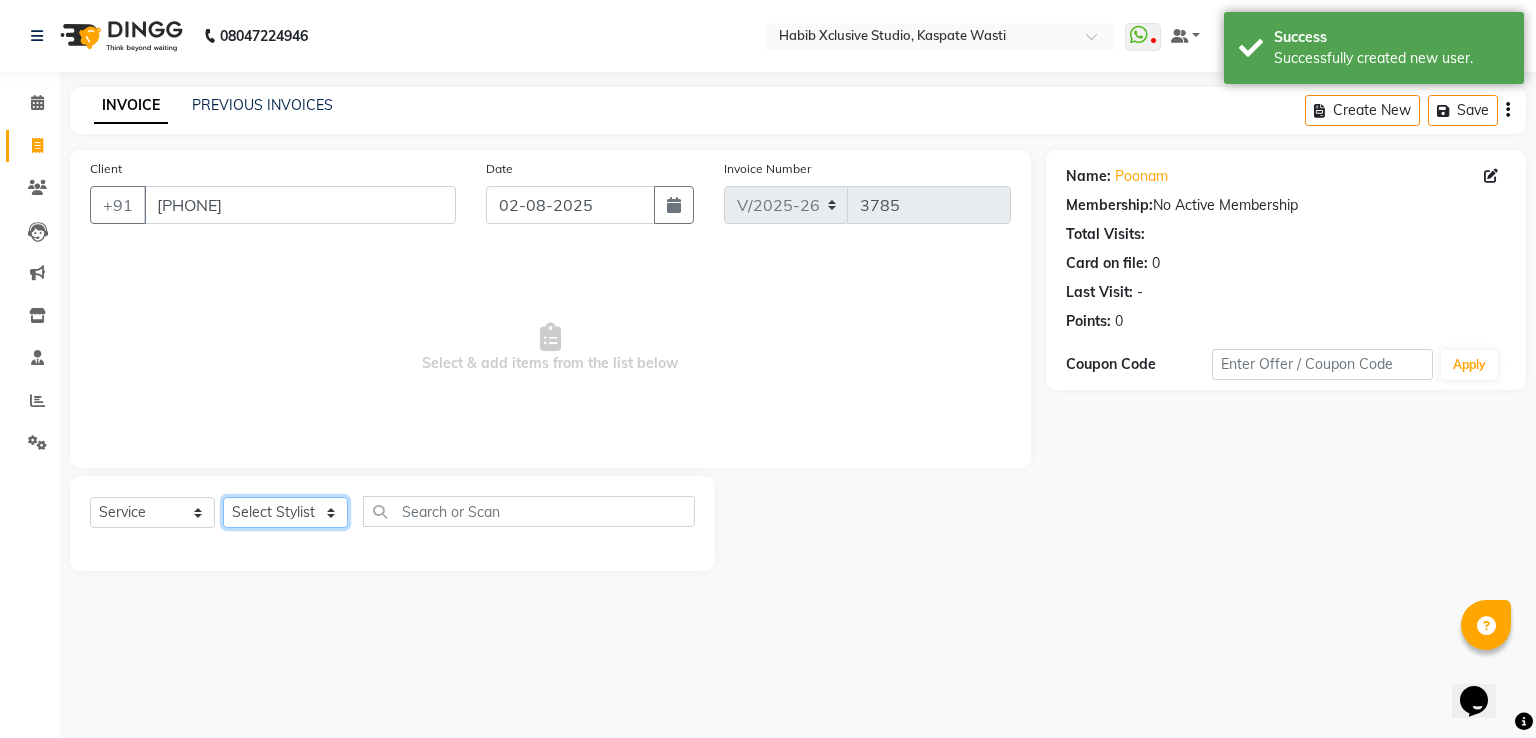select on "63820" 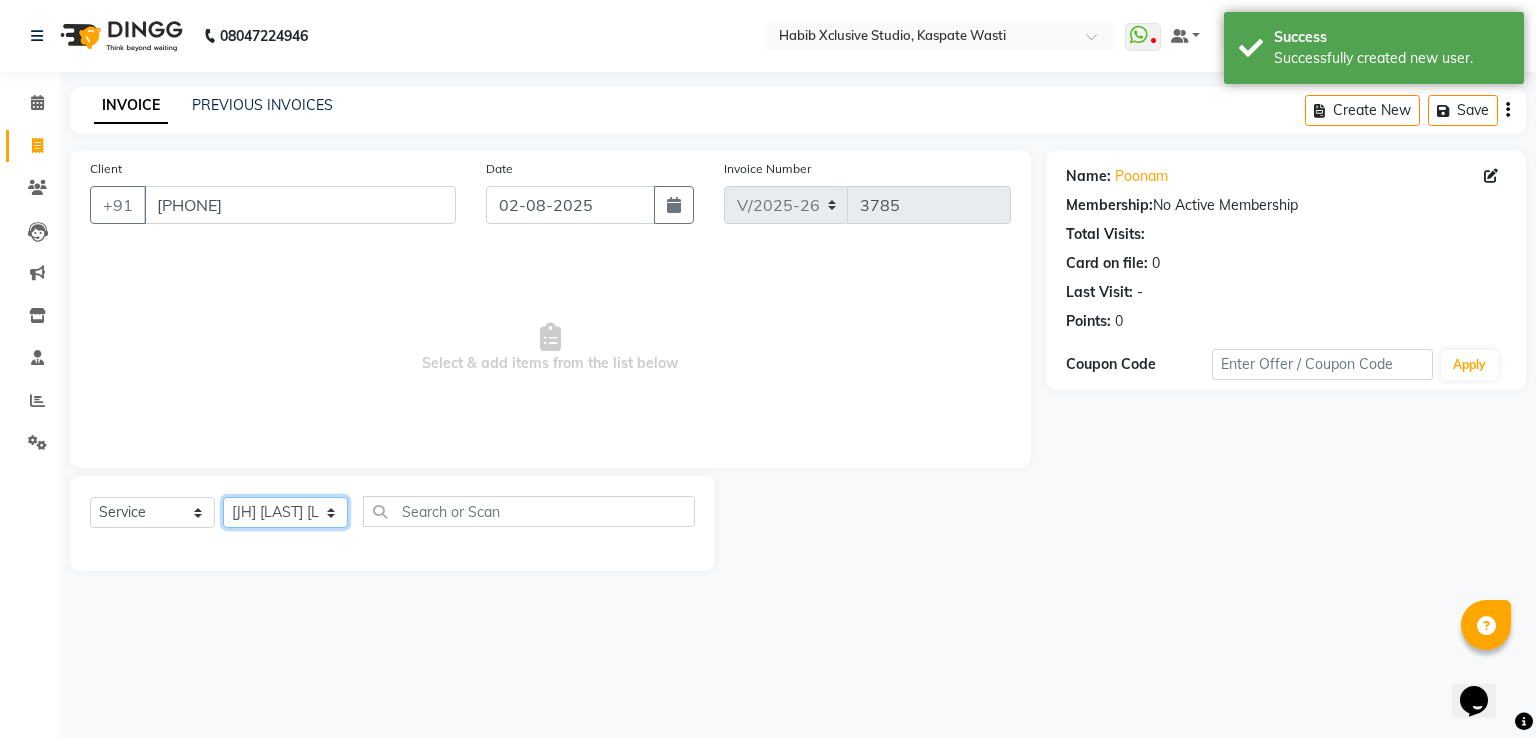 click on "Select Stylist [F1] [LAST] [F1] [LAST] [F1][LAST] [F1][LAST] [F1] [LAST] [F1] [LAST] [F2] [LAST] [F2] [LAST] [F2] [LAST] [JH] [LAST] [LAST] [LAST] [JH] [LAST] [LAST] [JH] [LAST] [JH] [LAST] [JH] [LAST] [JH] [LAST] [JH] [LAST]" 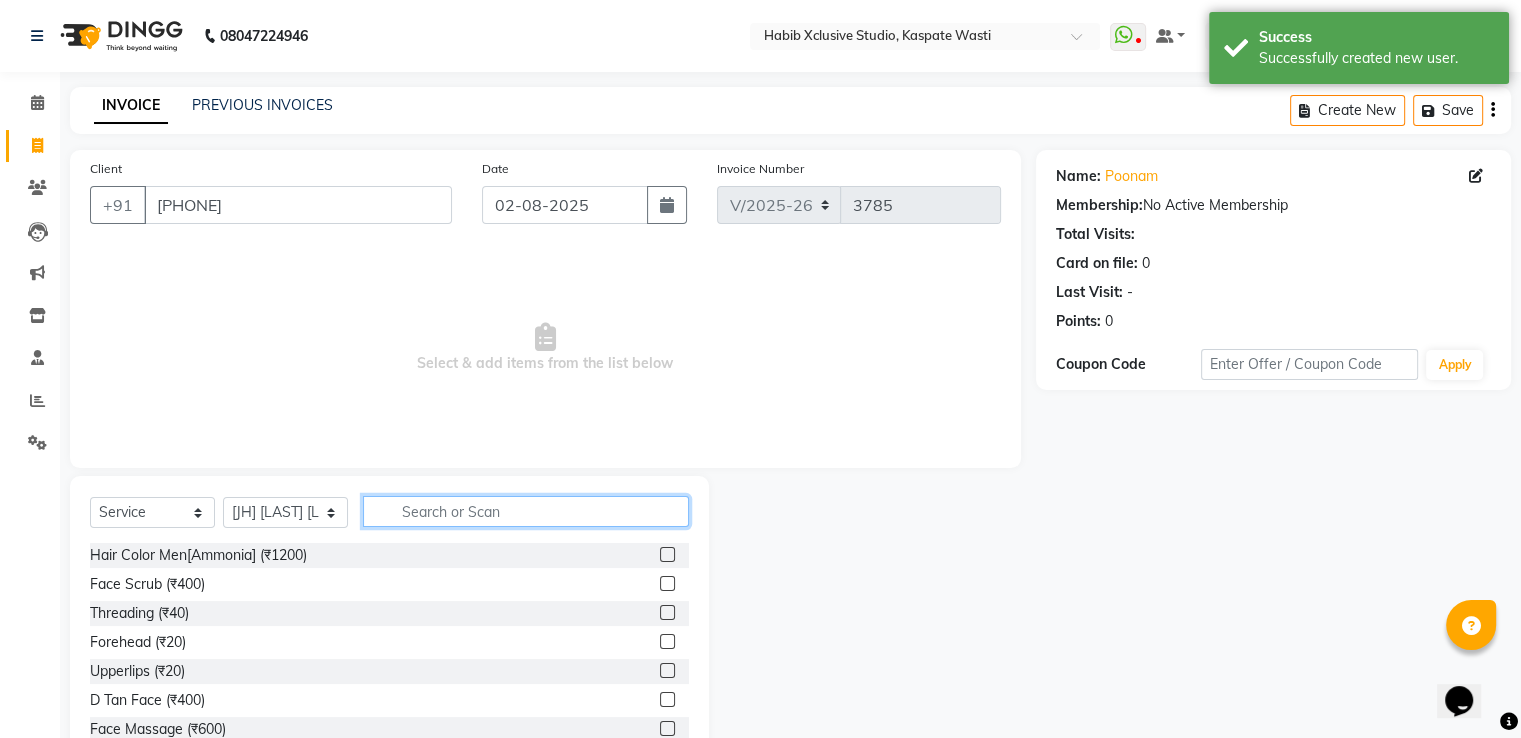 click 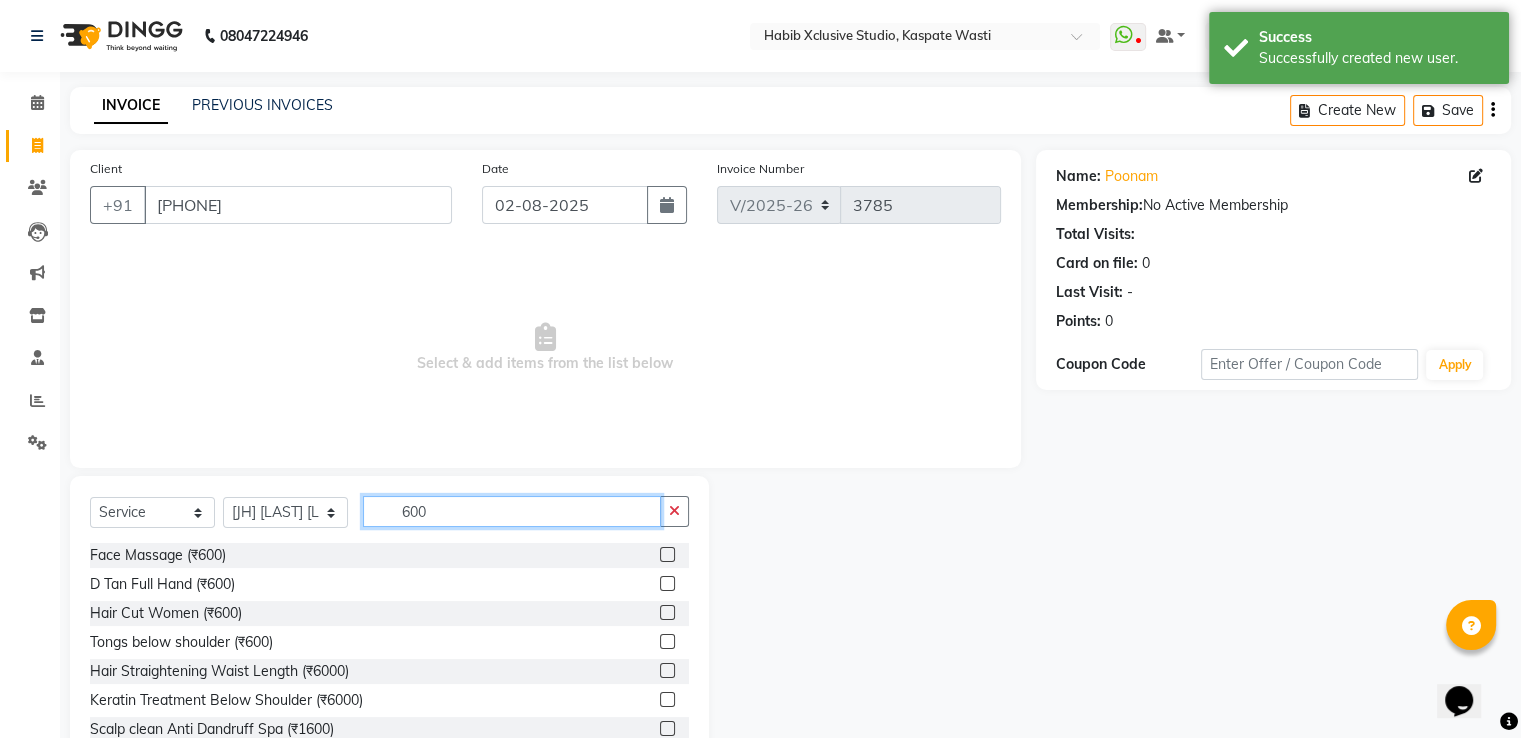 type on "600" 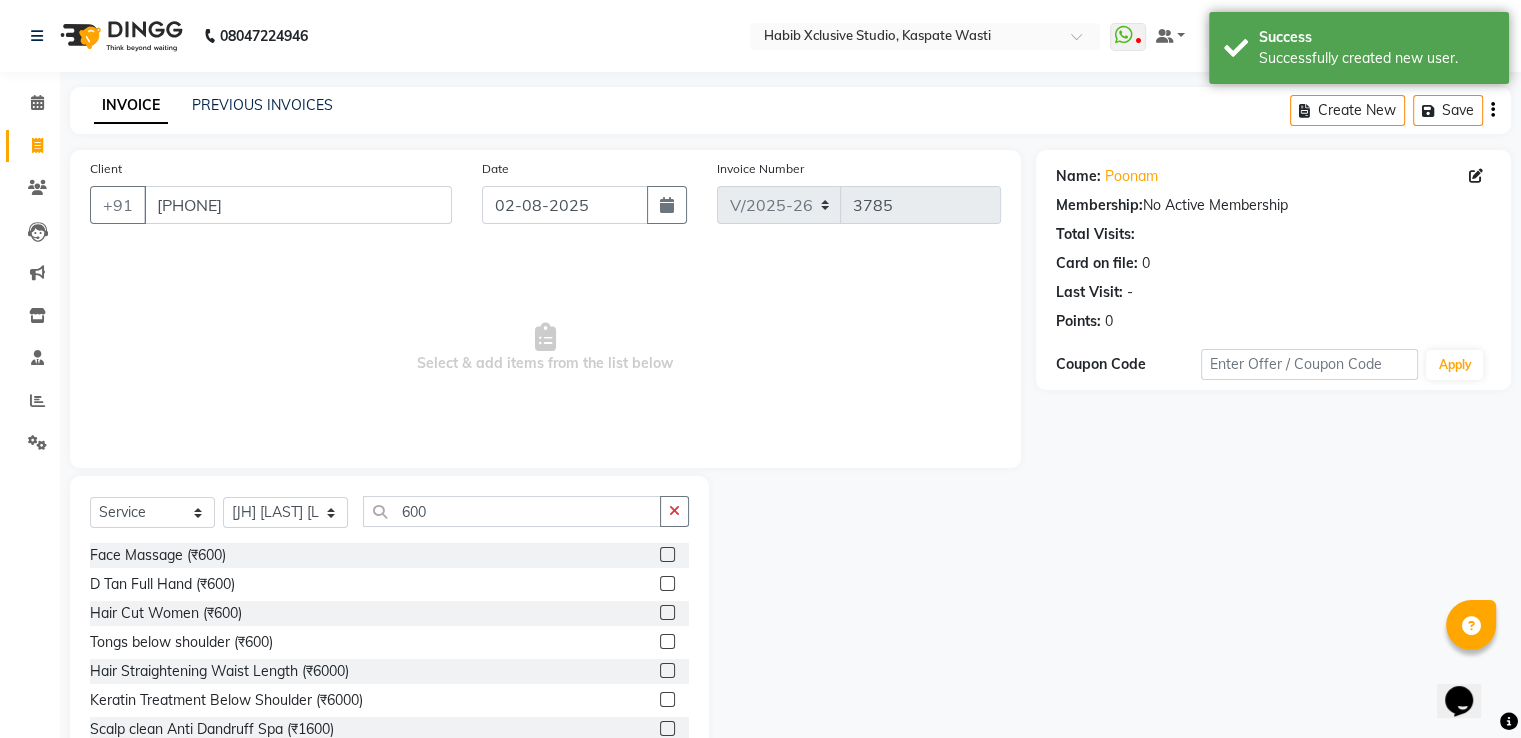 click 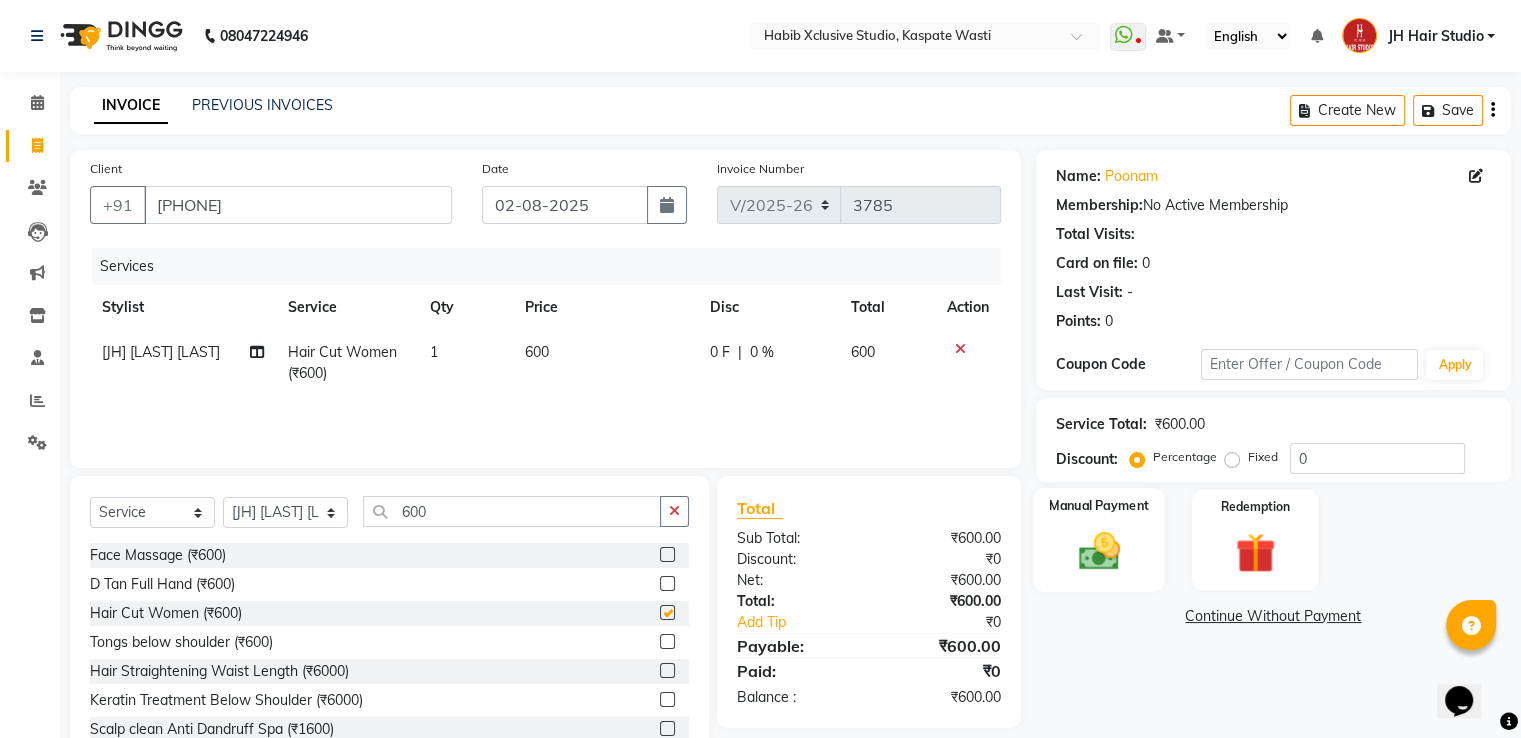 checkbox on "false" 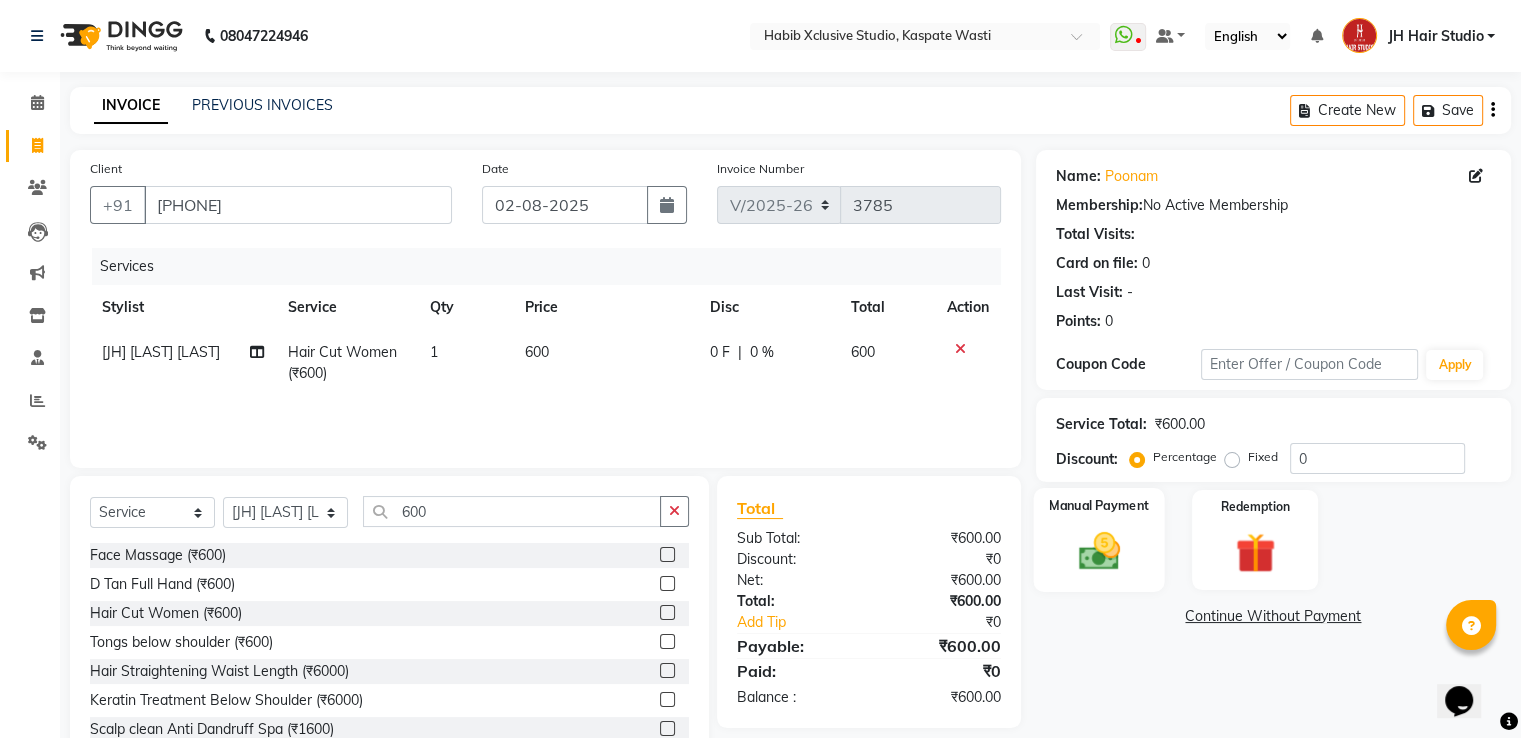 click 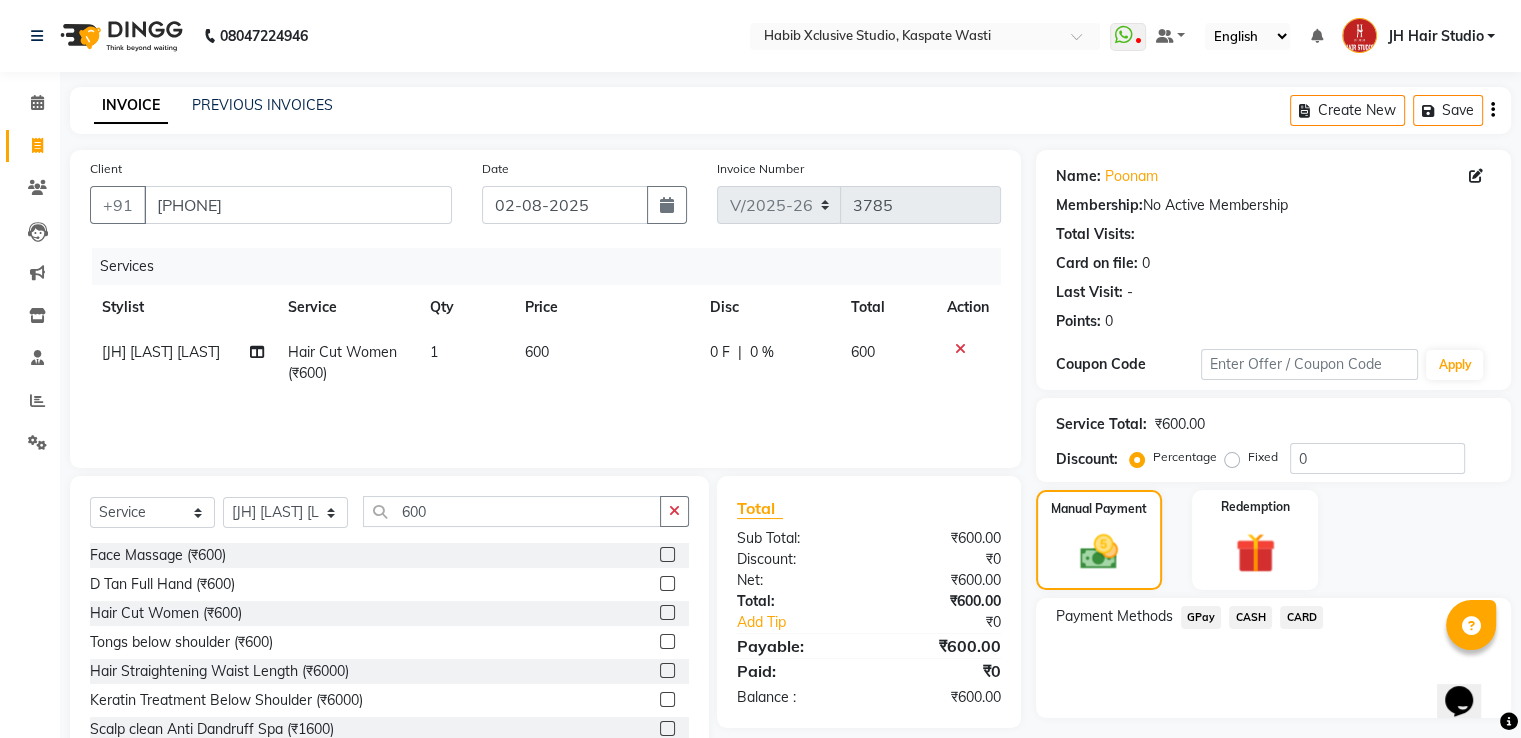 click on "GPay" 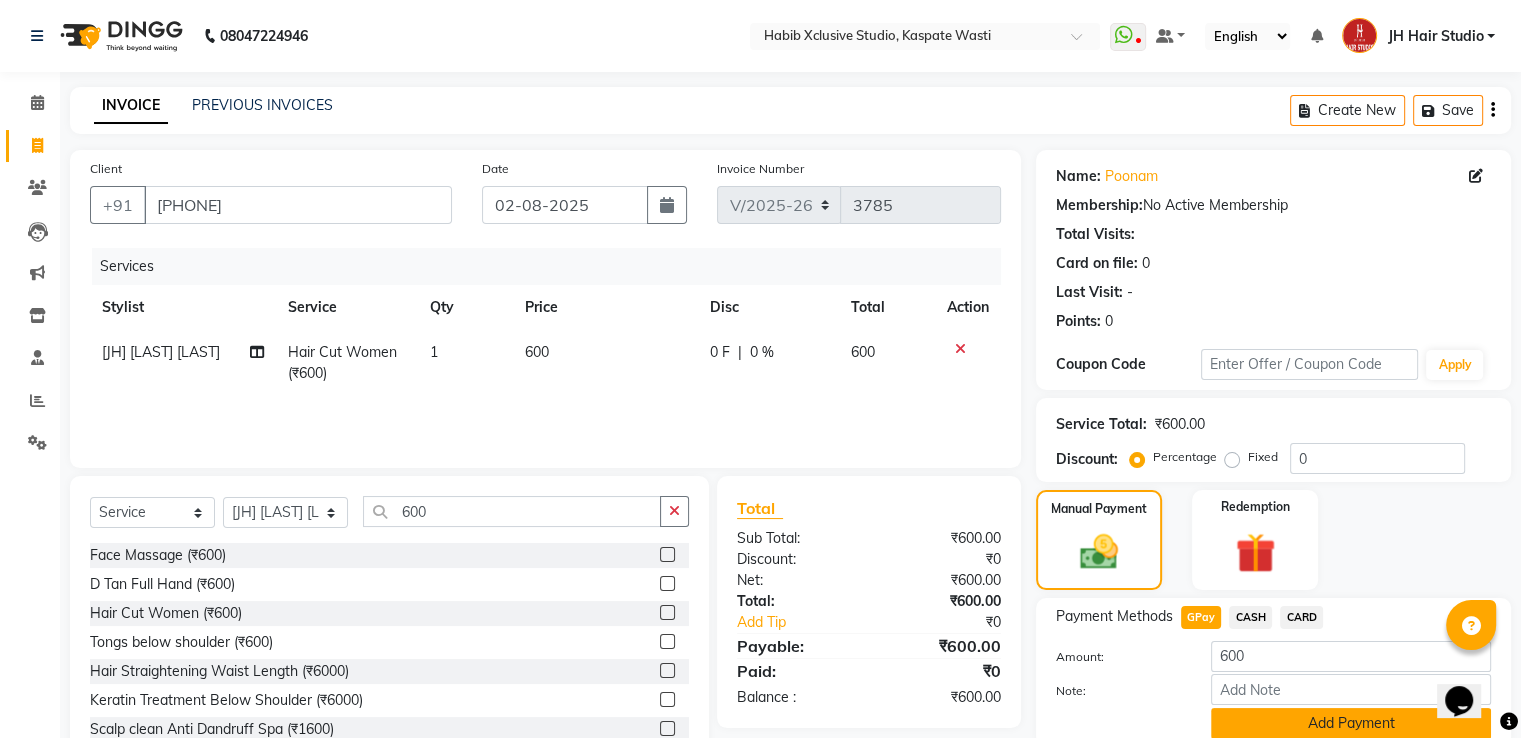 click on "Add Payment" 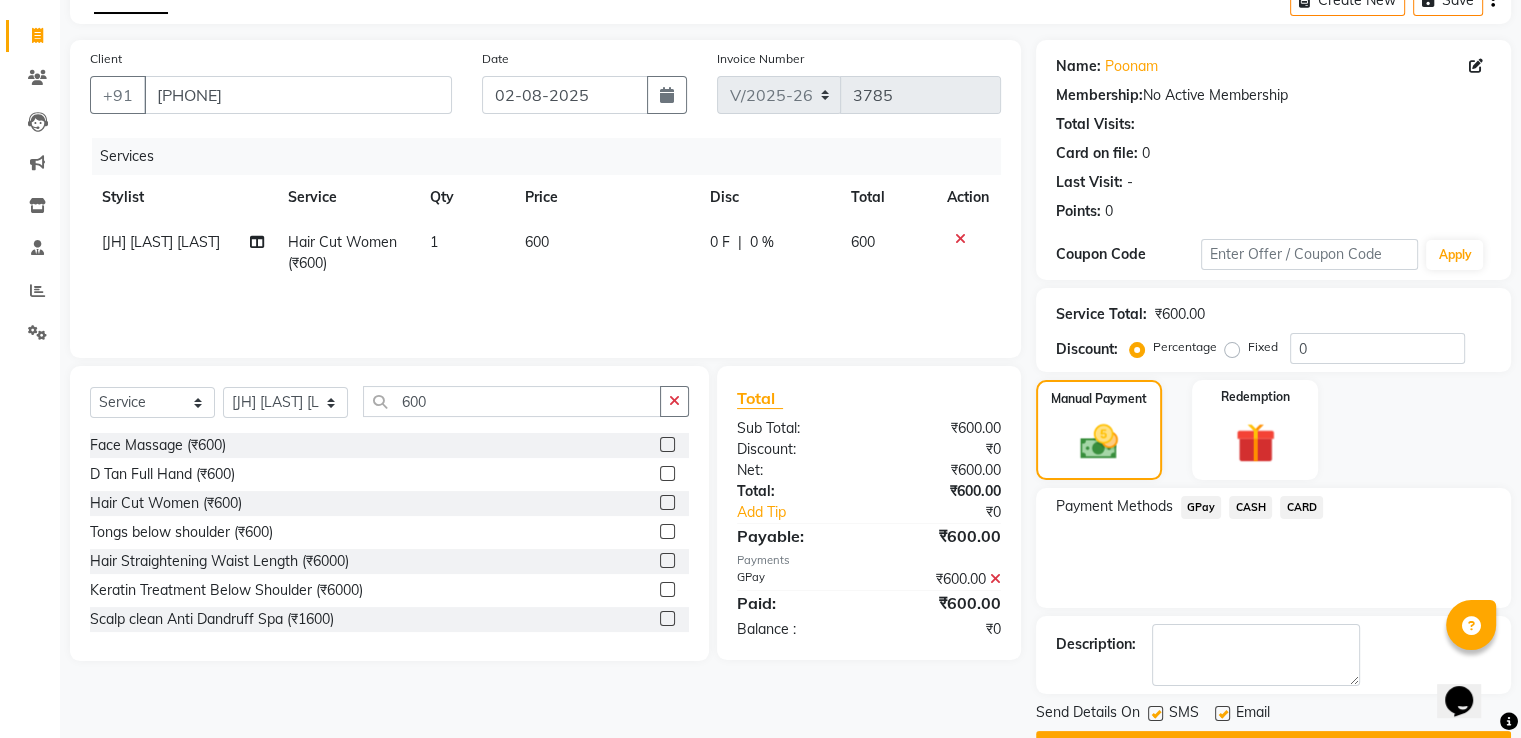 scroll, scrollTop: 163, scrollLeft: 0, axis: vertical 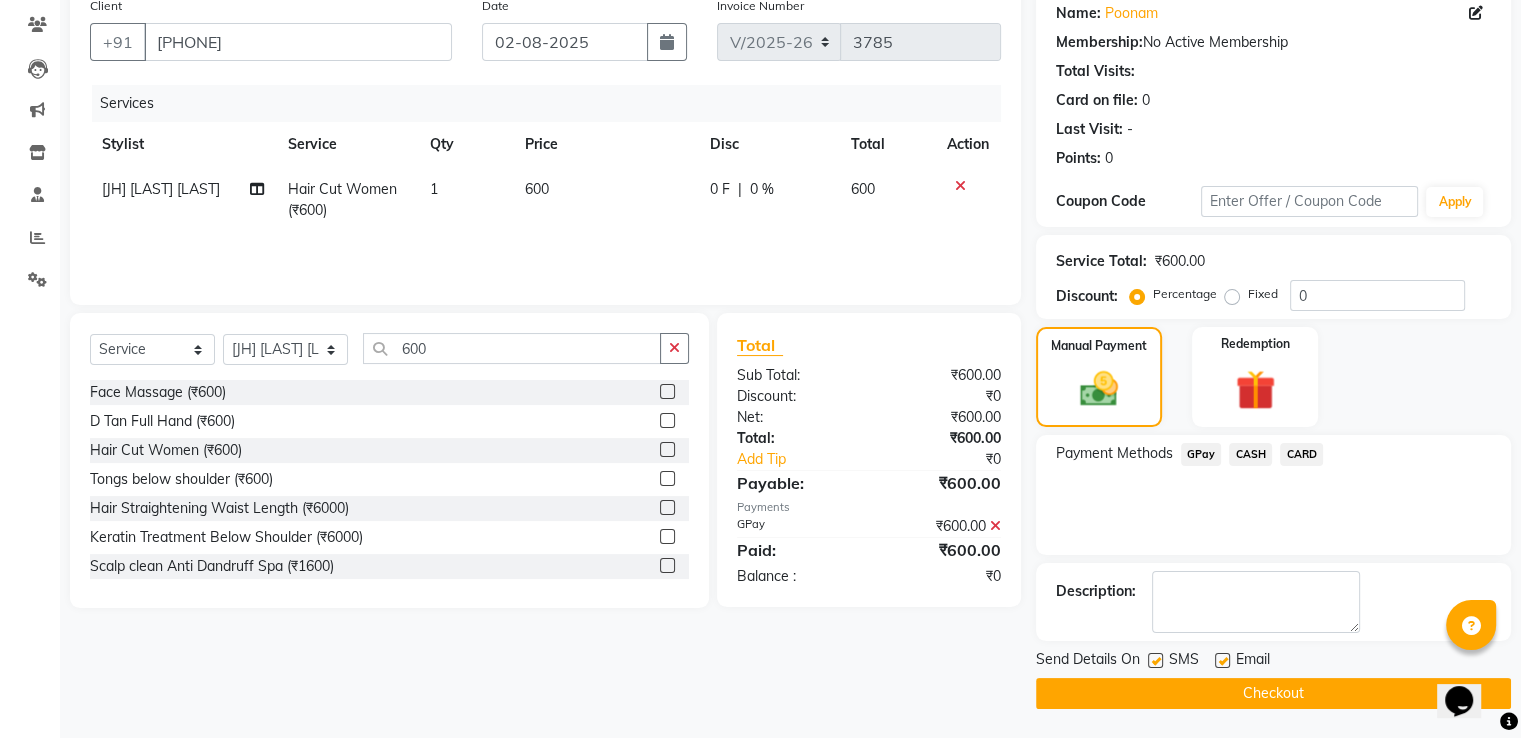 click on "Checkout" 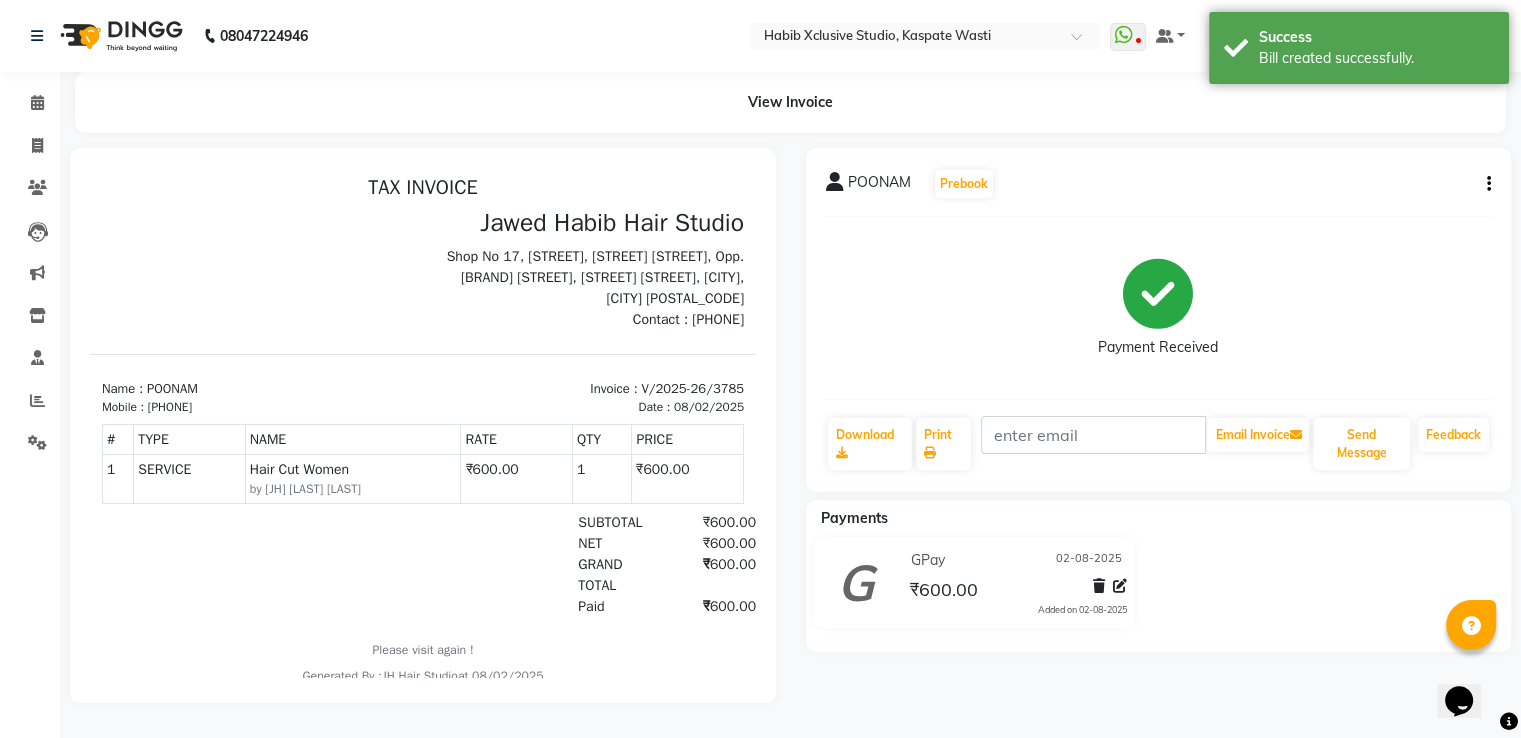 scroll, scrollTop: 0, scrollLeft: 0, axis: both 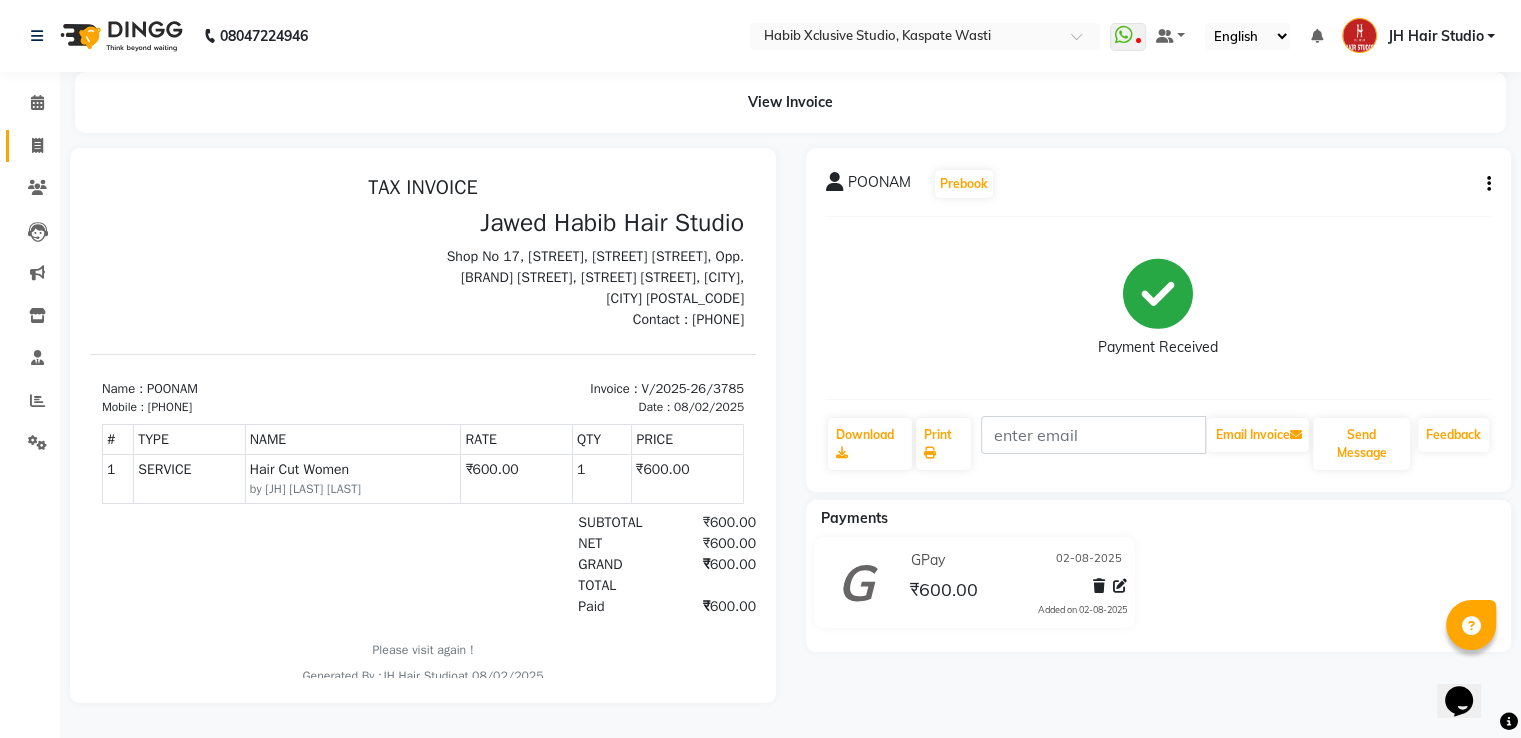 click on "Invoice" 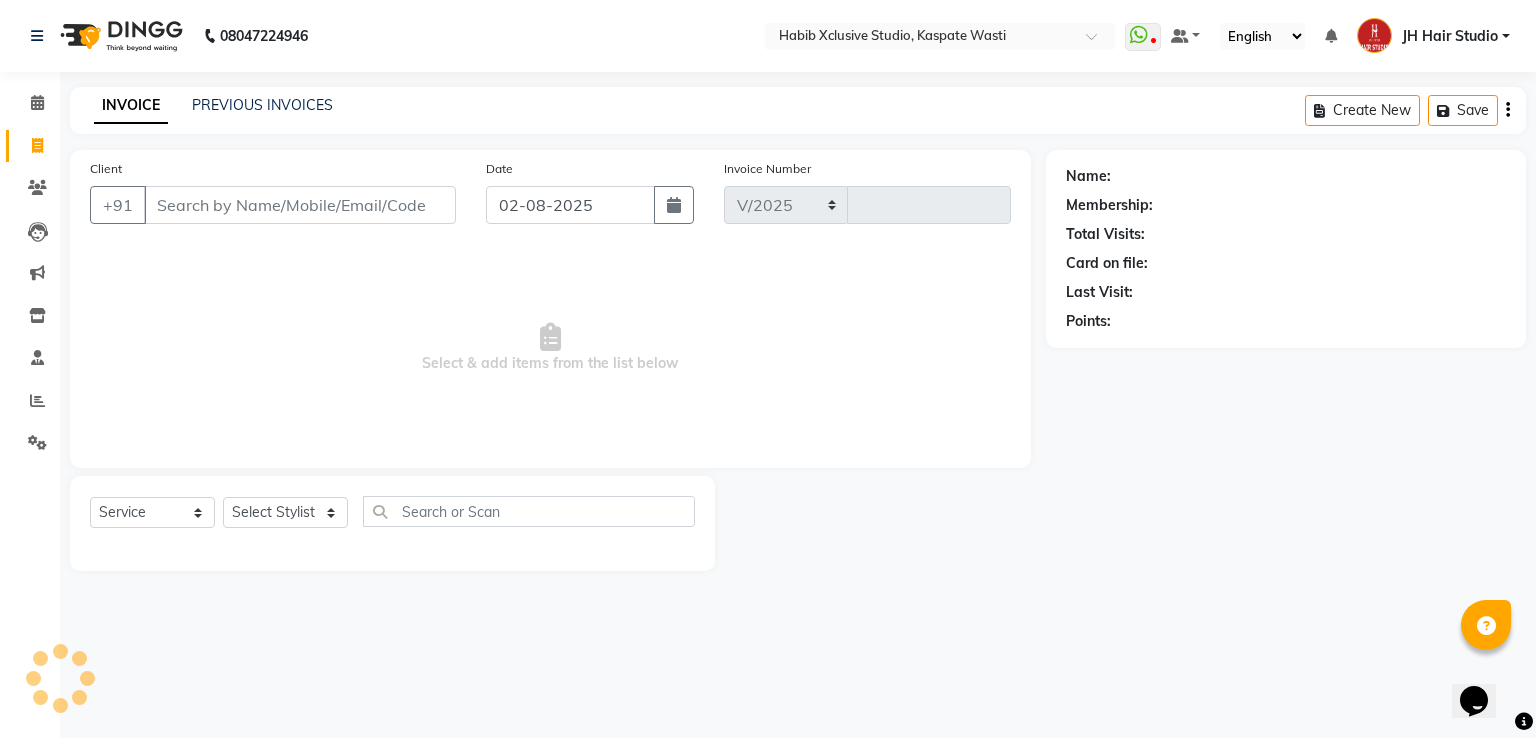 select on "130" 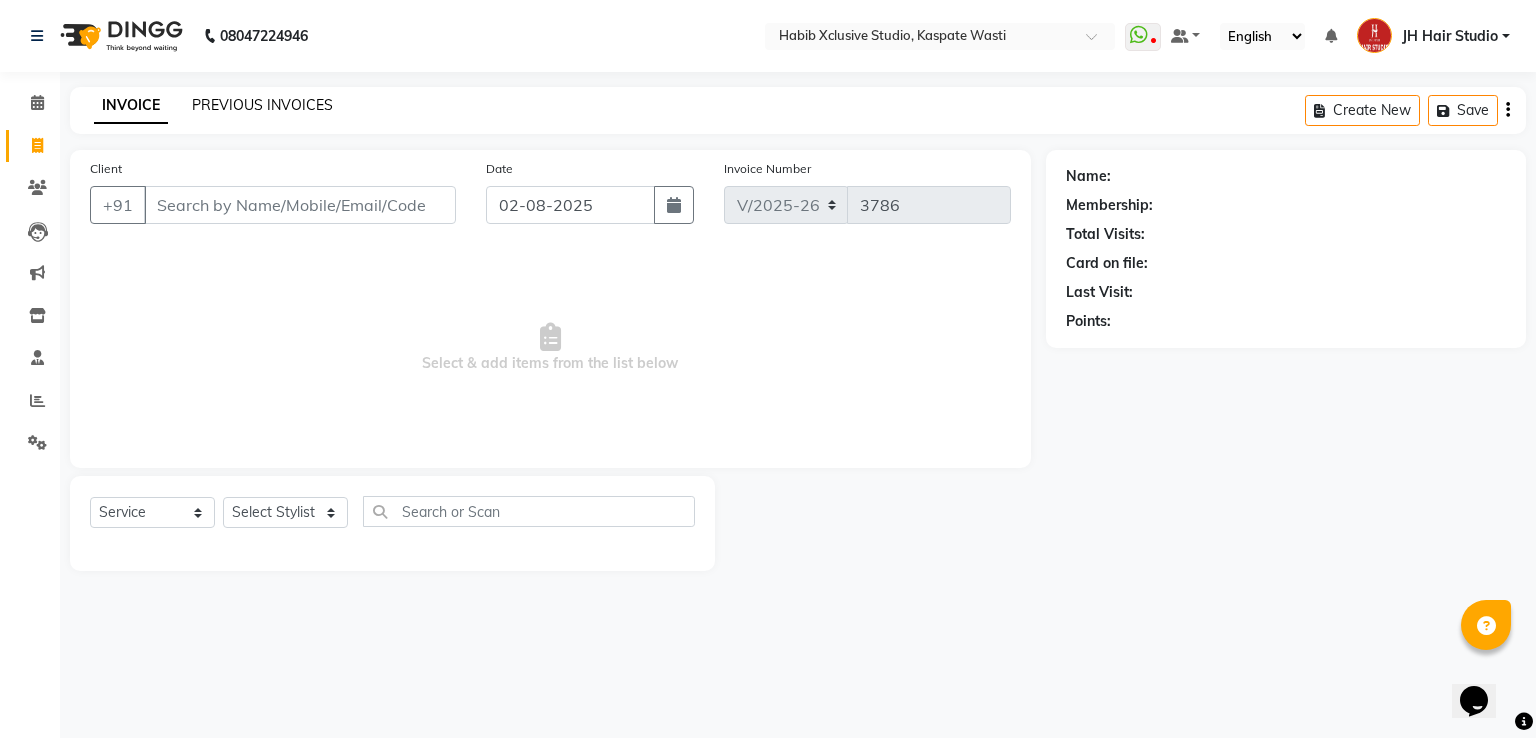 click on "PREVIOUS INVOICES" 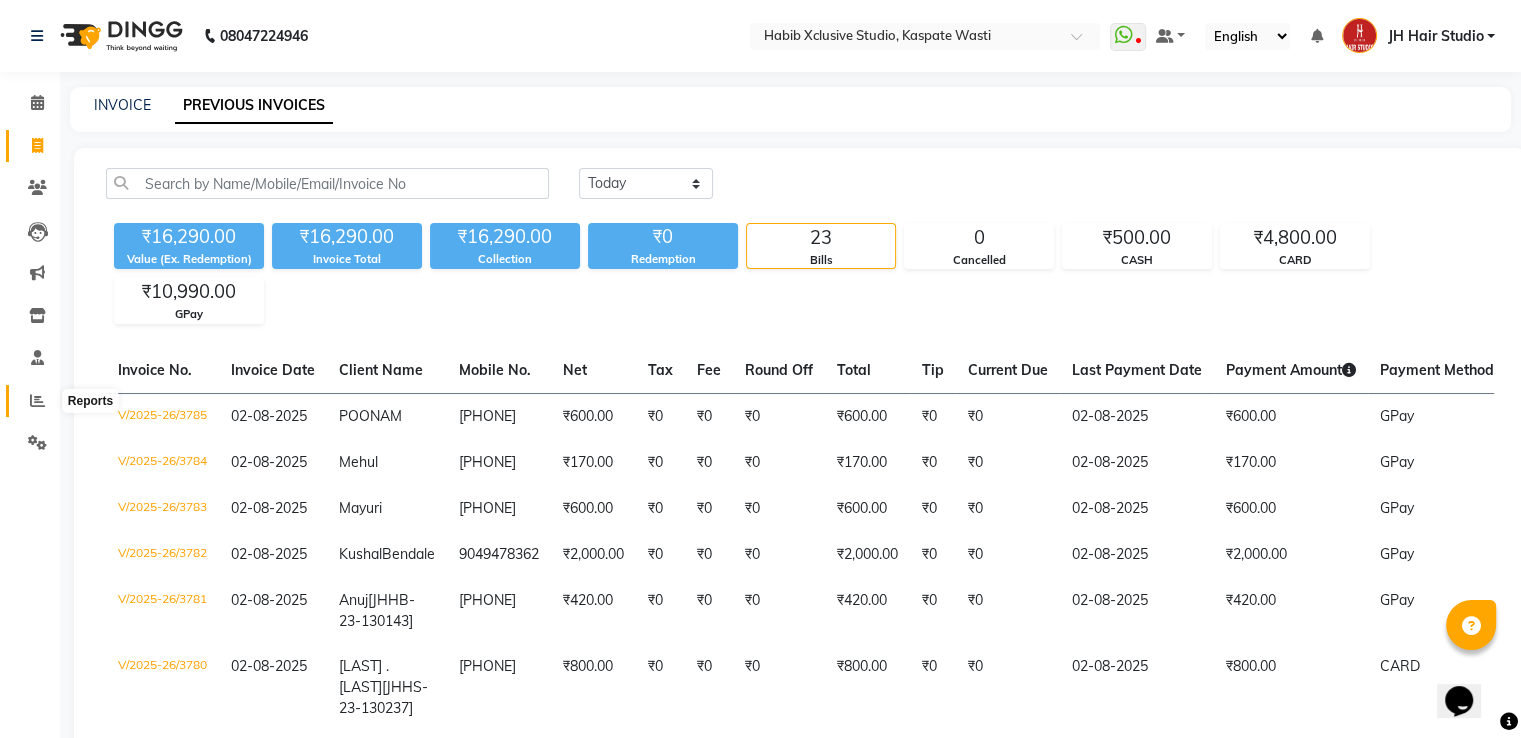 click 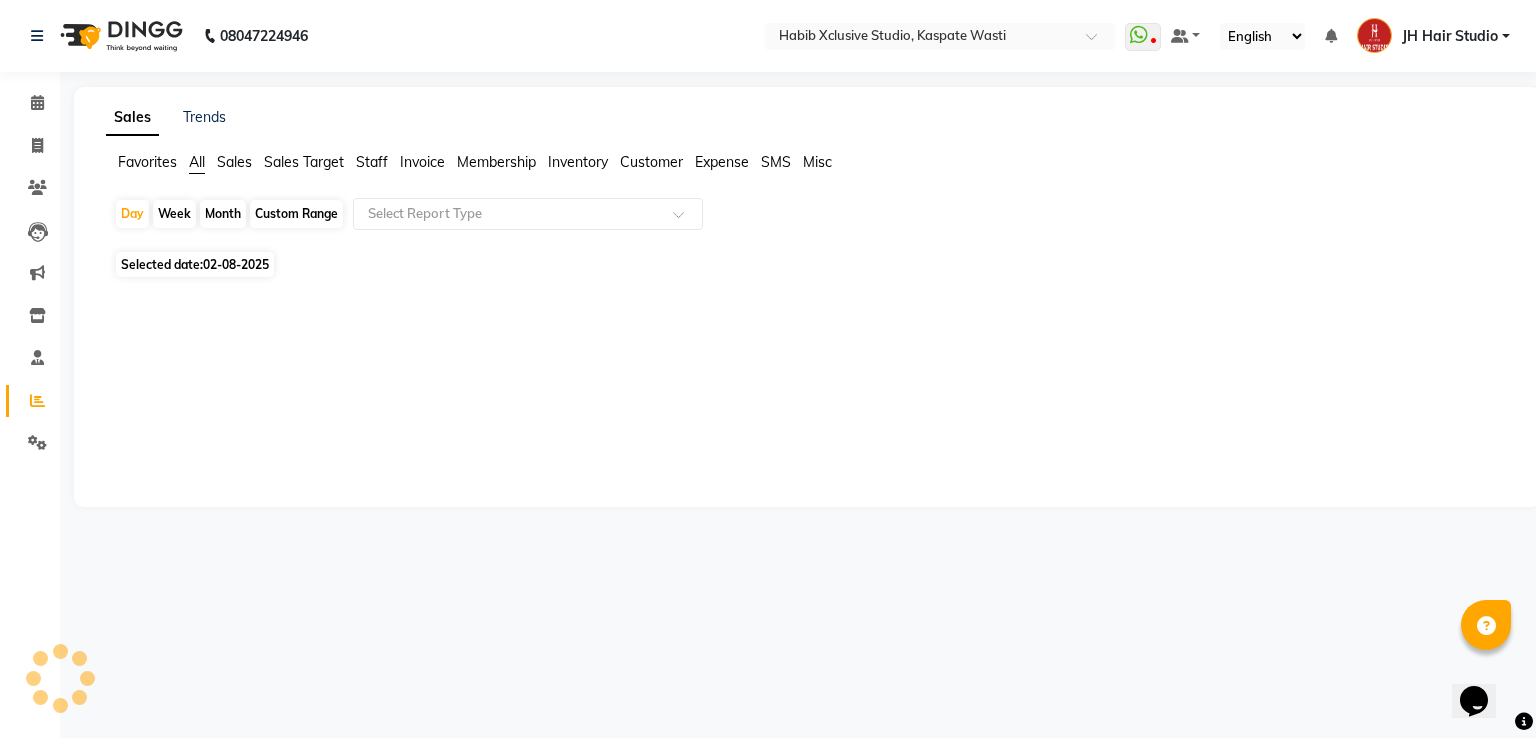 click on "Month" 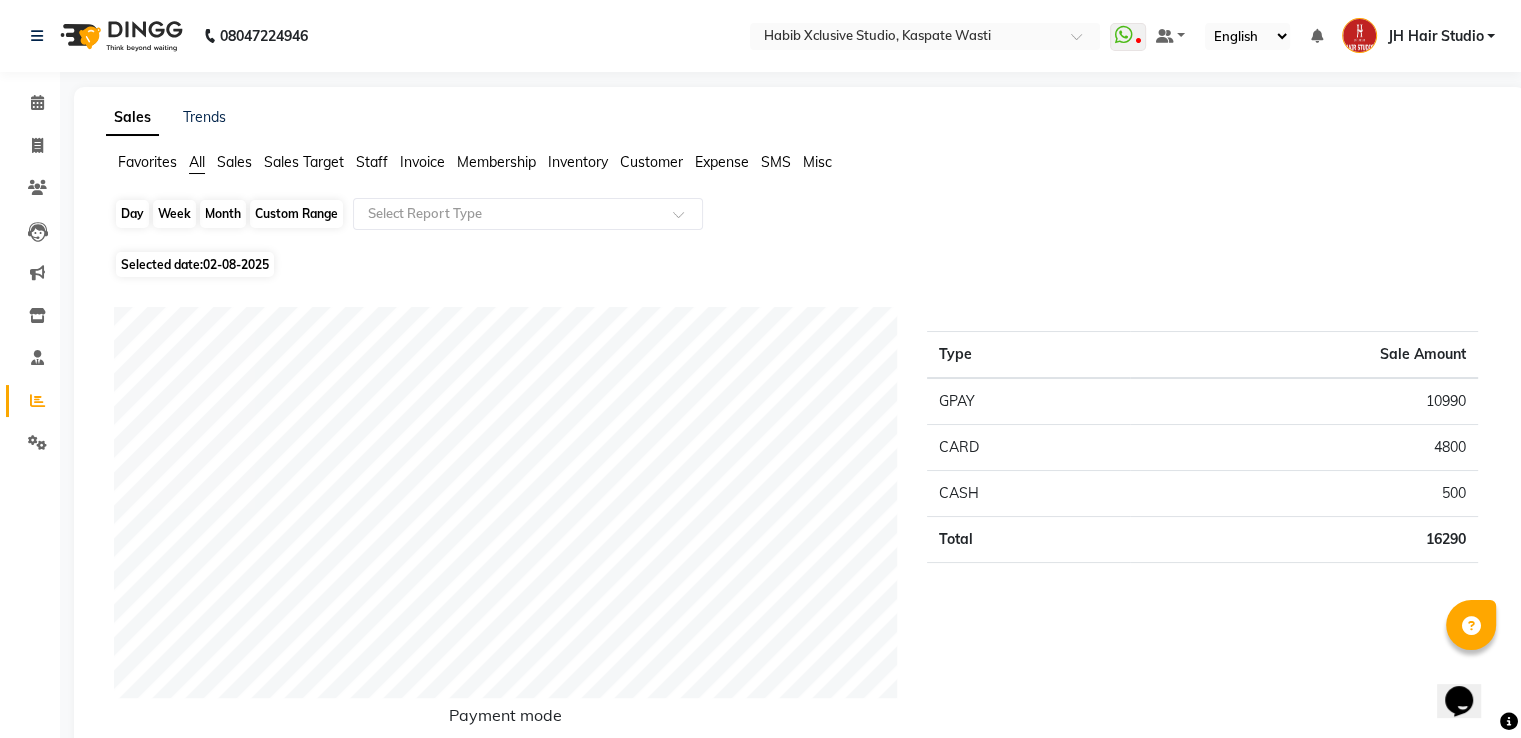 click on "Month" 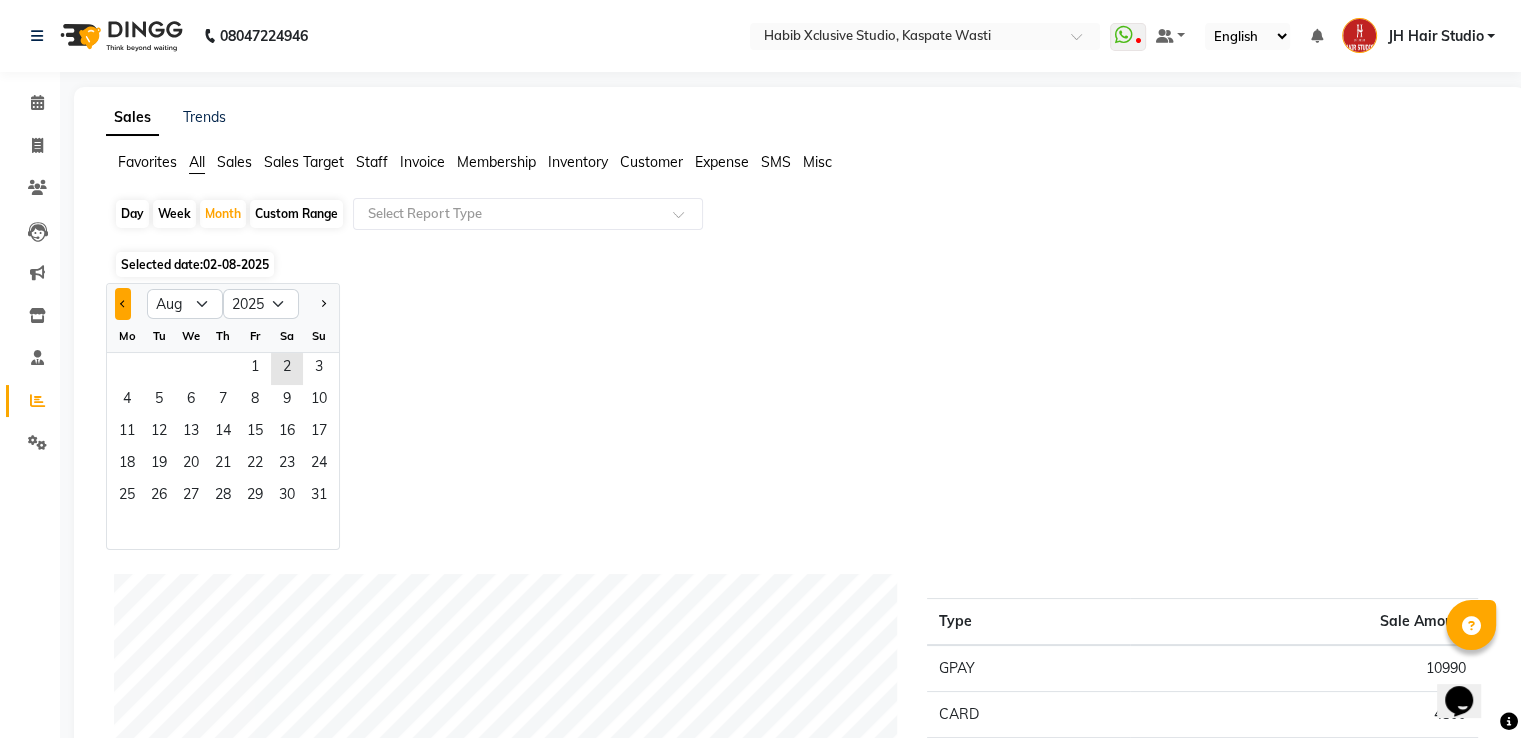 click 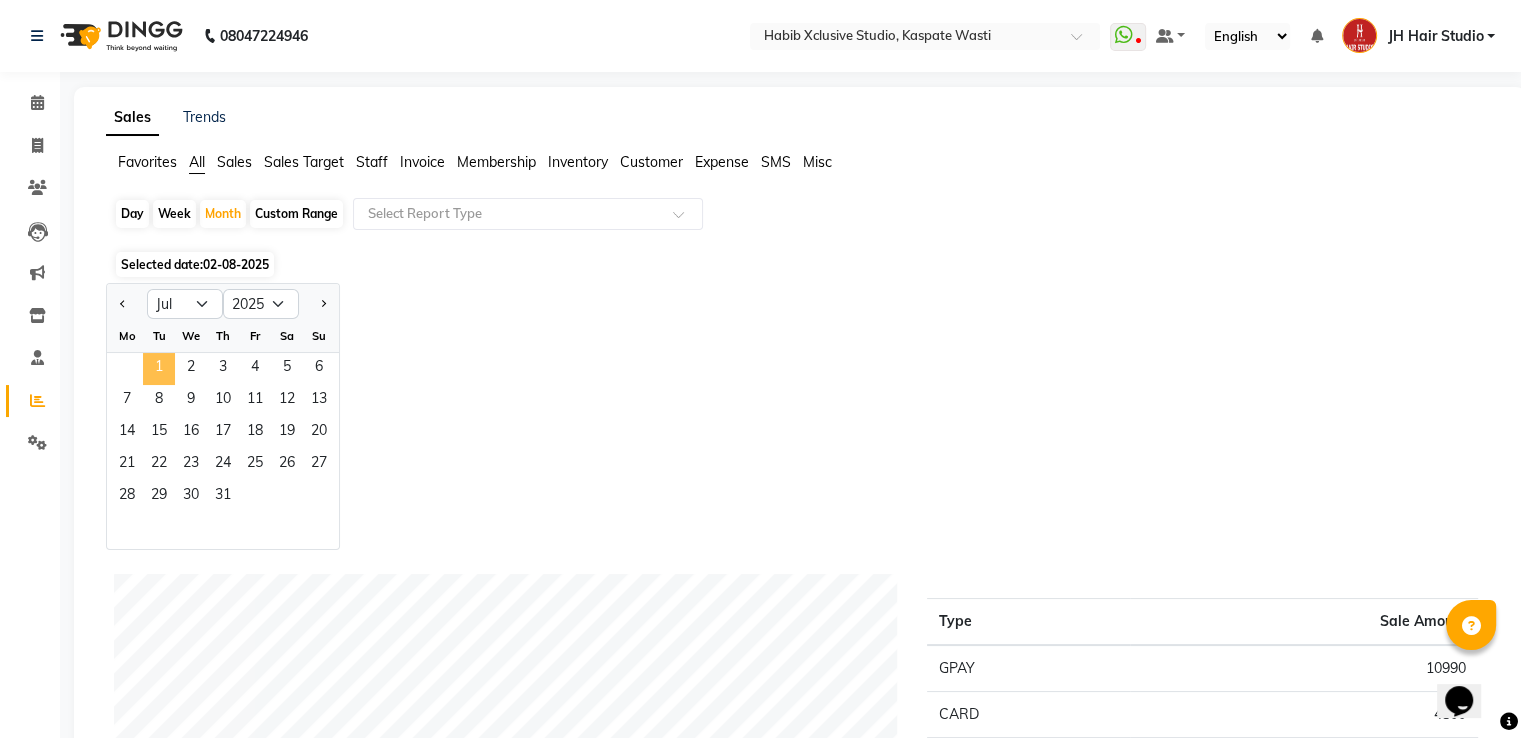 click on "1" 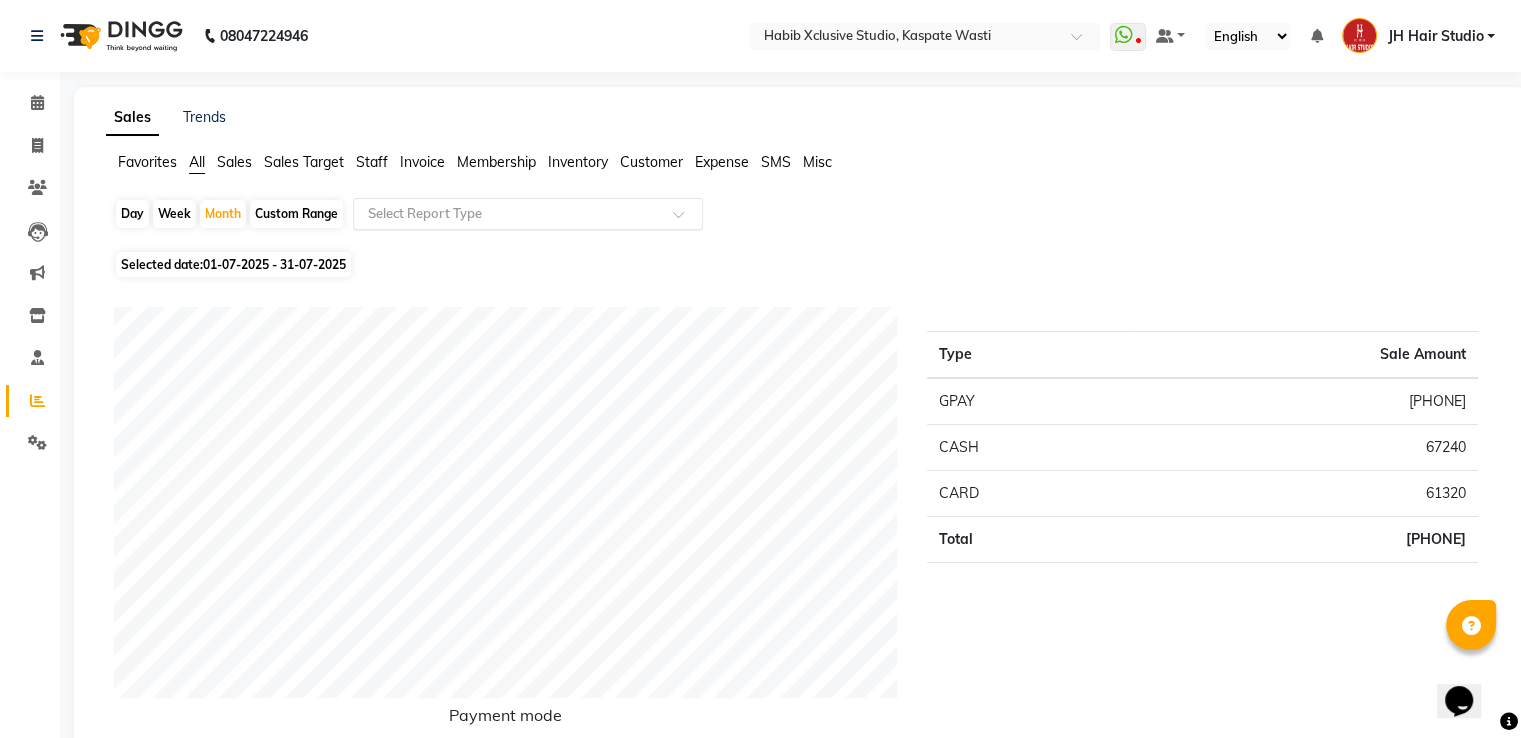click 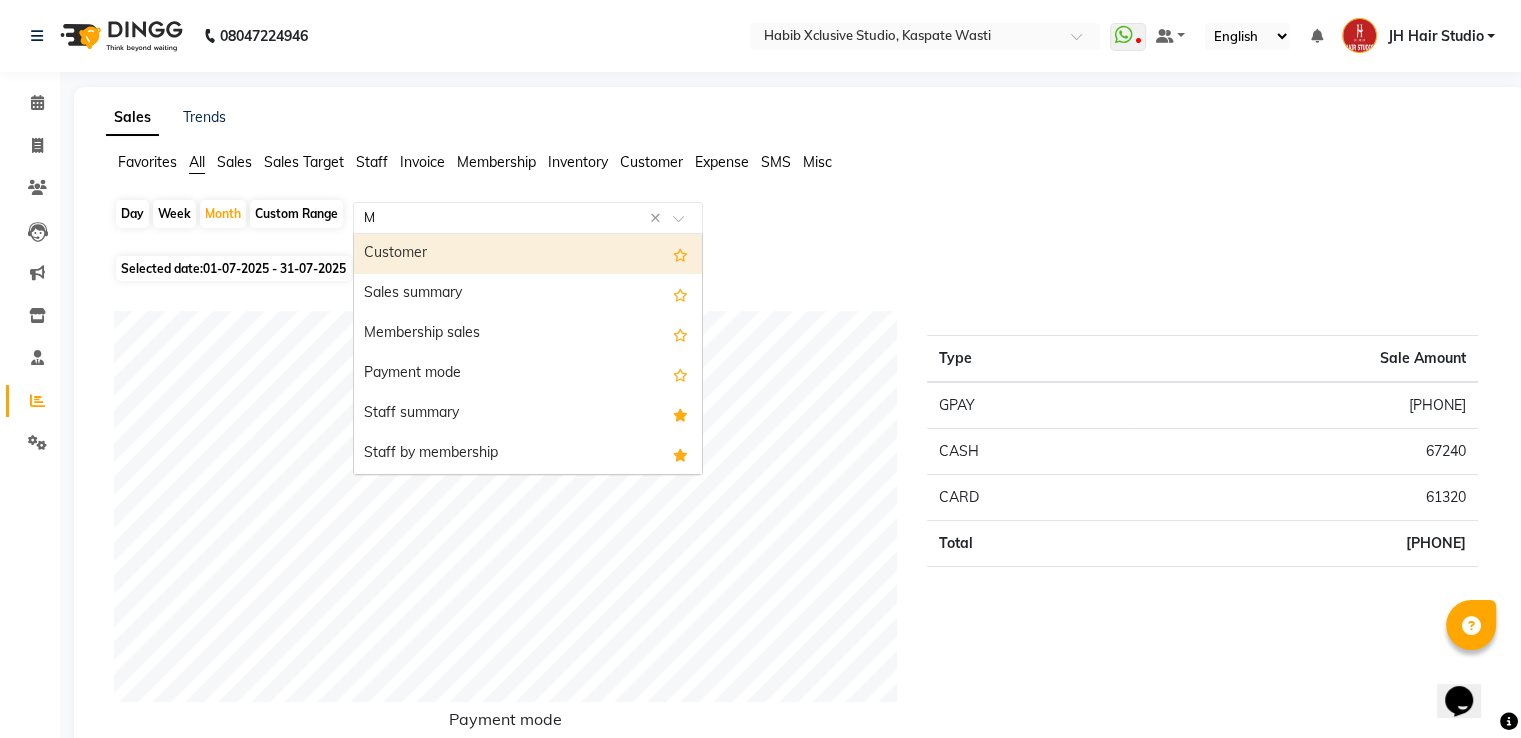 type on "ME" 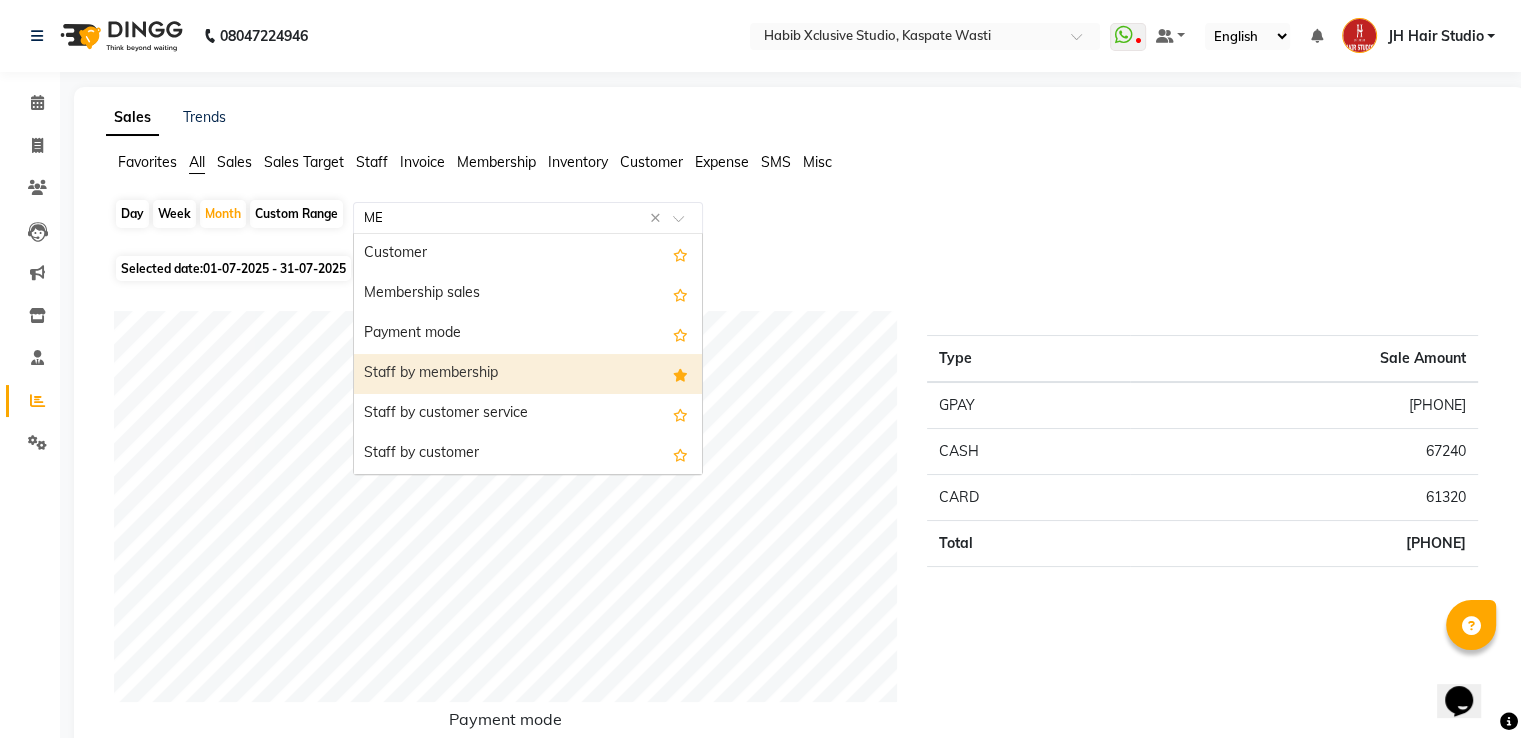 click on "Staff by membership" at bounding box center [528, 374] 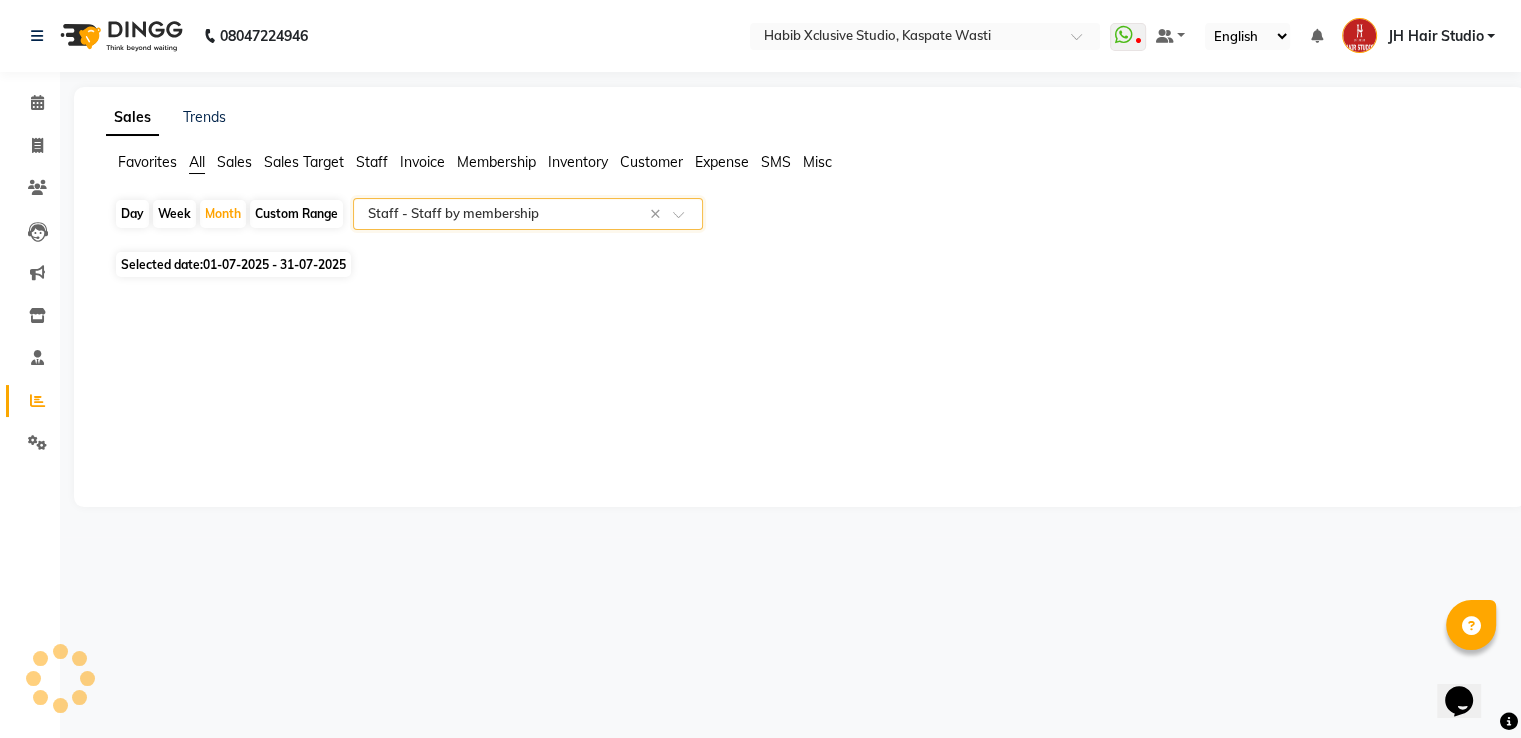 select on "pdf" 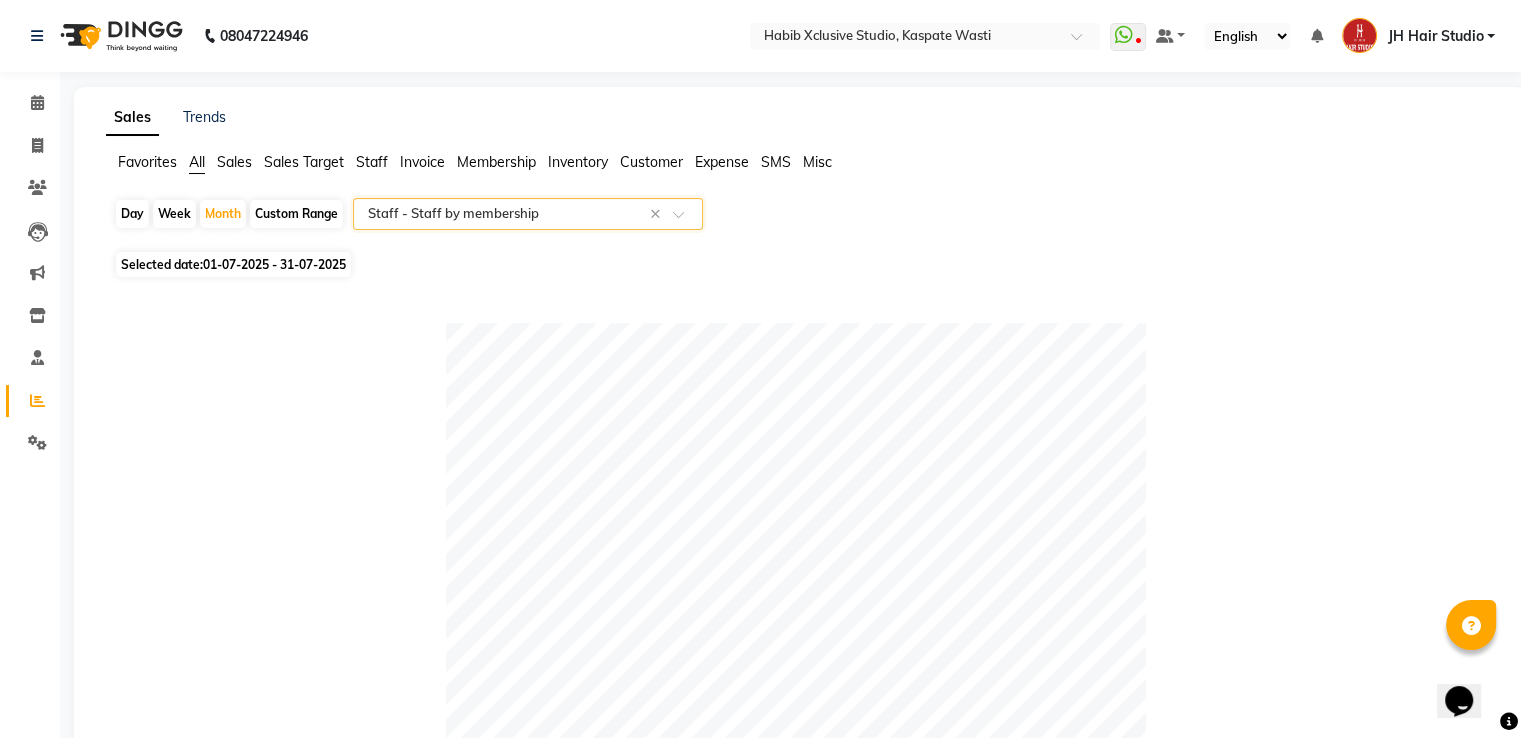 scroll, scrollTop: 644, scrollLeft: 0, axis: vertical 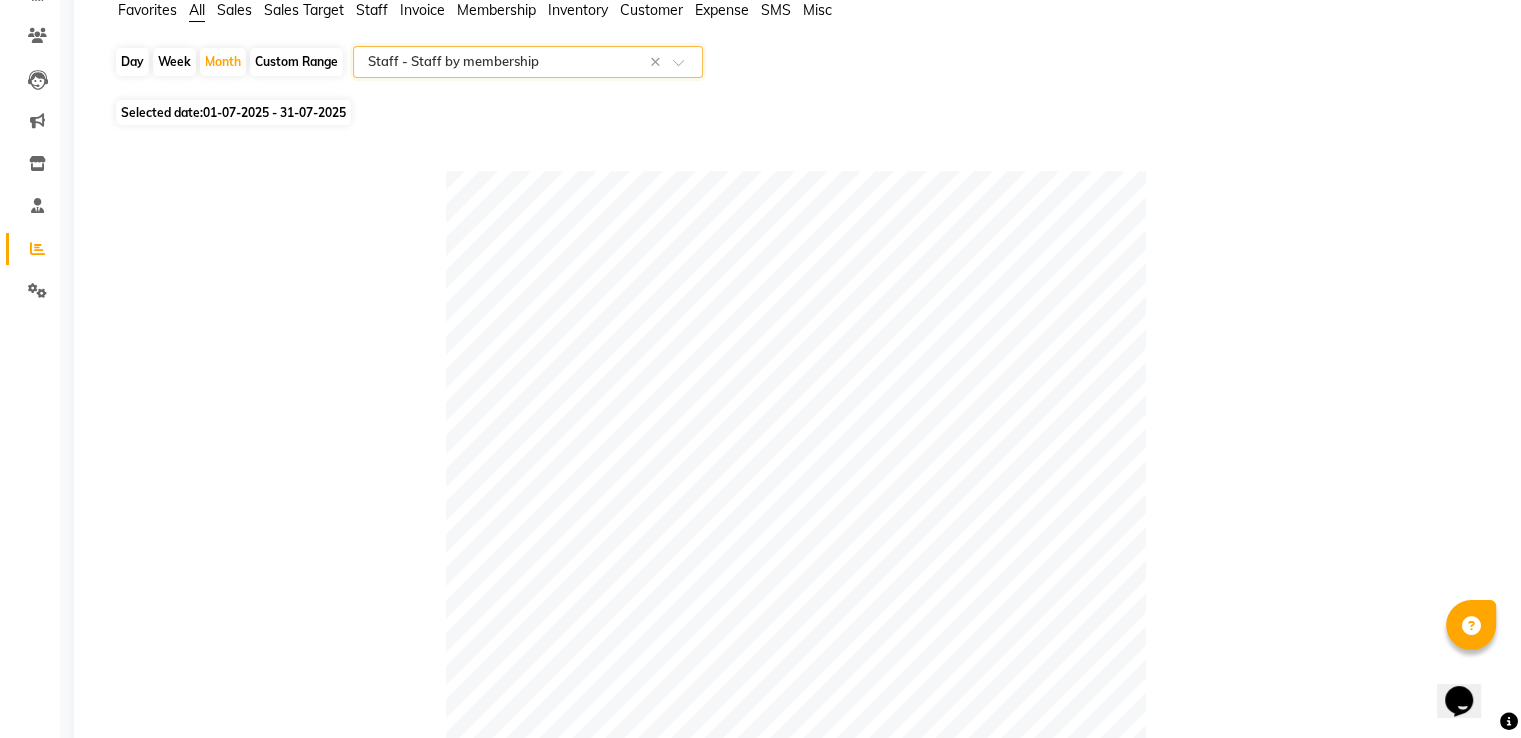 click on "Staff" 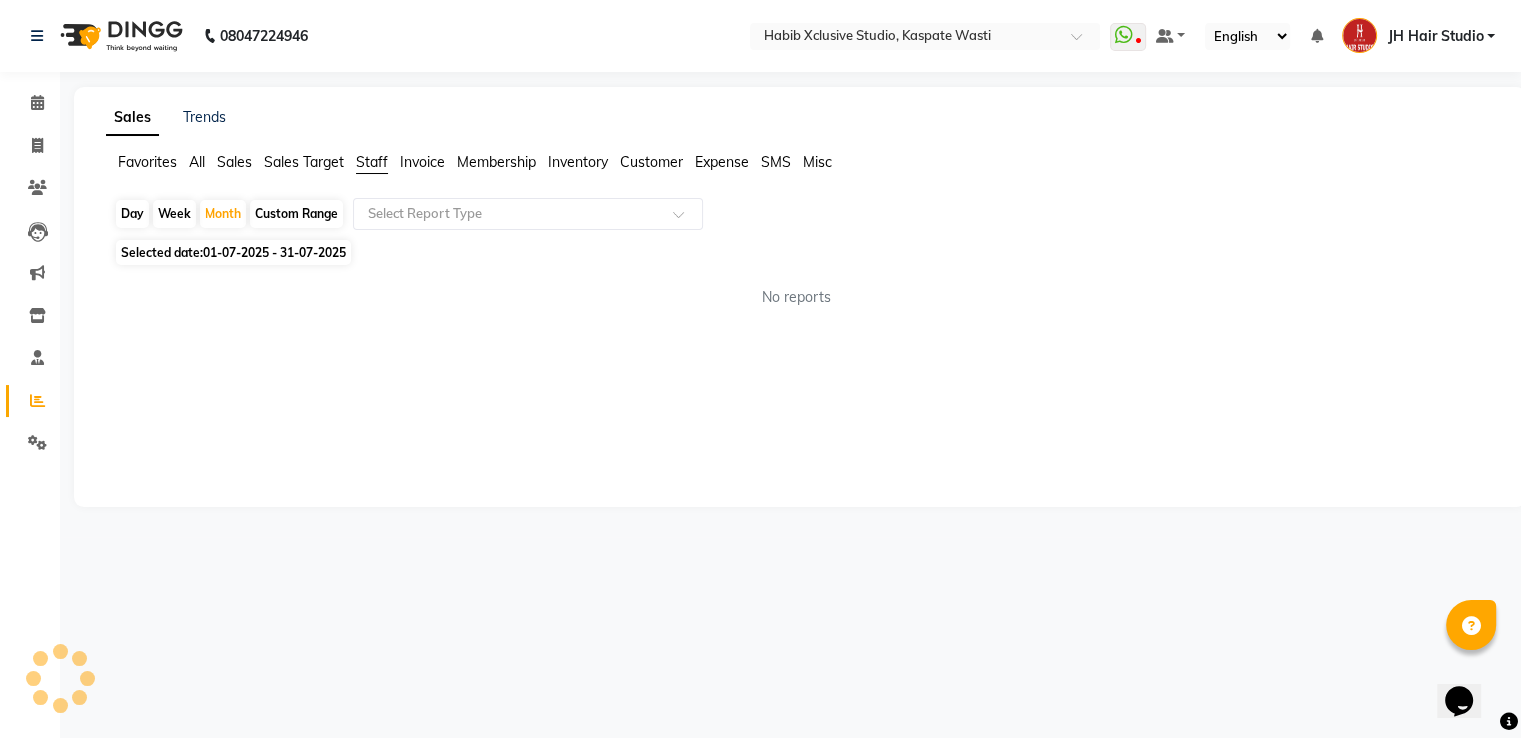 scroll, scrollTop: 0, scrollLeft: 0, axis: both 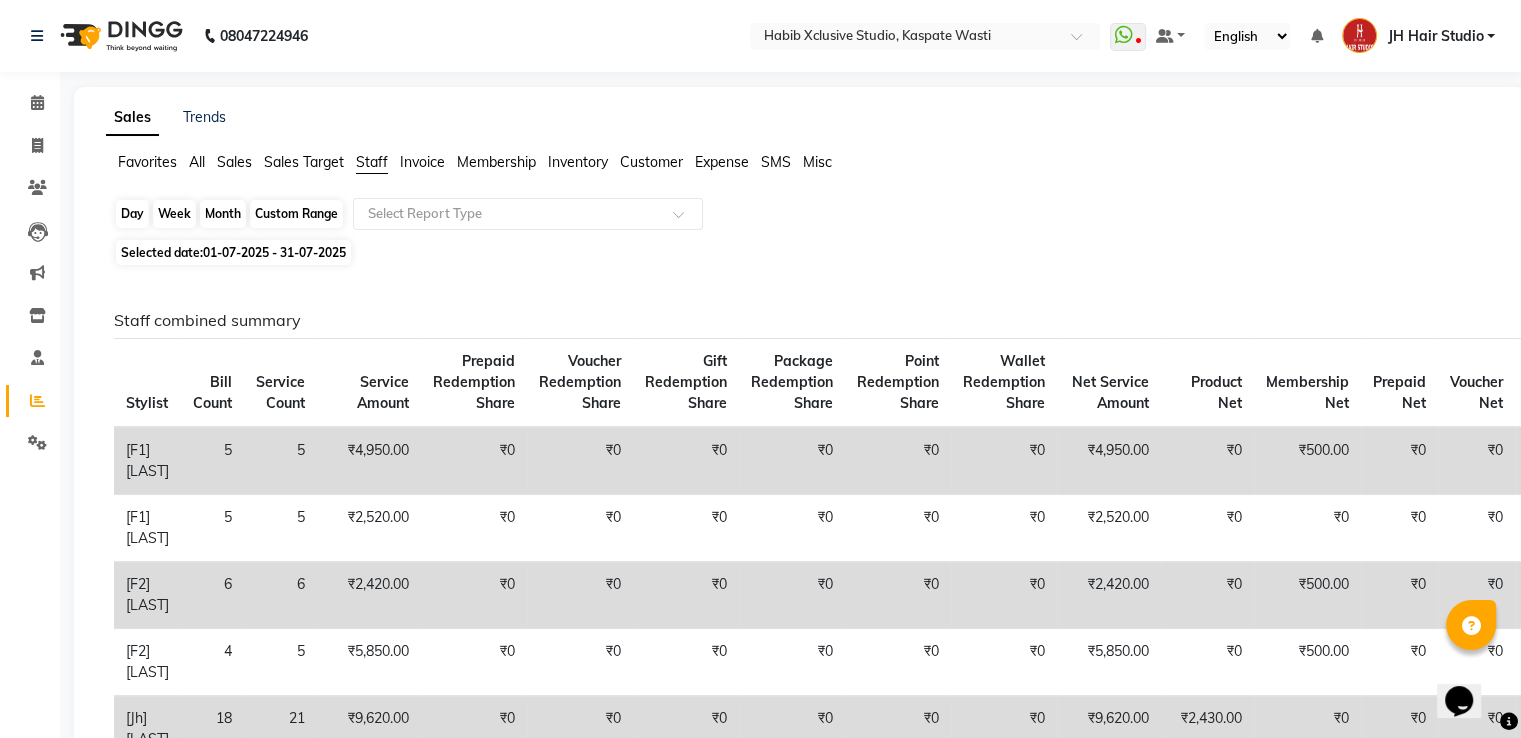 click on "Month" 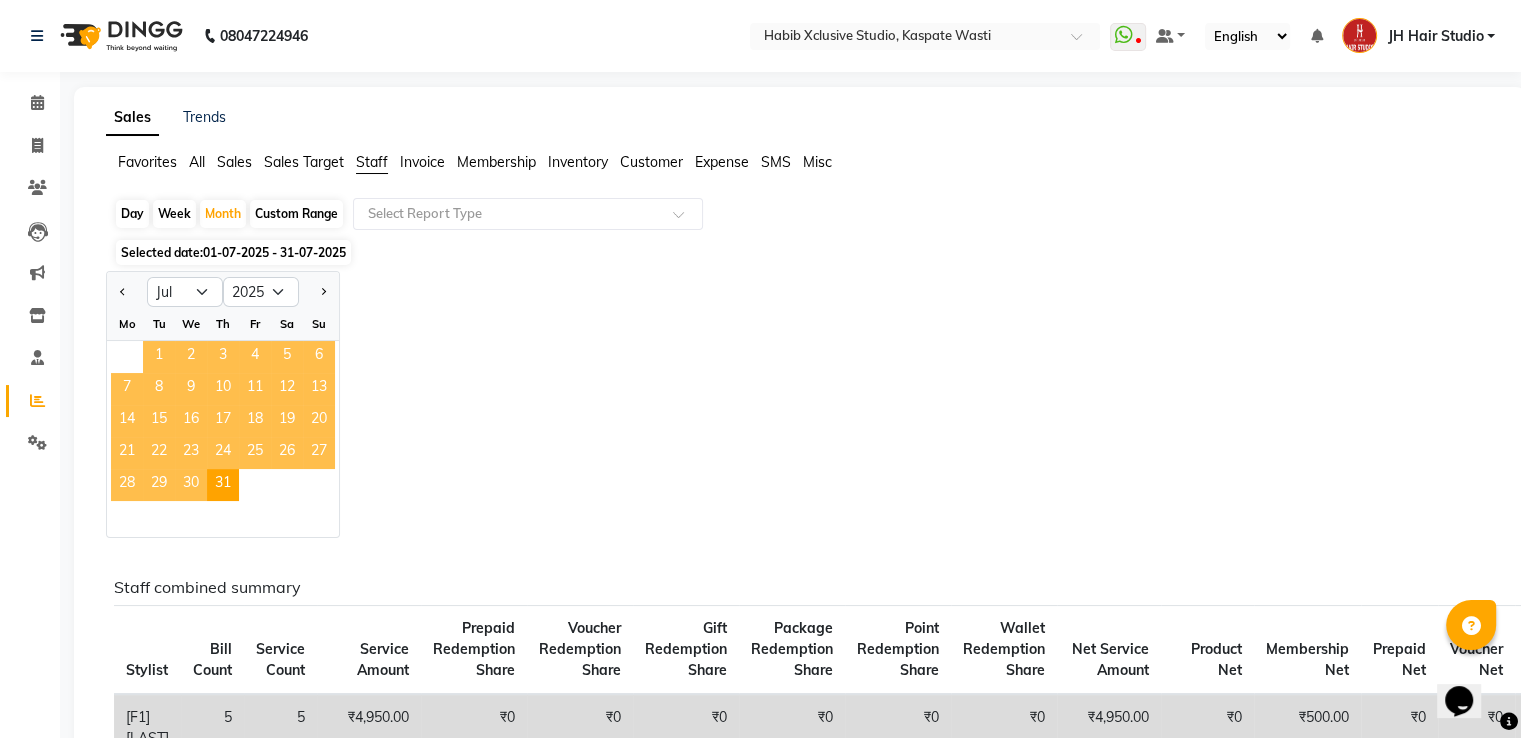 click on "1" 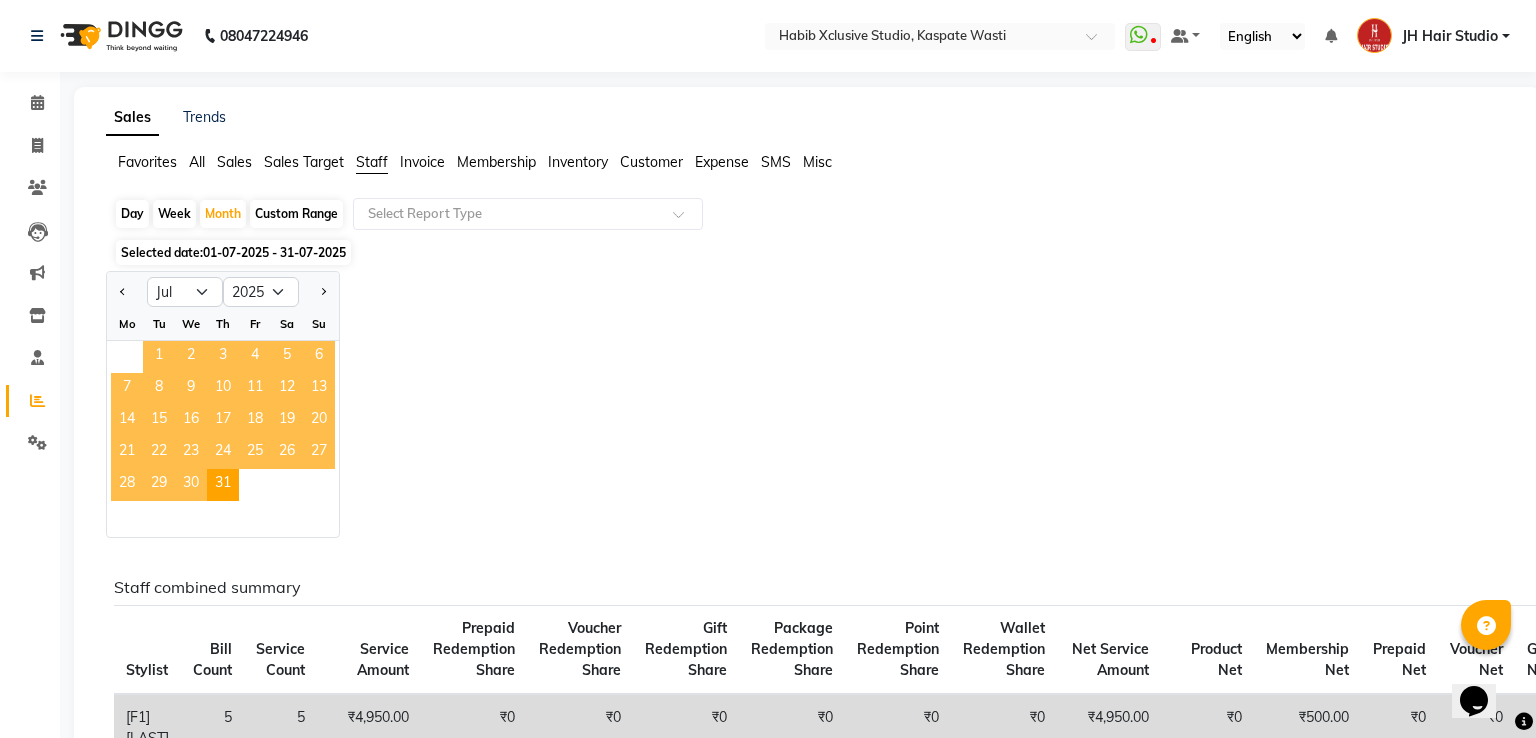 click on "1" 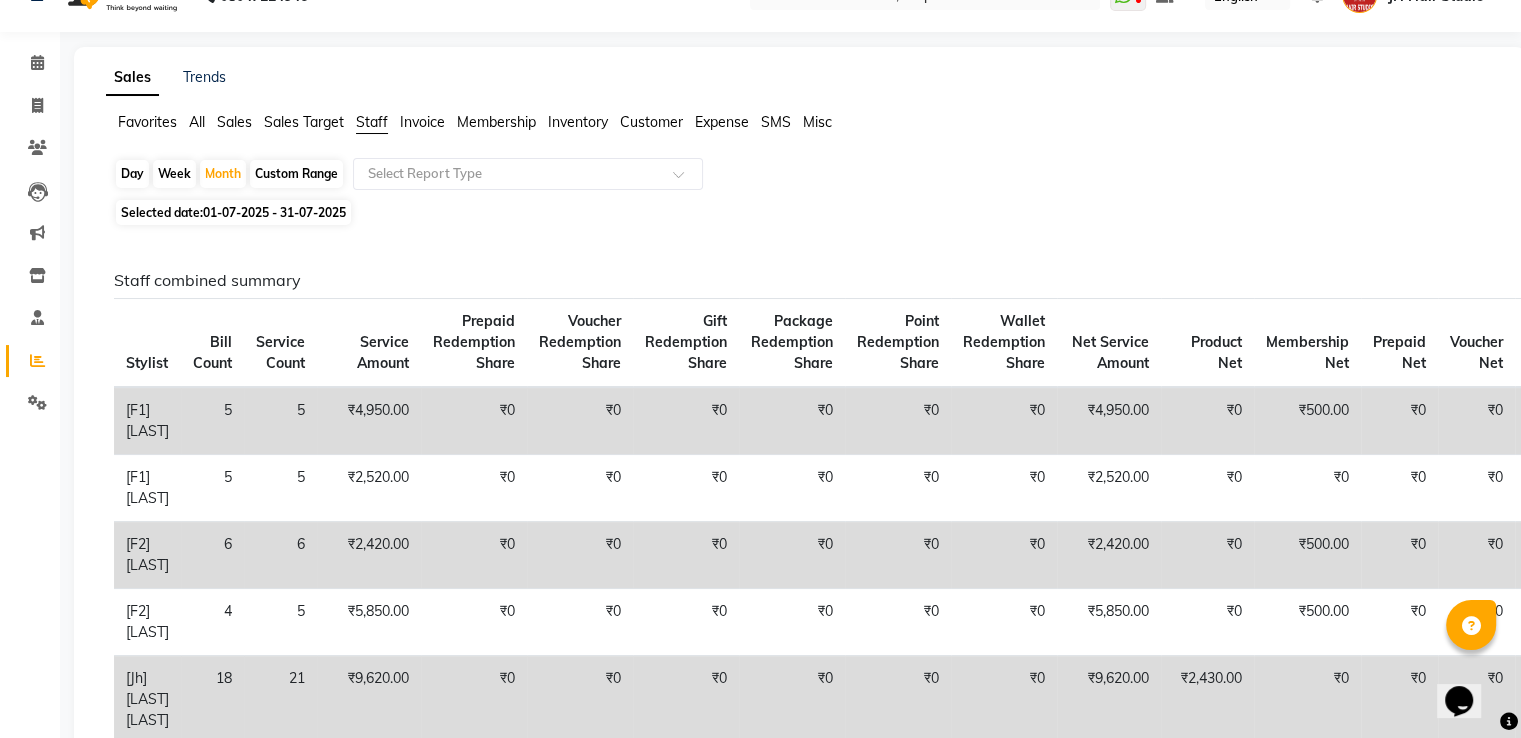 scroll, scrollTop: 0, scrollLeft: 0, axis: both 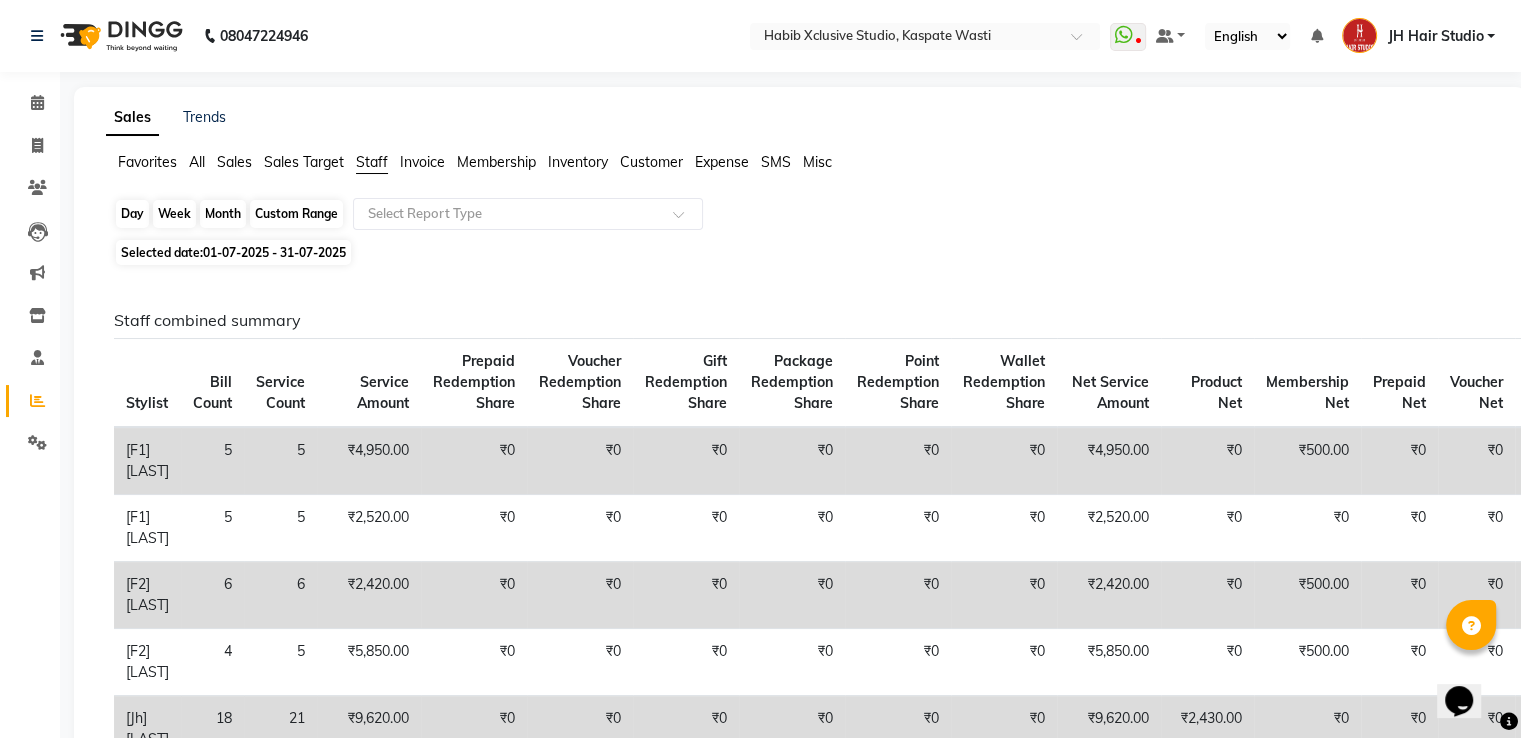 click on "Month" 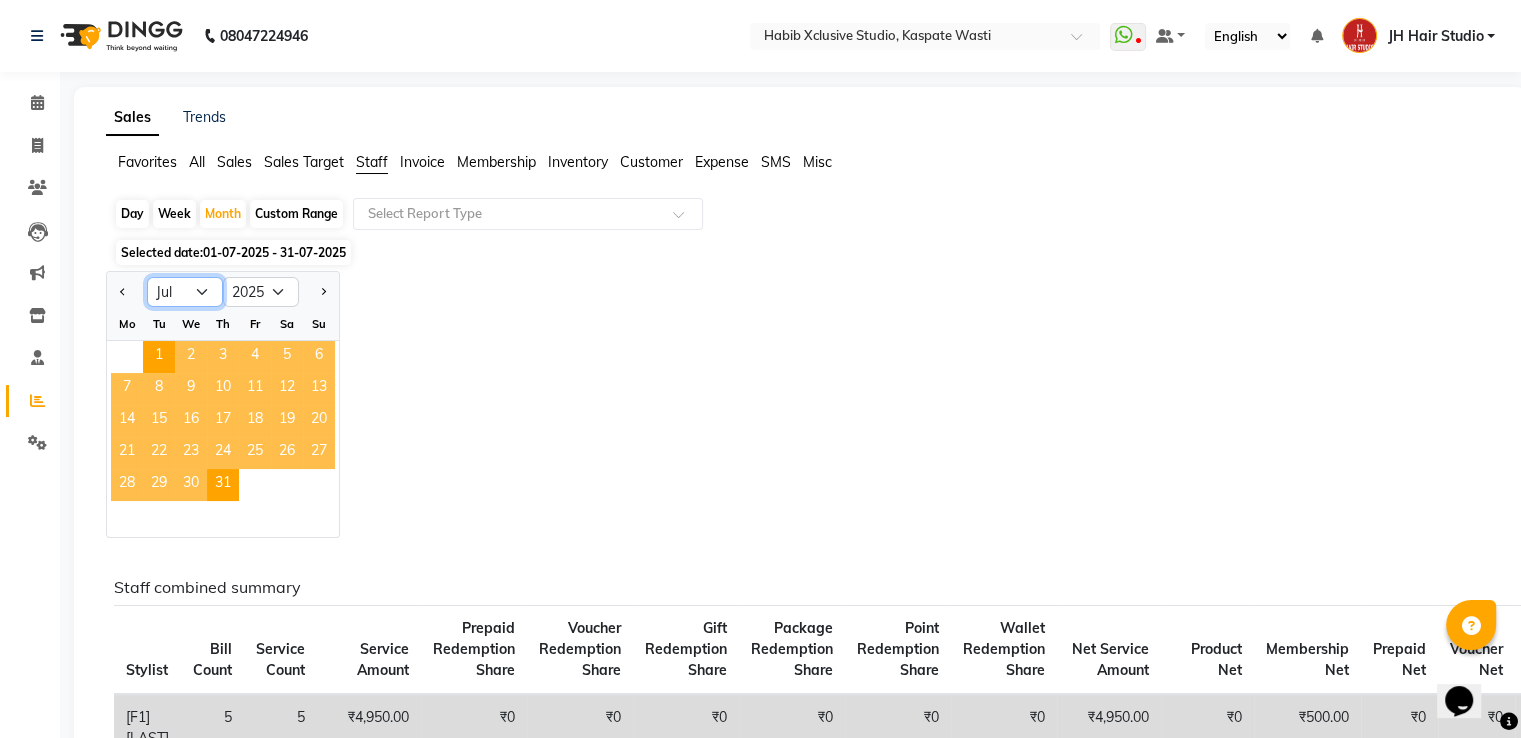 click on "Jan Feb Mar Apr May Jun Jul Aug Sep Oct Nov Dec" 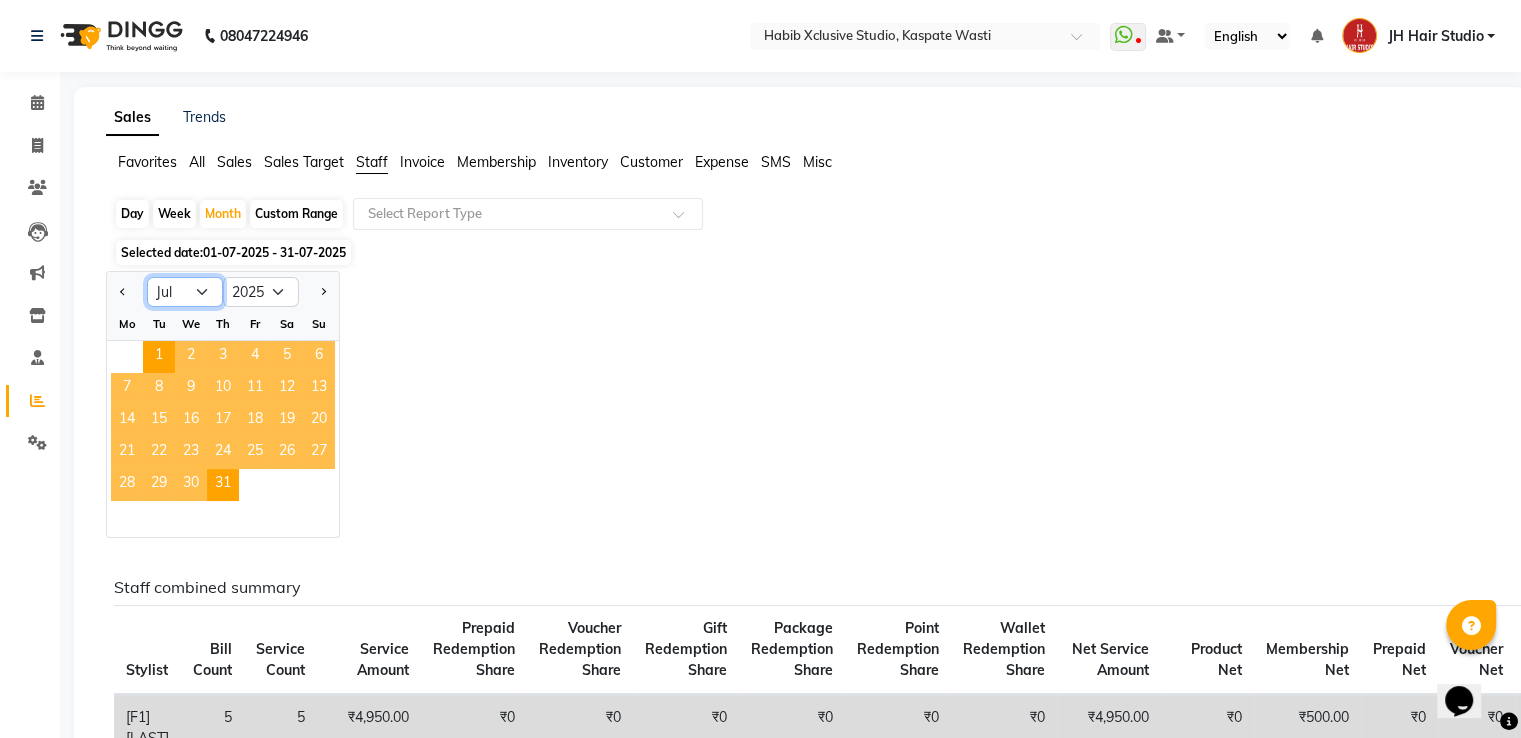 select on "8" 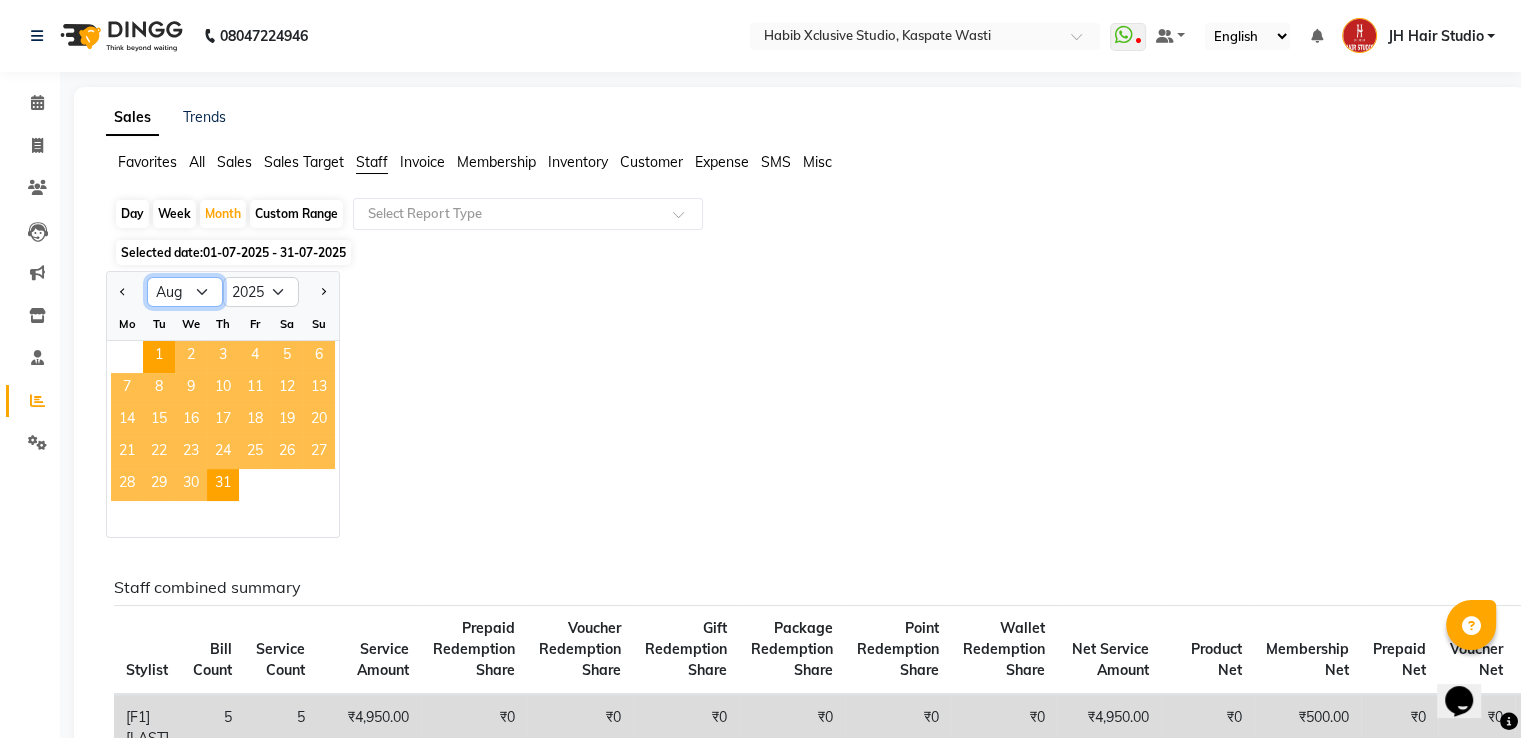 click on "Jan Feb Mar Apr May Jun Jul Aug Sep Oct Nov Dec" 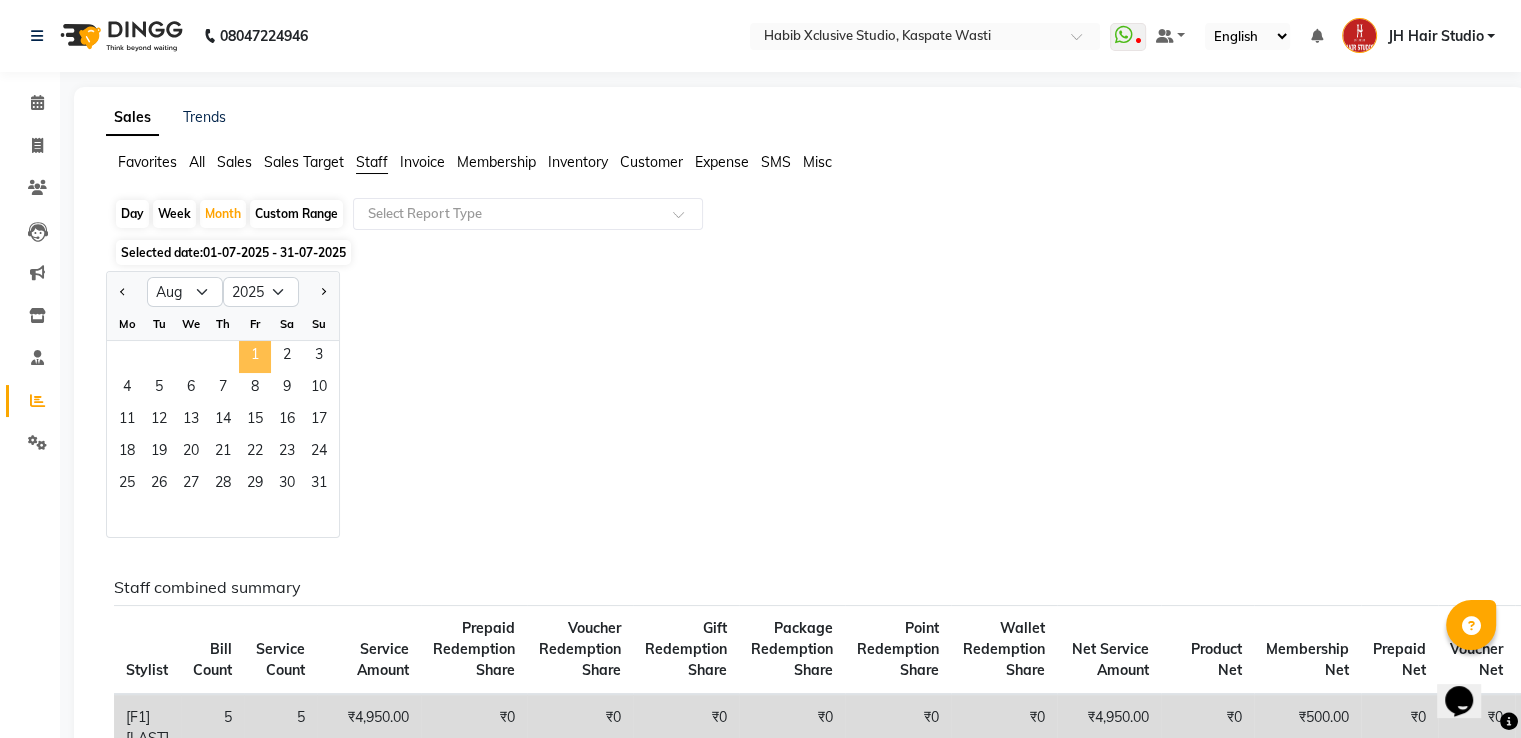 click on "1" 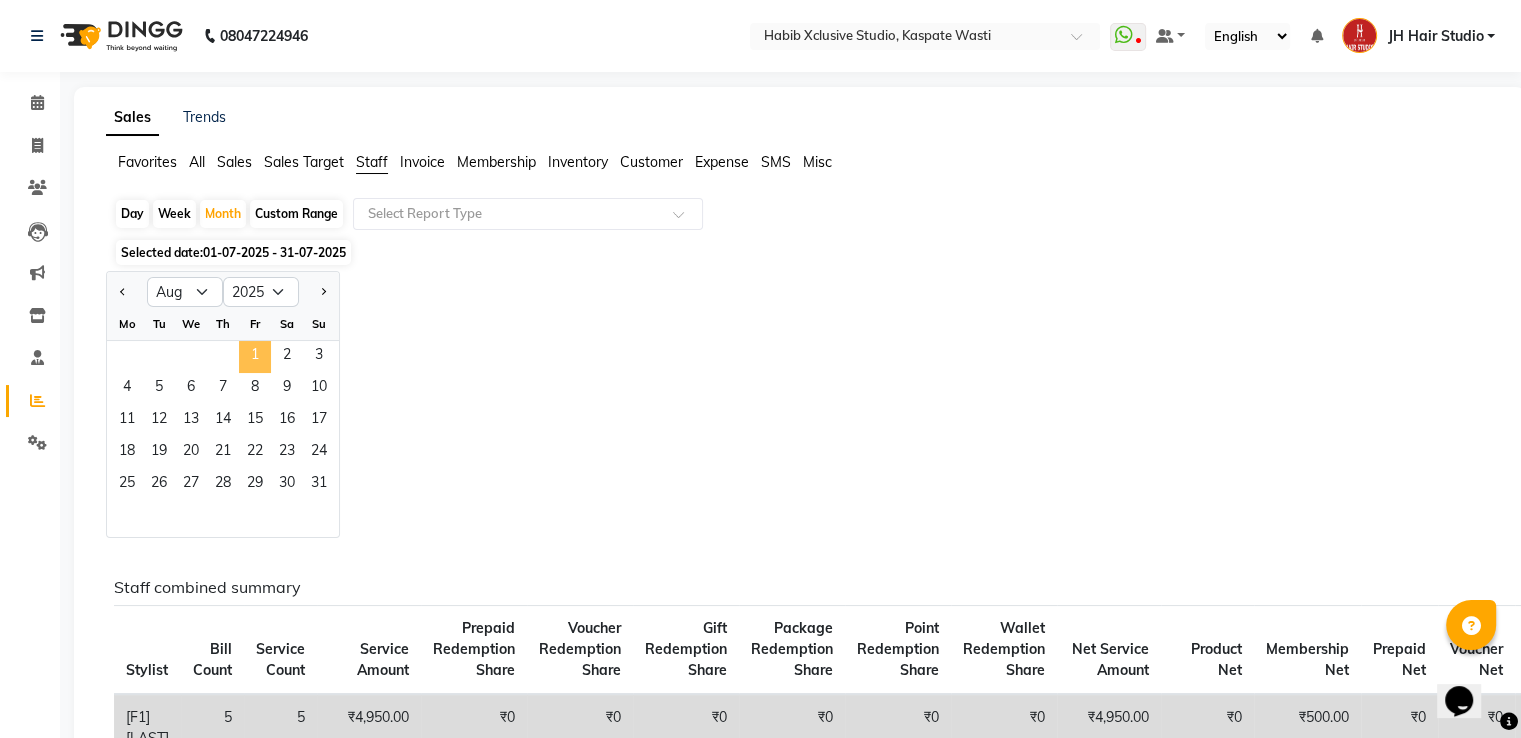 click on "1" 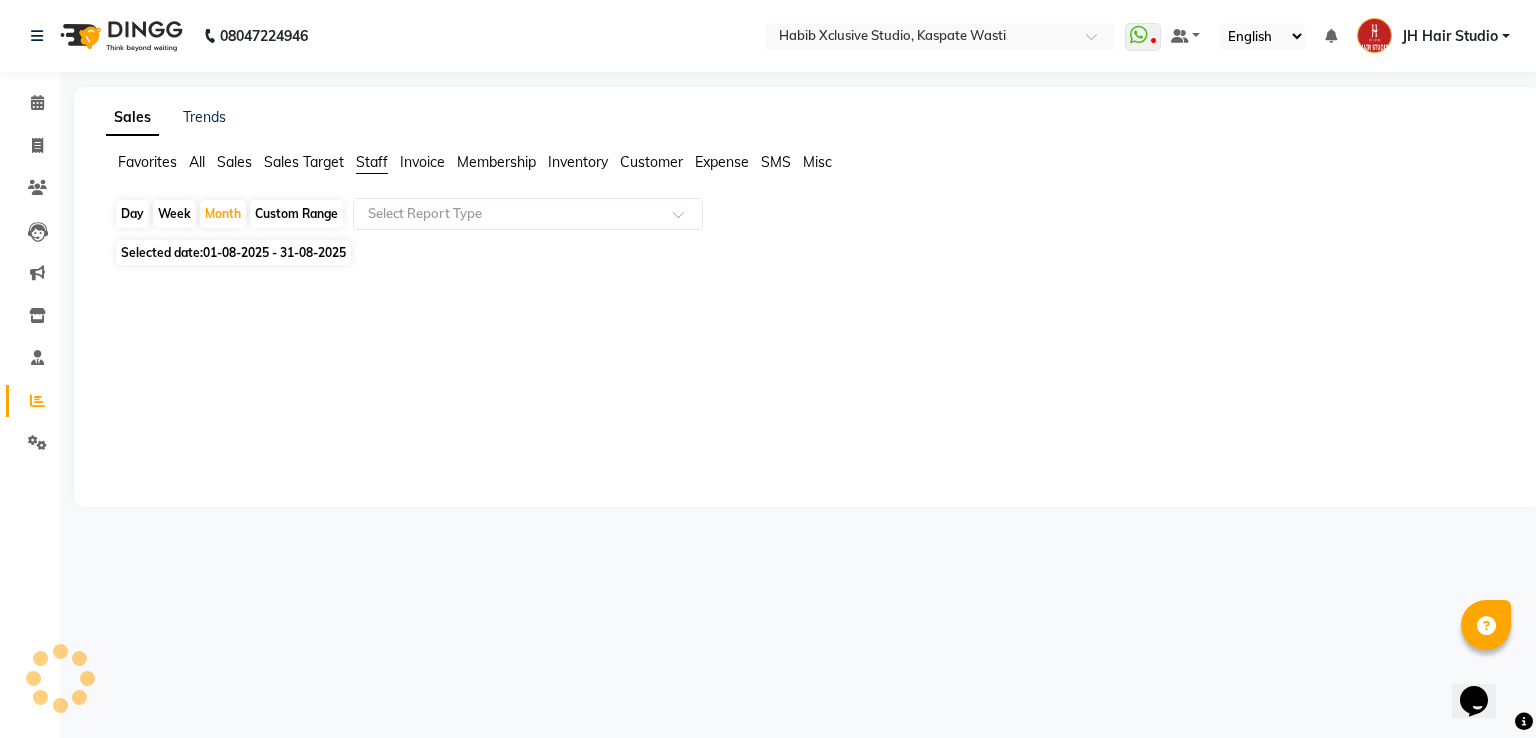 click 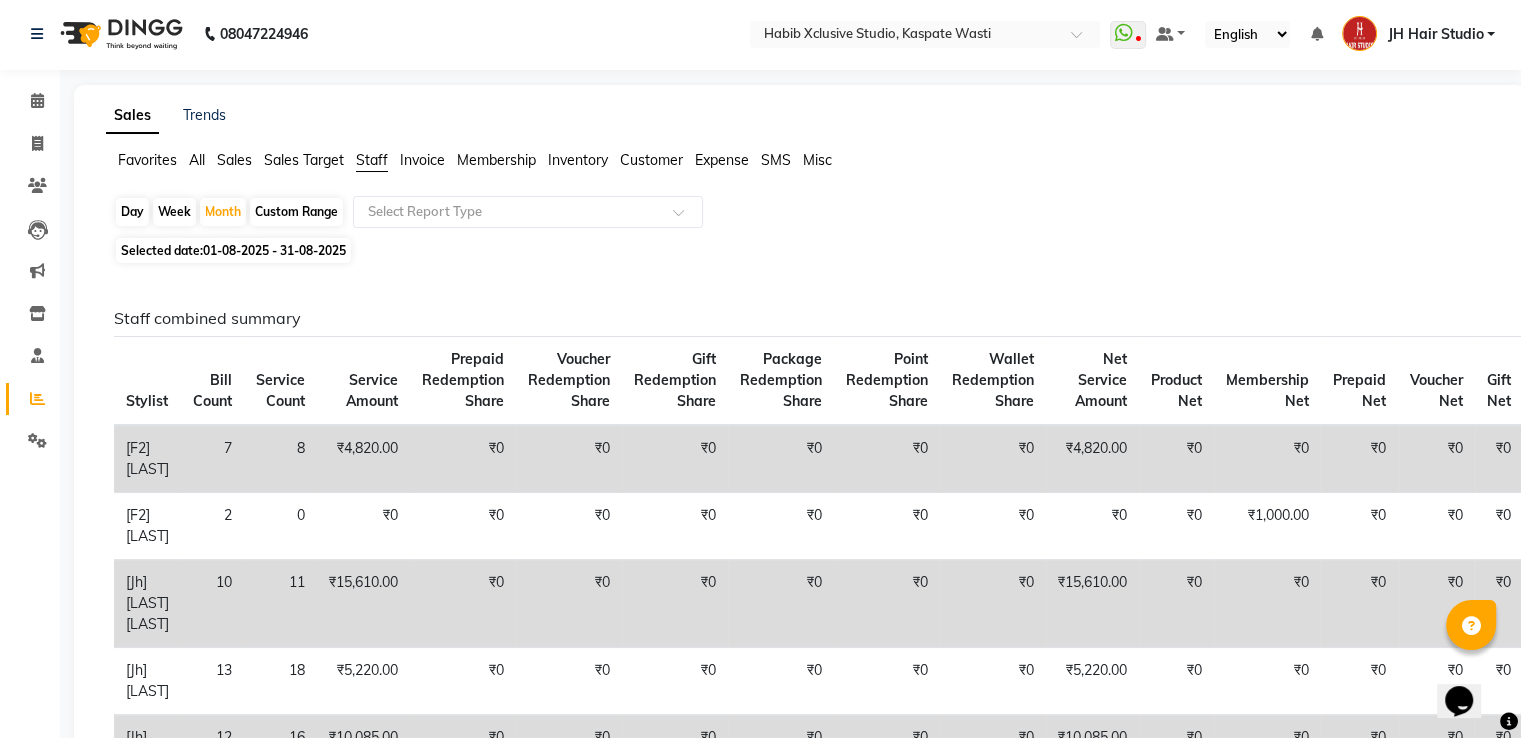 scroll, scrollTop: 0, scrollLeft: 0, axis: both 